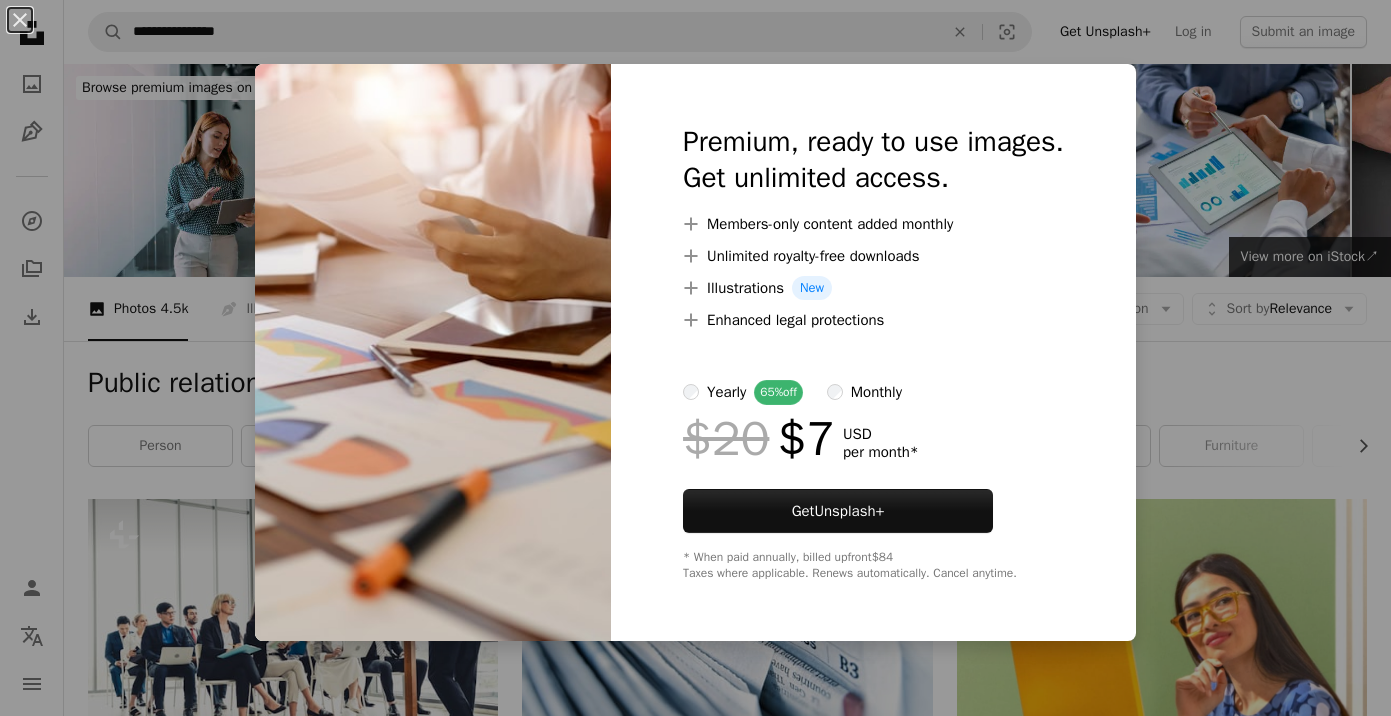 scroll, scrollTop: 6057, scrollLeft: 0, axis: vertical 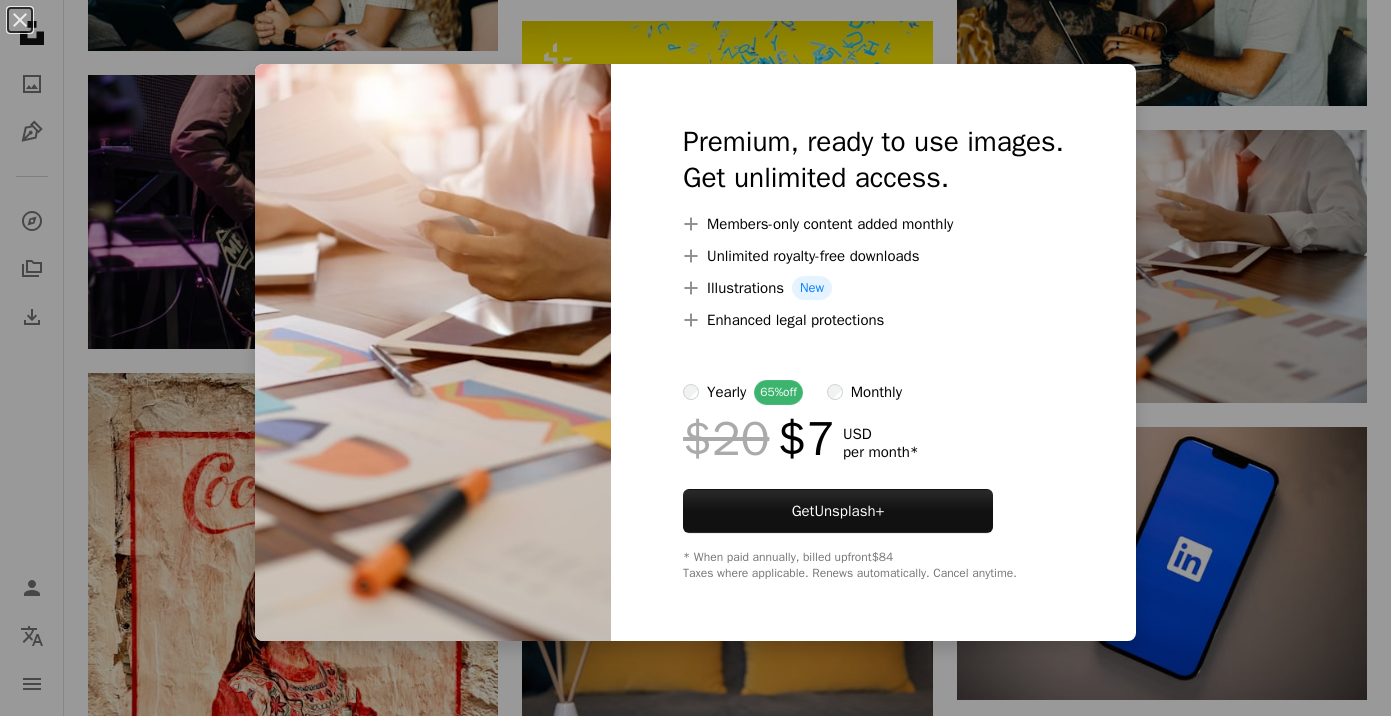 click on "An X shape Premium, ready to use images. Get unlimited access. A plus sign Members-only content added monthly A plus sign Unlimited royalty-free downloads A plus sign Illustrations  New A plus sign Enhanced legal protections yearly 65%  off monthly $20   $7 USD per month * Get  Unsplash+ * When paid annually, billed upfront  $84 Taxes where applicable. Renews automatically. Cancel anytime." at bounding box center [695, 358] 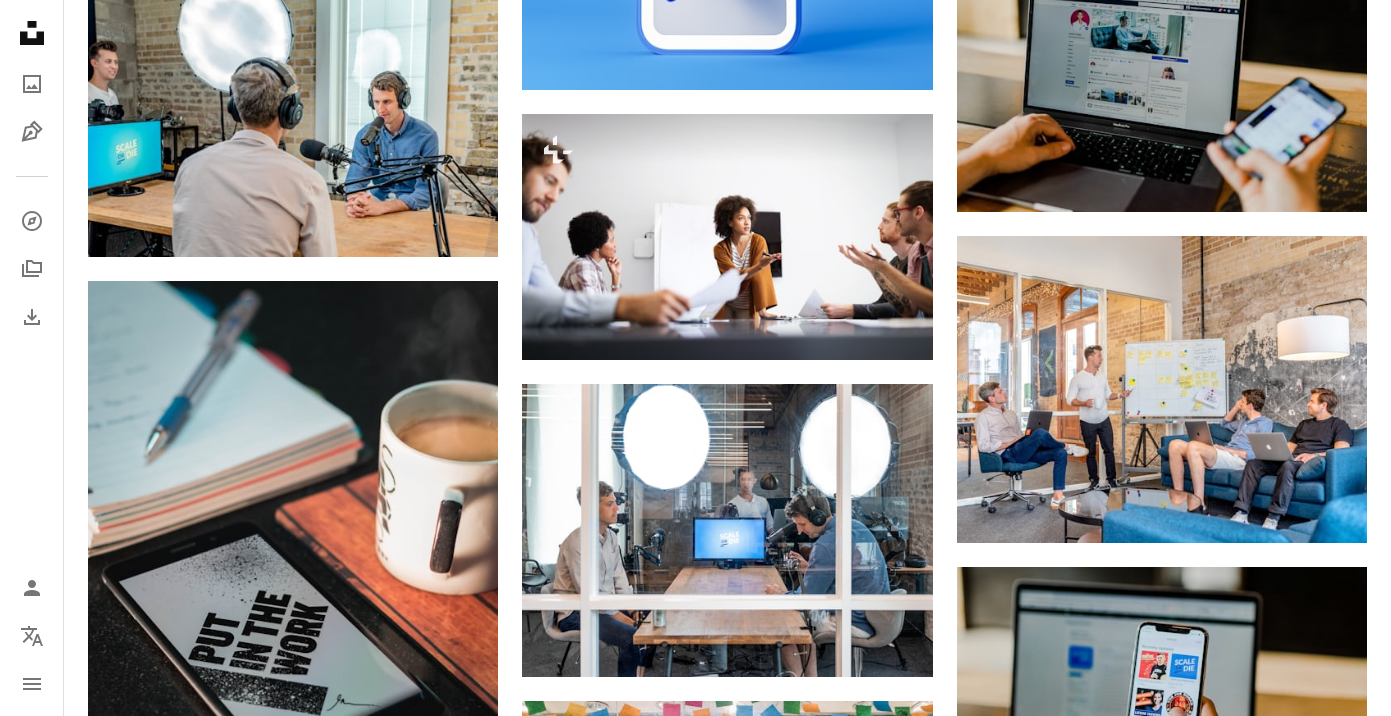 scroll, scrollTop: 0, scrollLeft: 0, axis: both 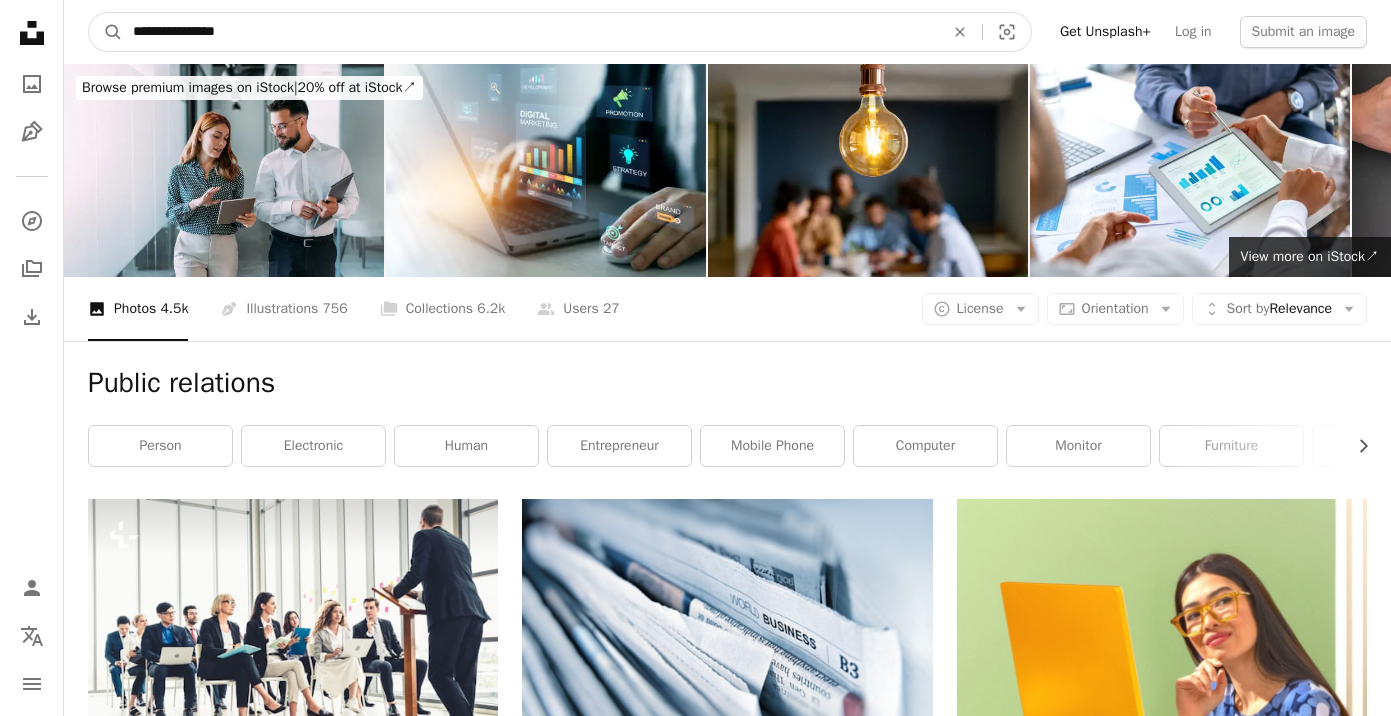 click on "**********" at bounding box center [530, 32] 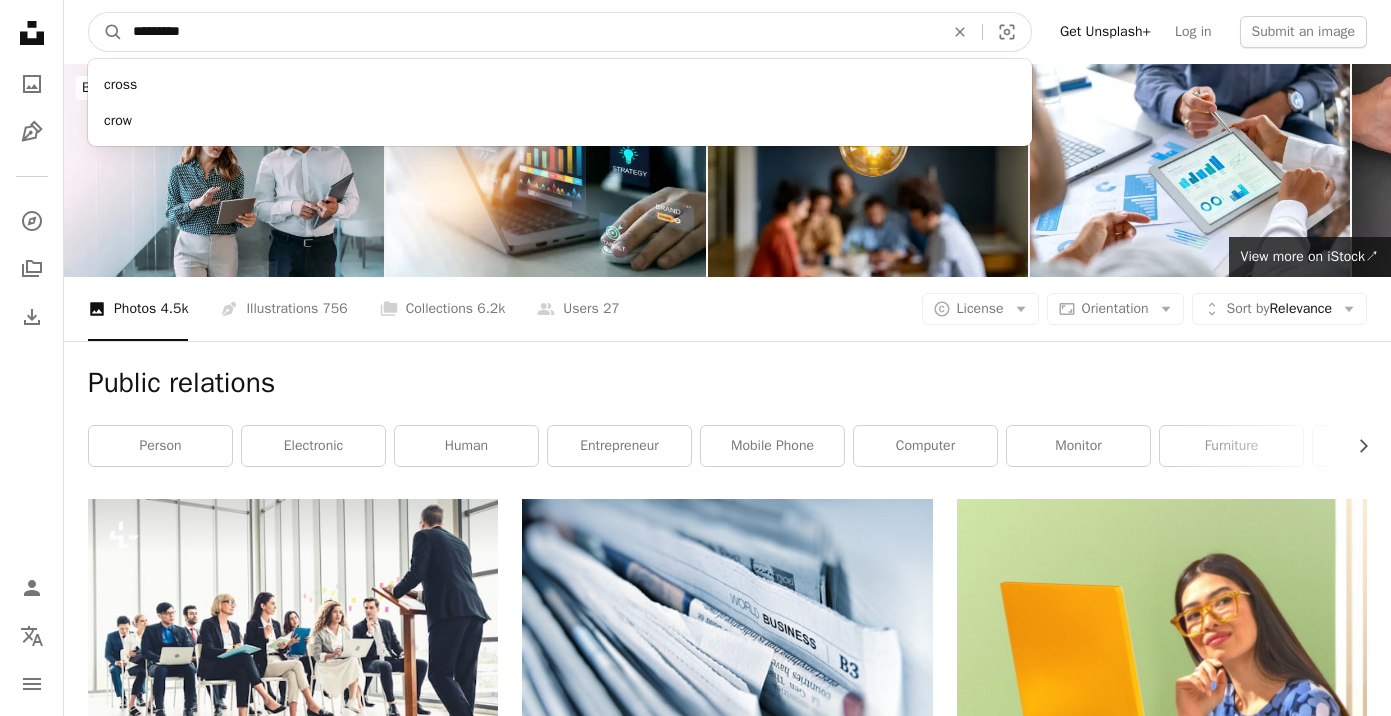 type on "**********" 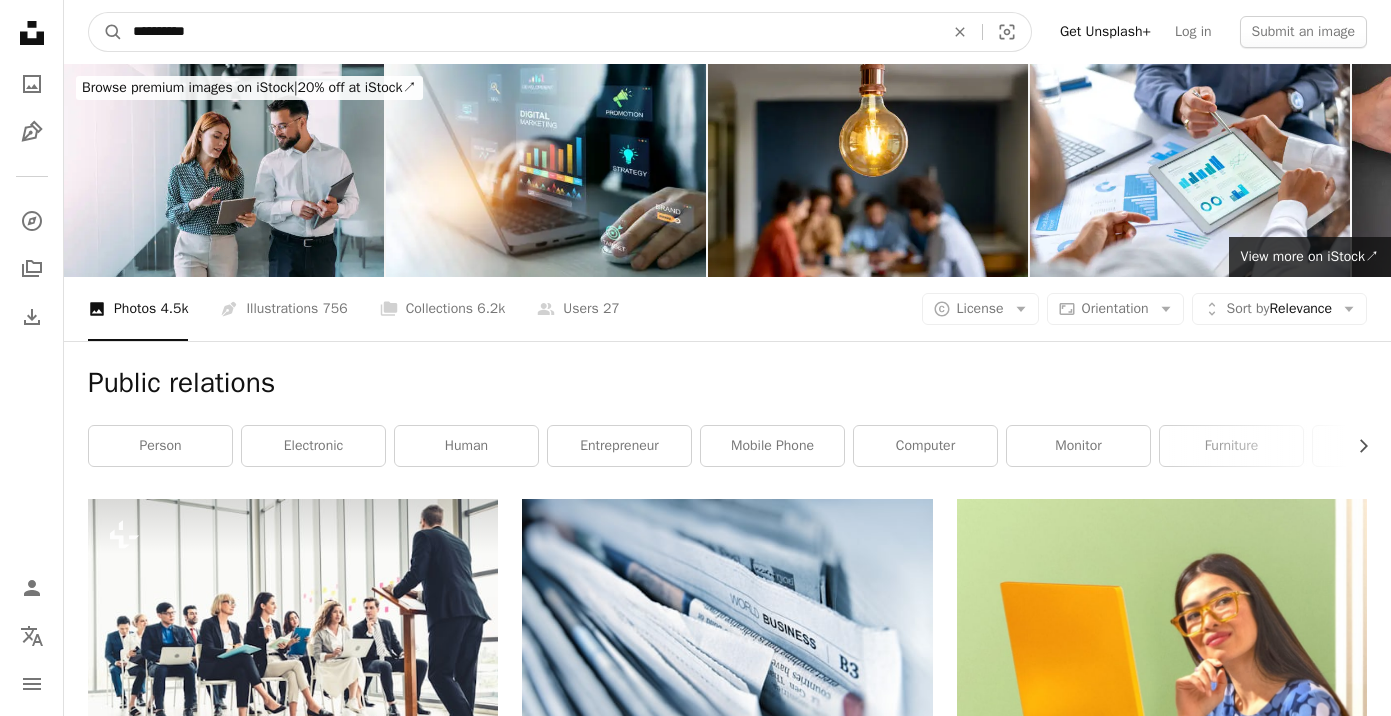 click on "A magnifying glass" at bounding box center (106, 32) 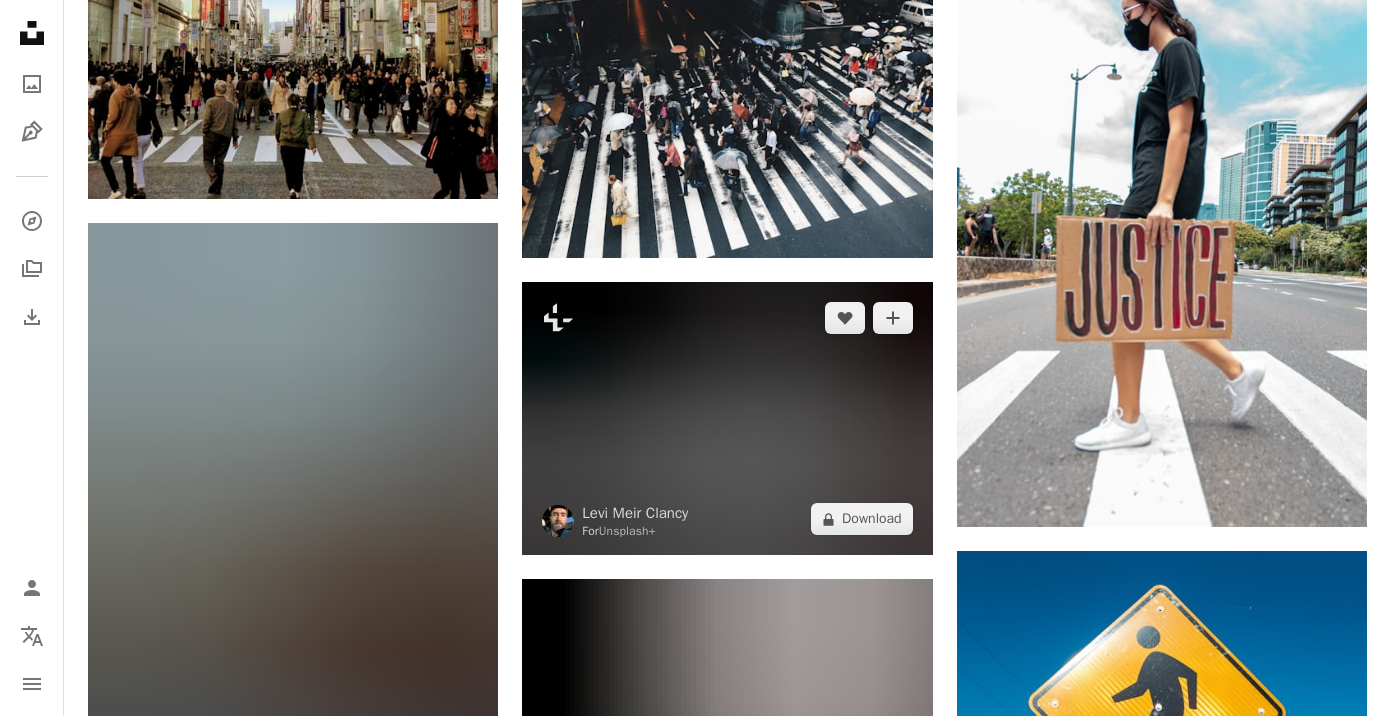 scroll, scrollTop: 1148, scrollLeft: 0, axis: vertical 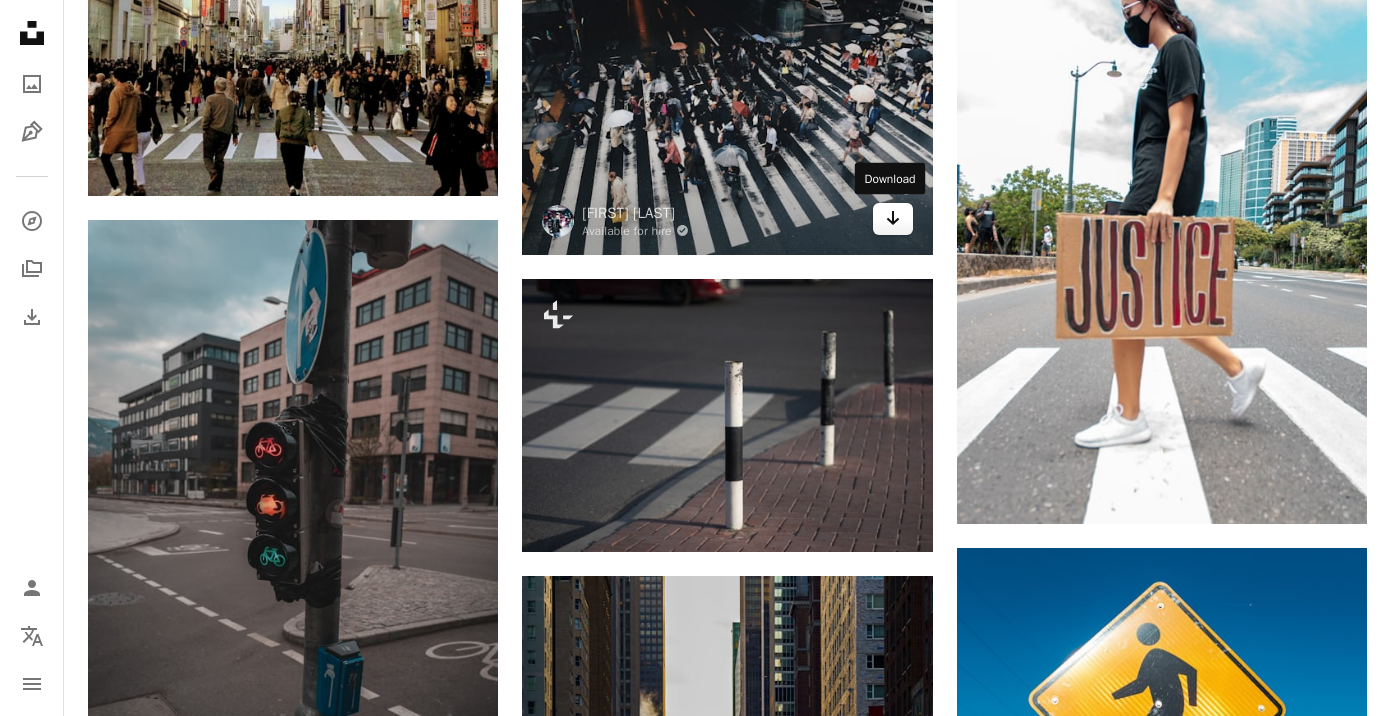 click on "Arrow pointing down" at bounding box center (893, 219) 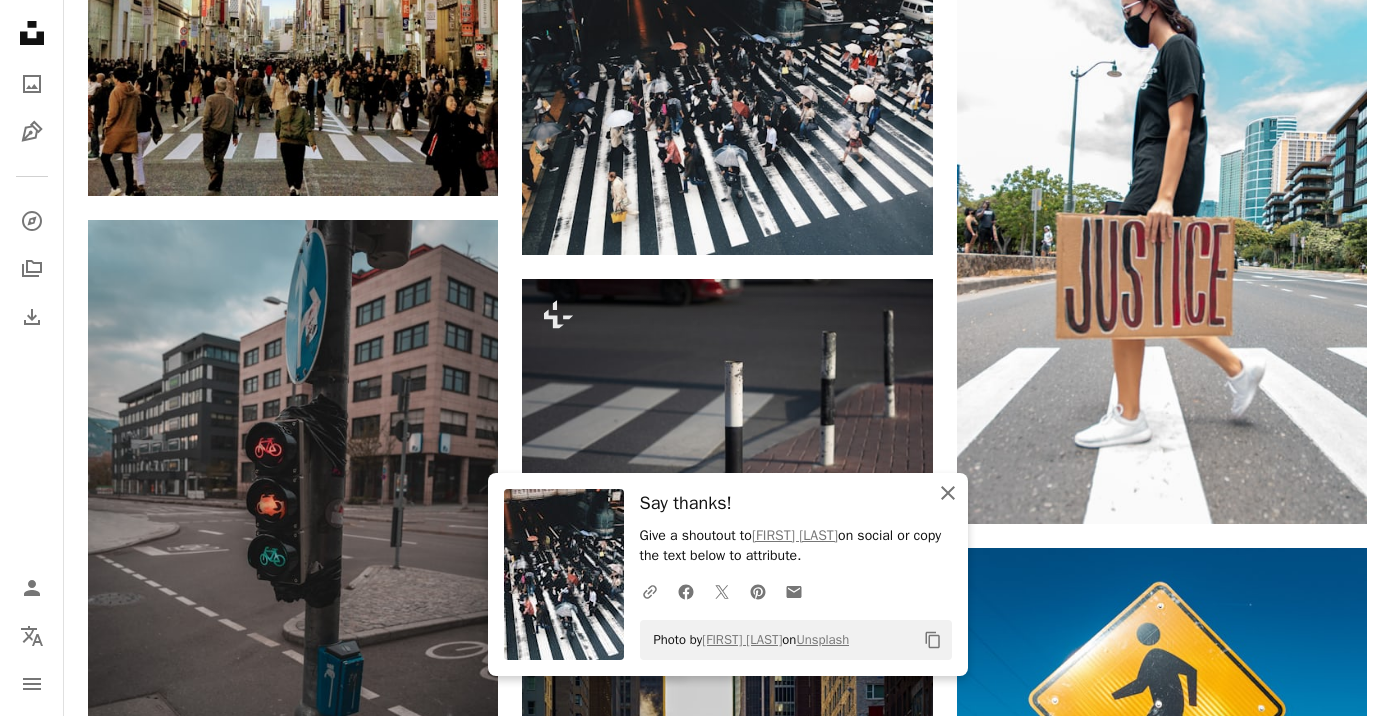click on "An X shape" 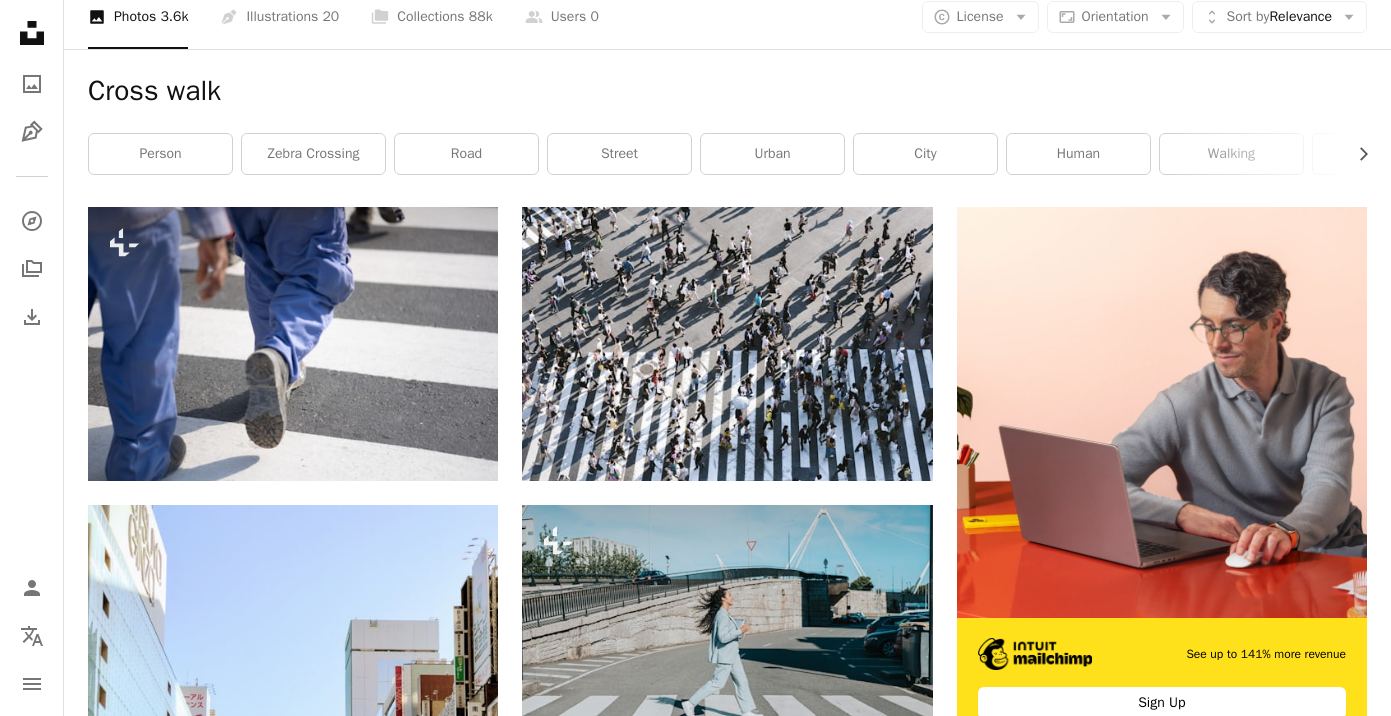 scroll, scrollTop: 0, scrollLeft: 0, axis: both 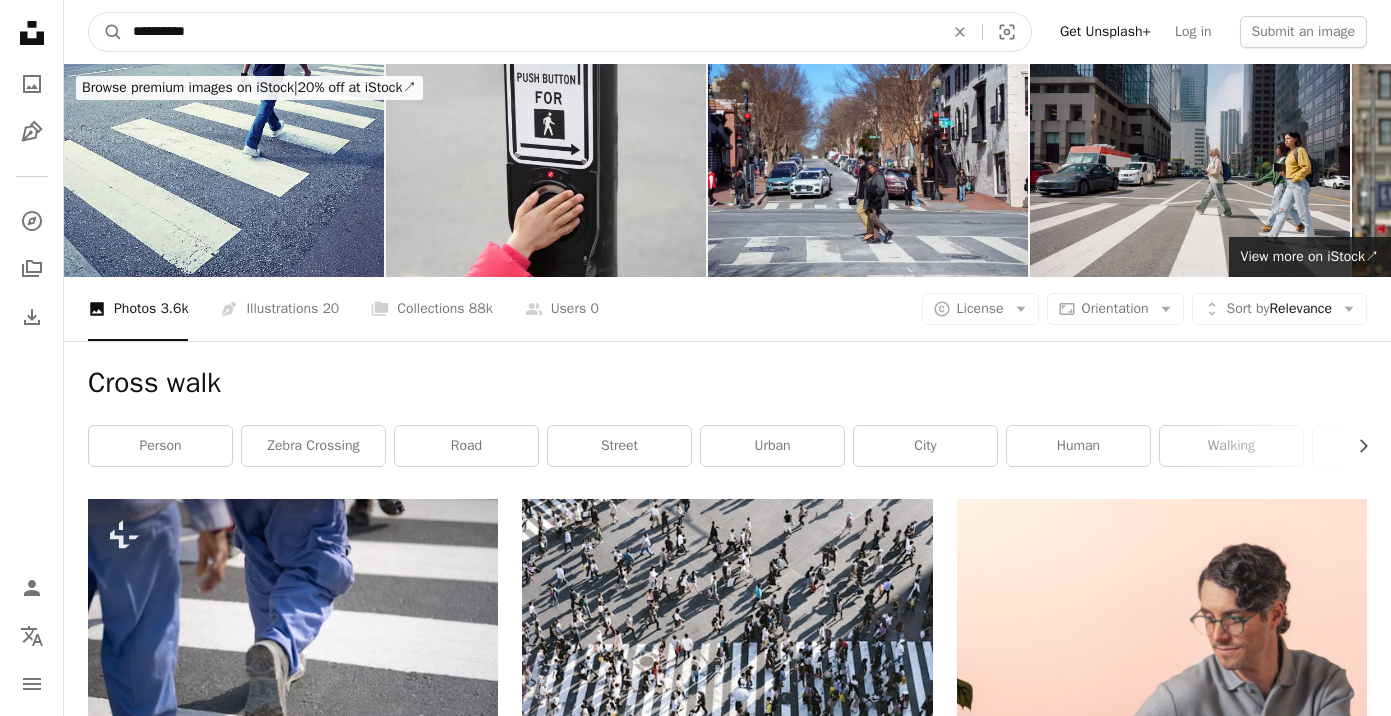 click on "**********" at bounding box center (530, 32) 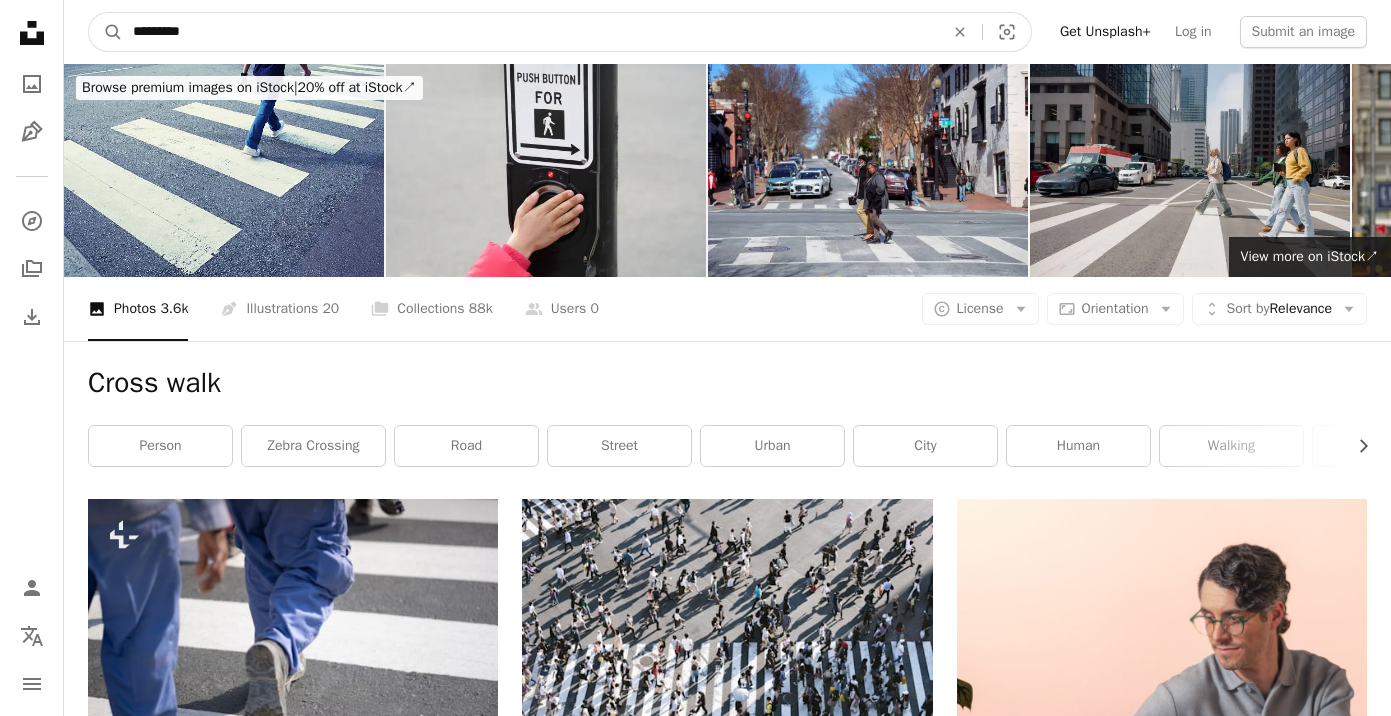 type on "**********" 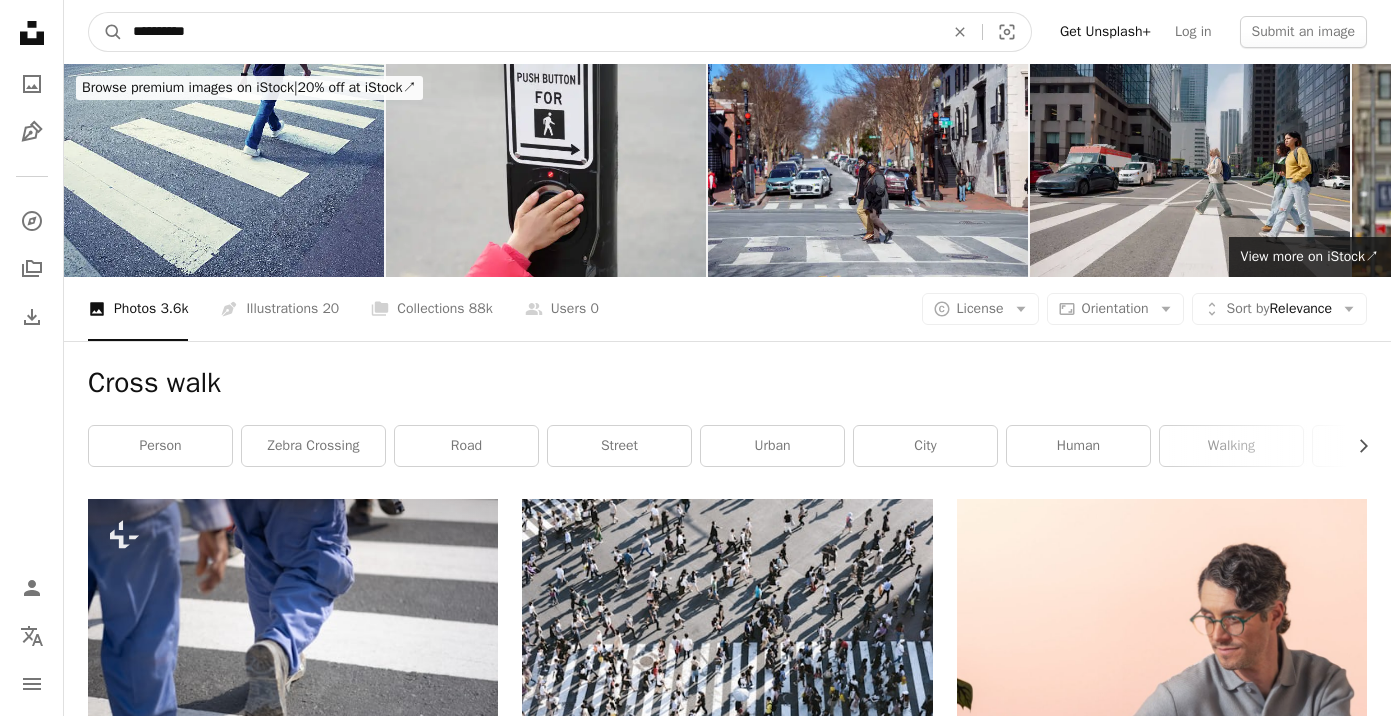 click on "A magnifying glass" at bounding box center [106, 32] 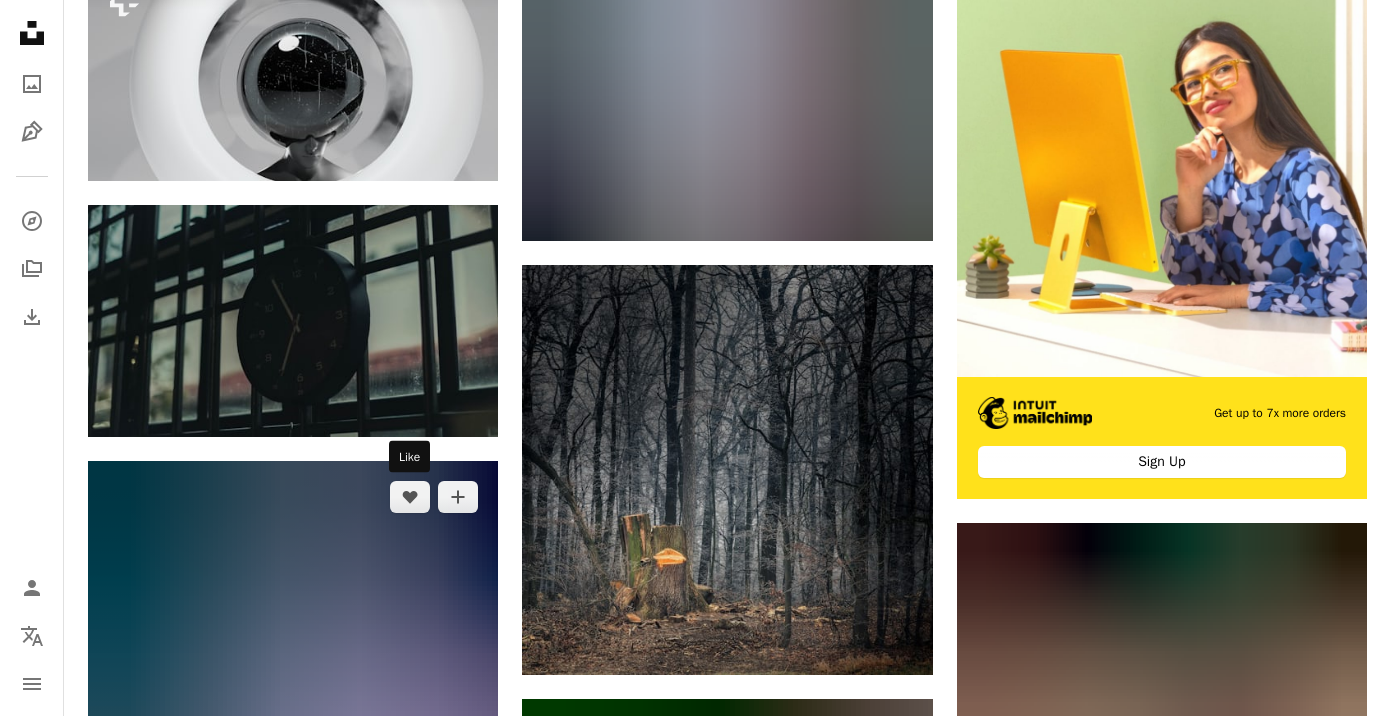 scroll, scrollTop: 530, scrollLeft: 0, axis: vertical 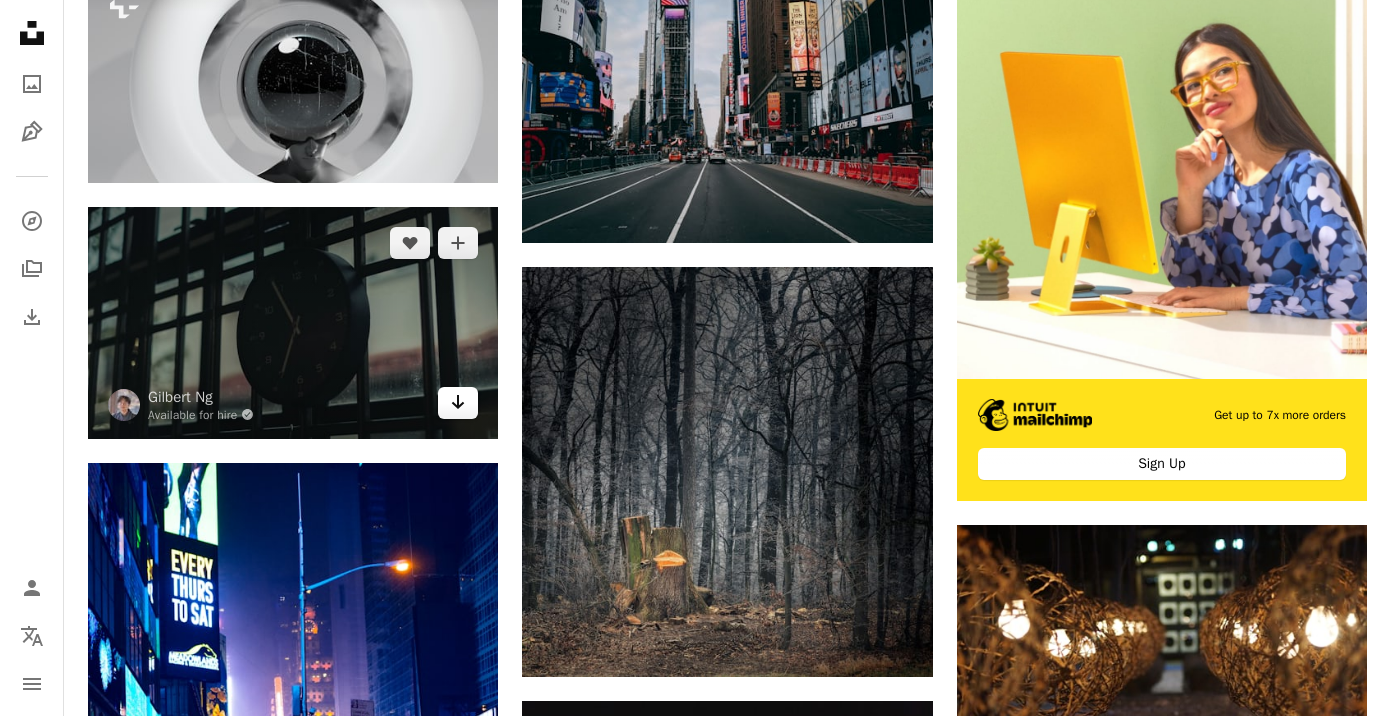 click on "Arrow pointing down" at bounding box center [458, 403] 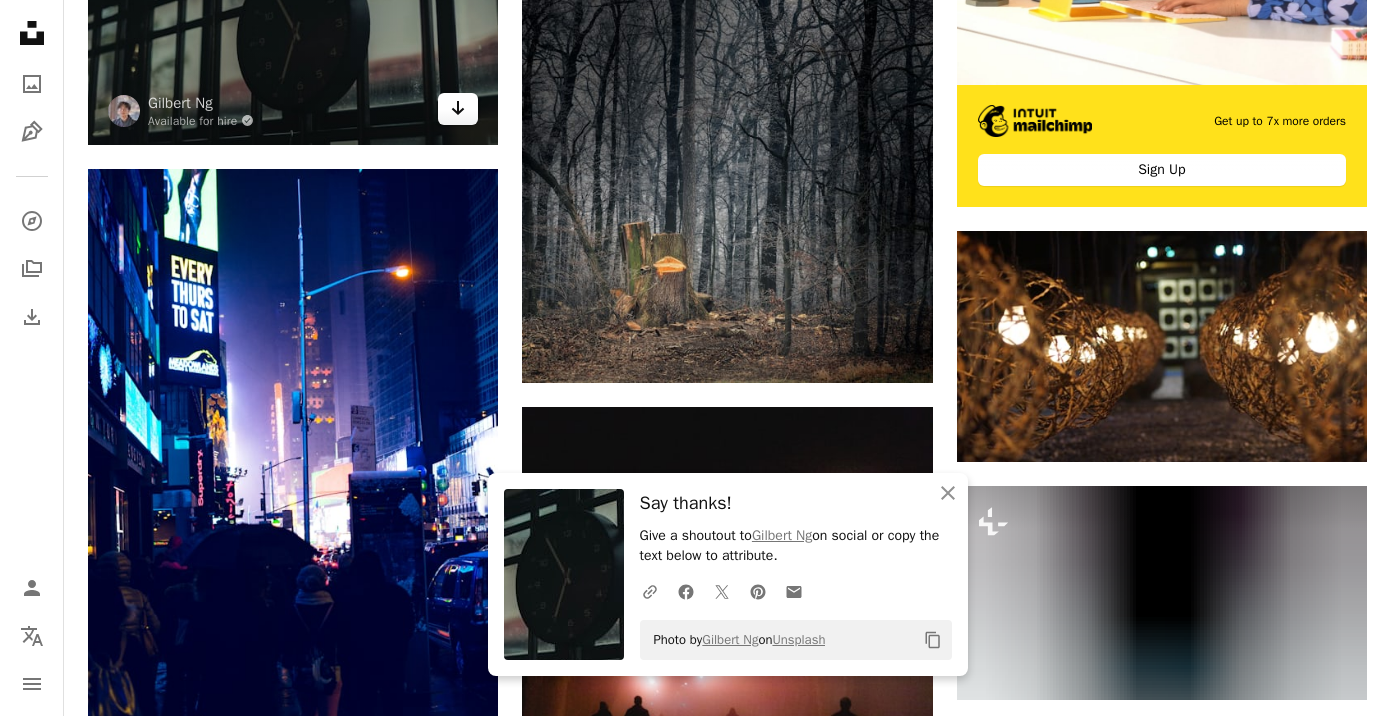 scroll, scrollTop: 959, scrollLeft: 0, axis: vertical 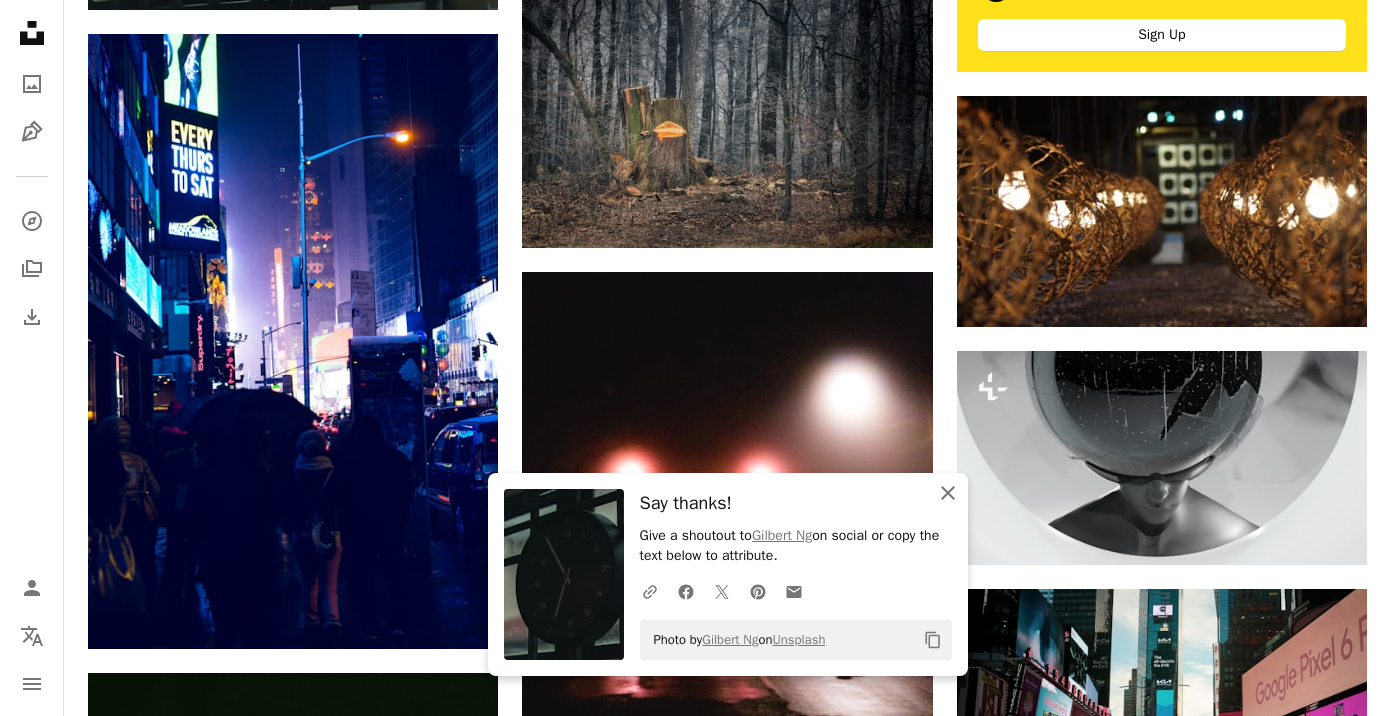 click on "An X shape" 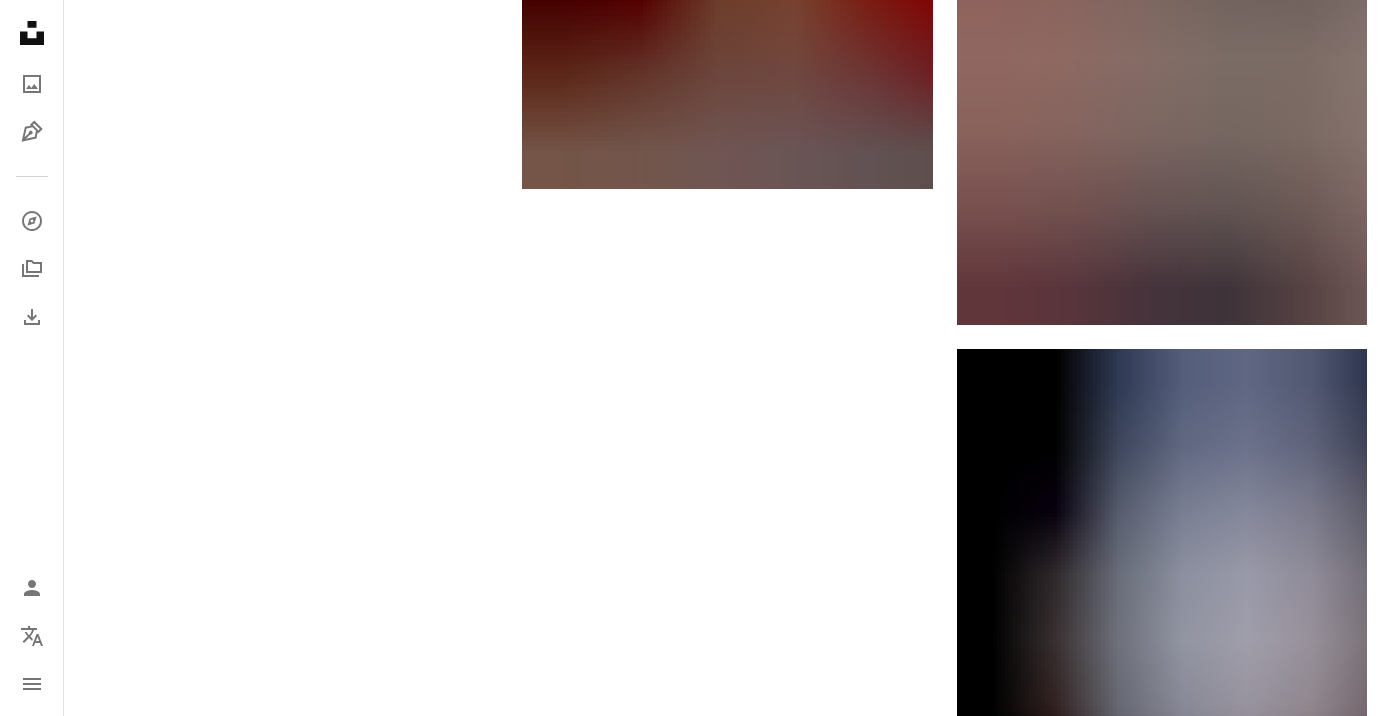 scroll, scrollTop: 3778, scrollLeft: 0, axis: vertical 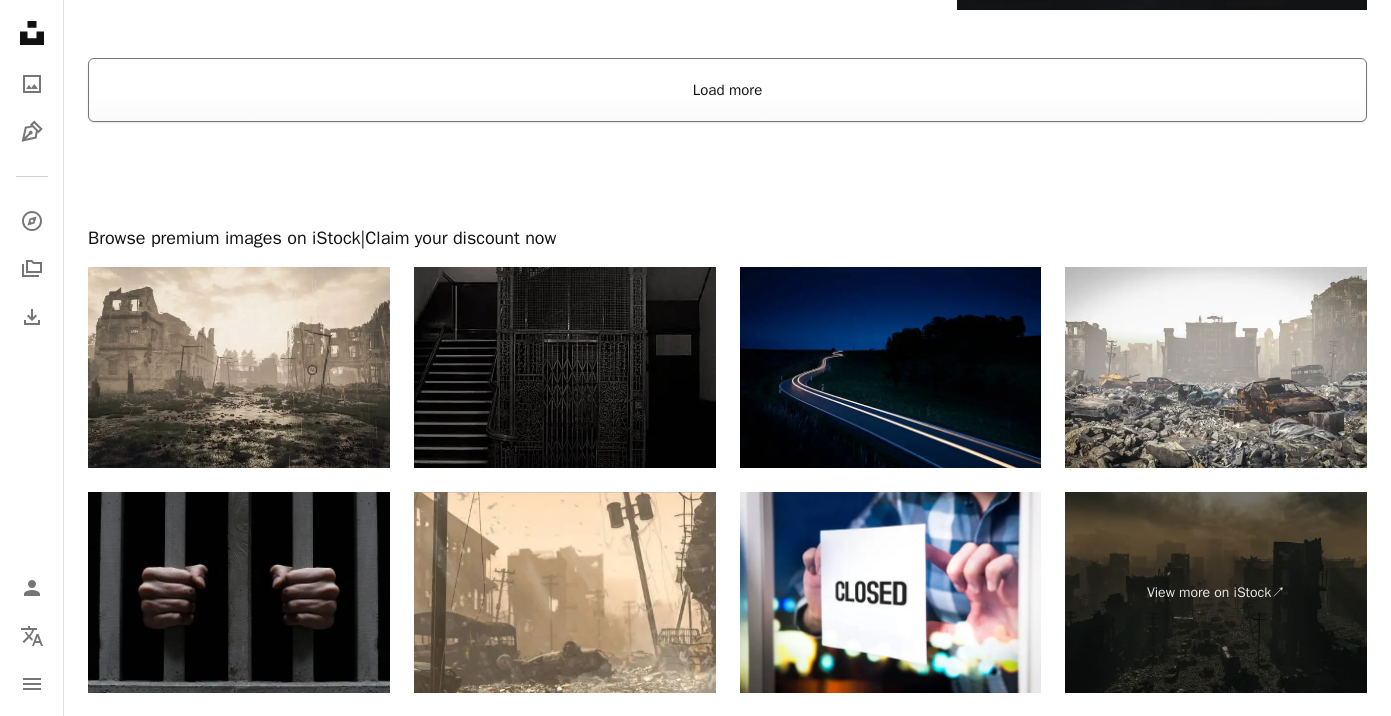 click on "Load more" at bounding box center (727, 90) 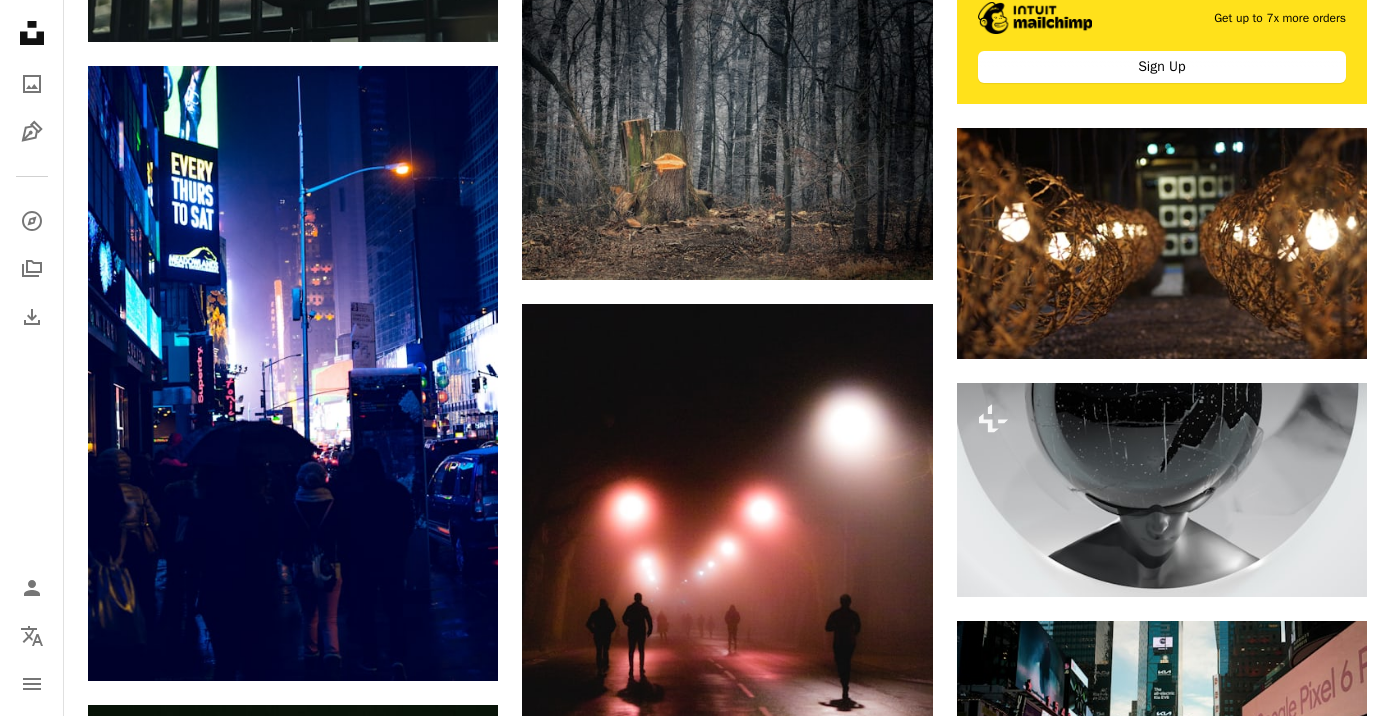 scroll, scrollTop: 0, scrollLeft: 0, axis: both 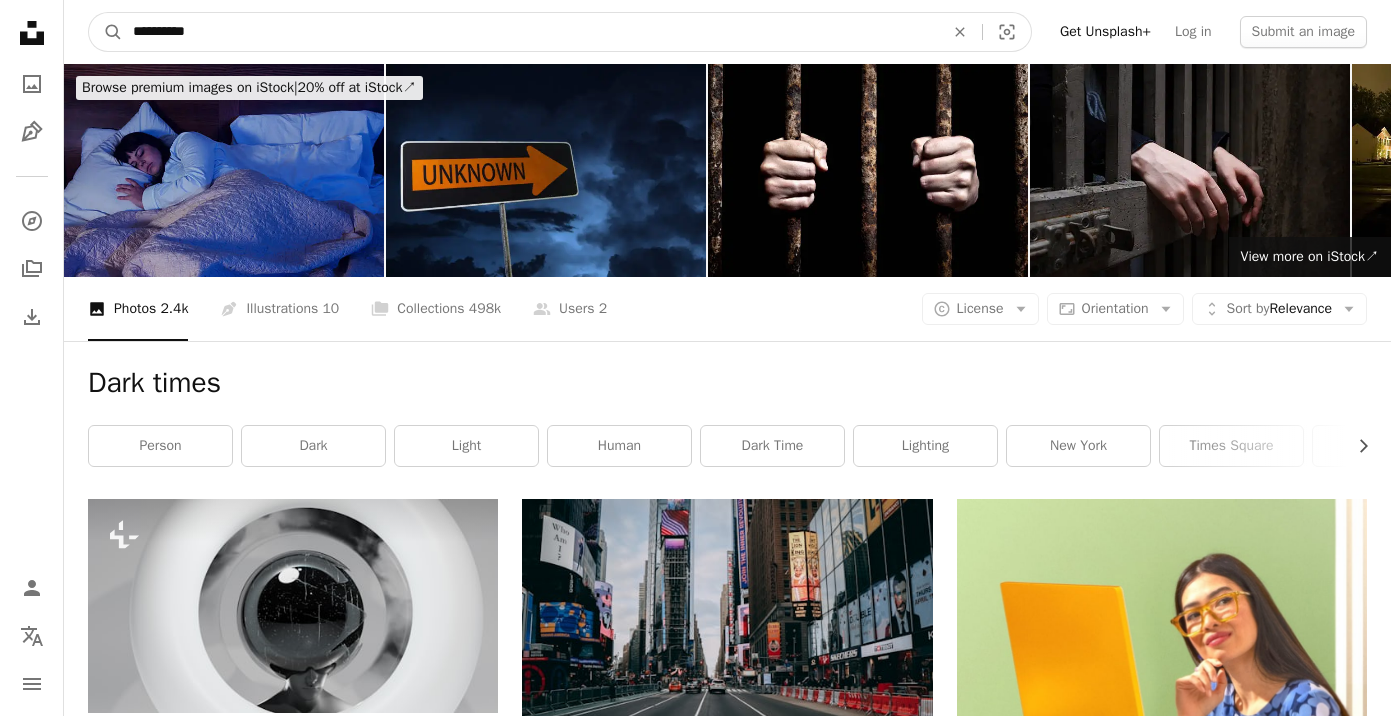 click on "**********" at bounding box center [530, 32] 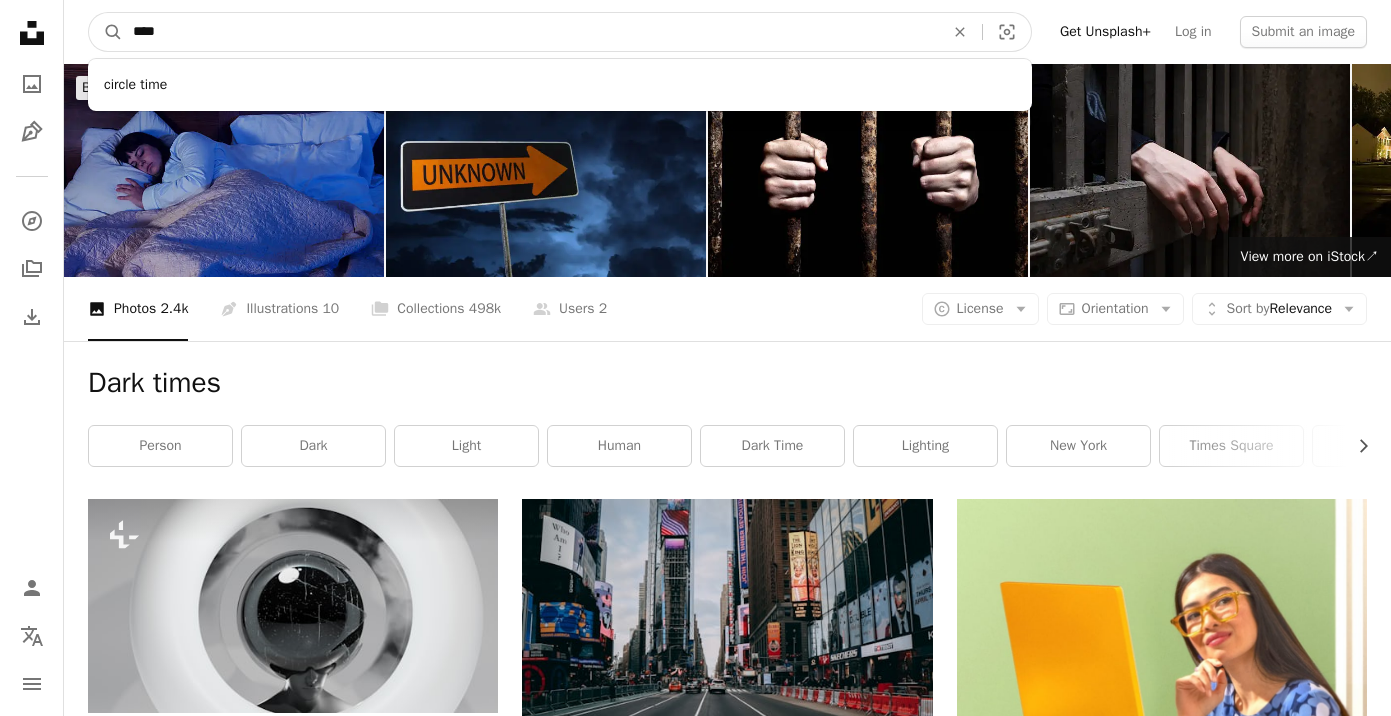 type on "****" 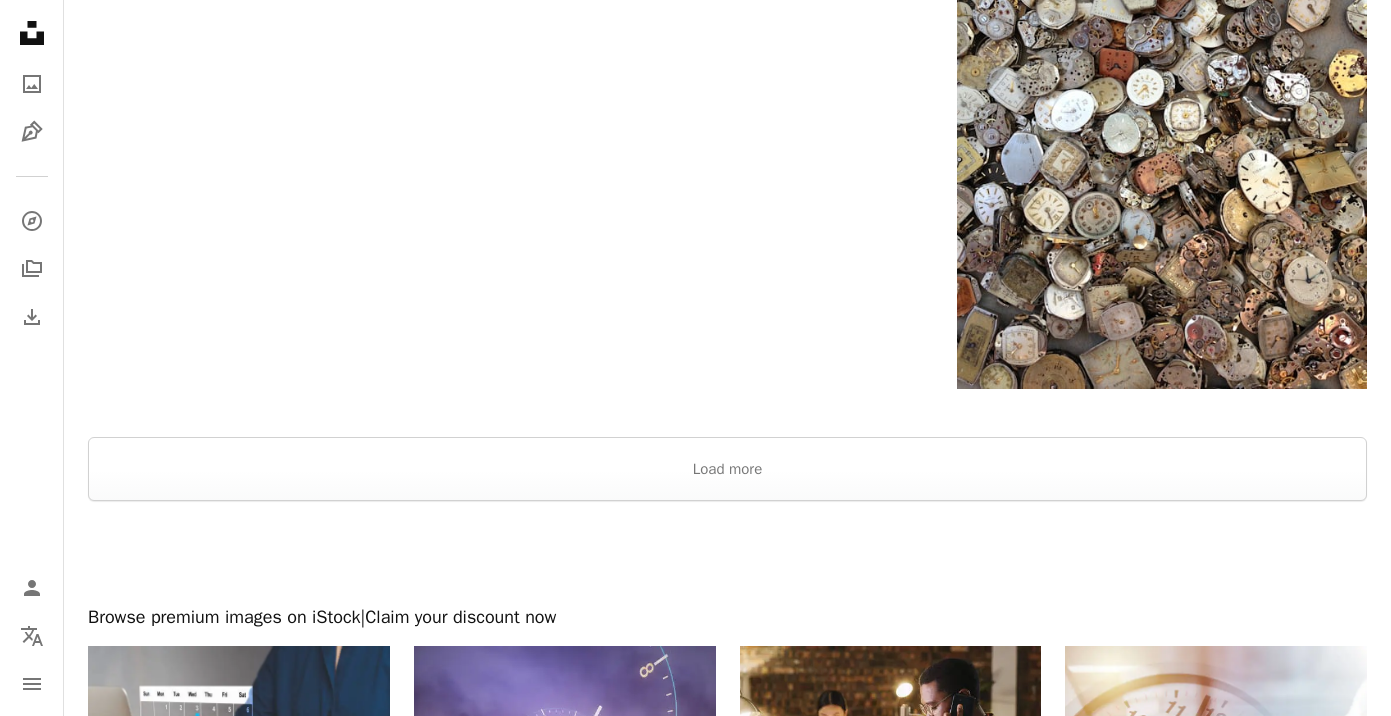 scroll, scrollTop: 3713, scrollLeft: 0, axis: vertical 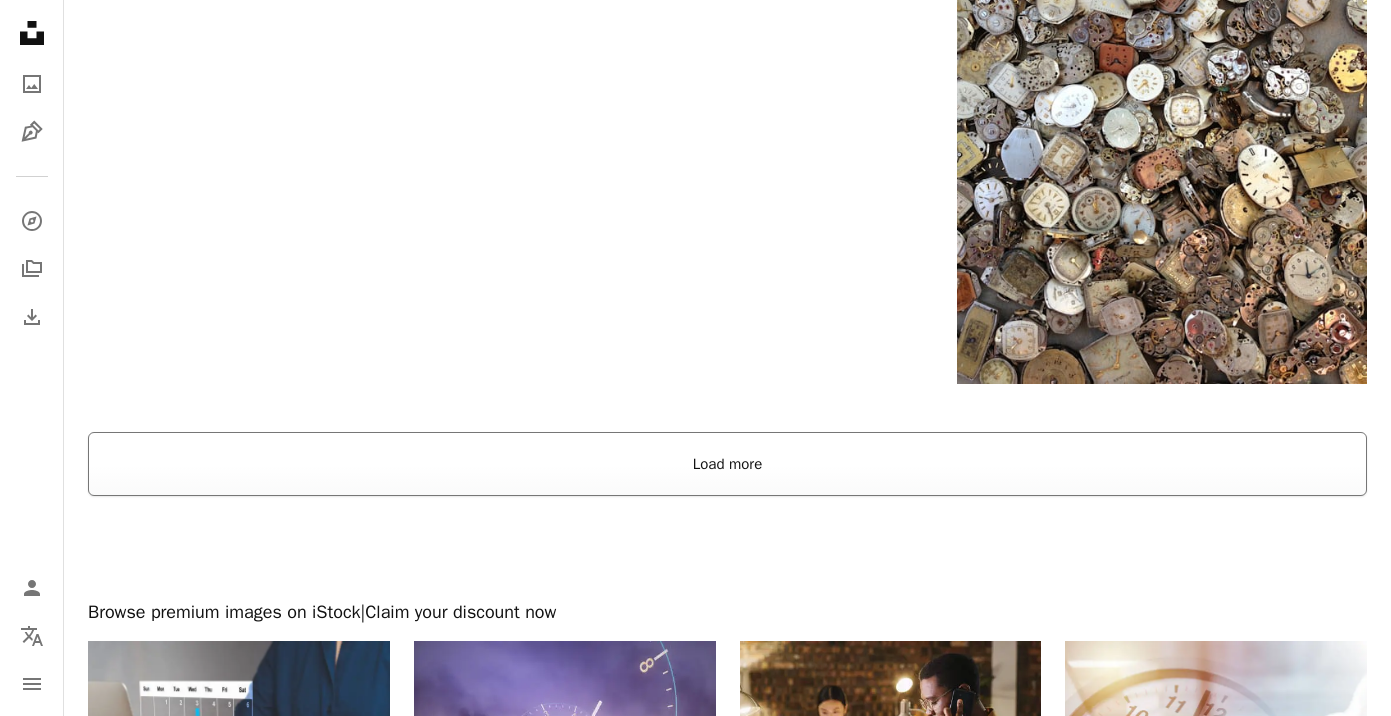 click on "Load more" at bounding box center [727, 464] 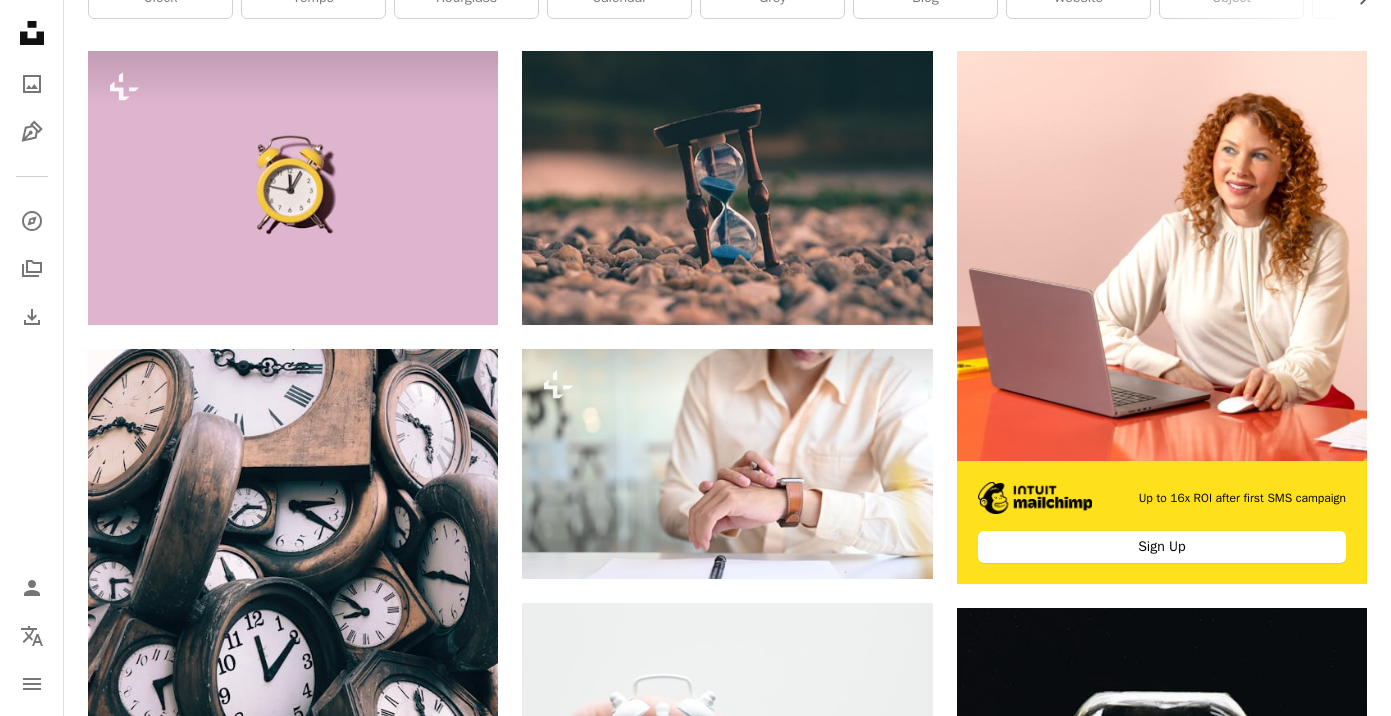 scroll, scrollTop: 0, scrollLeft: 0, axis: both 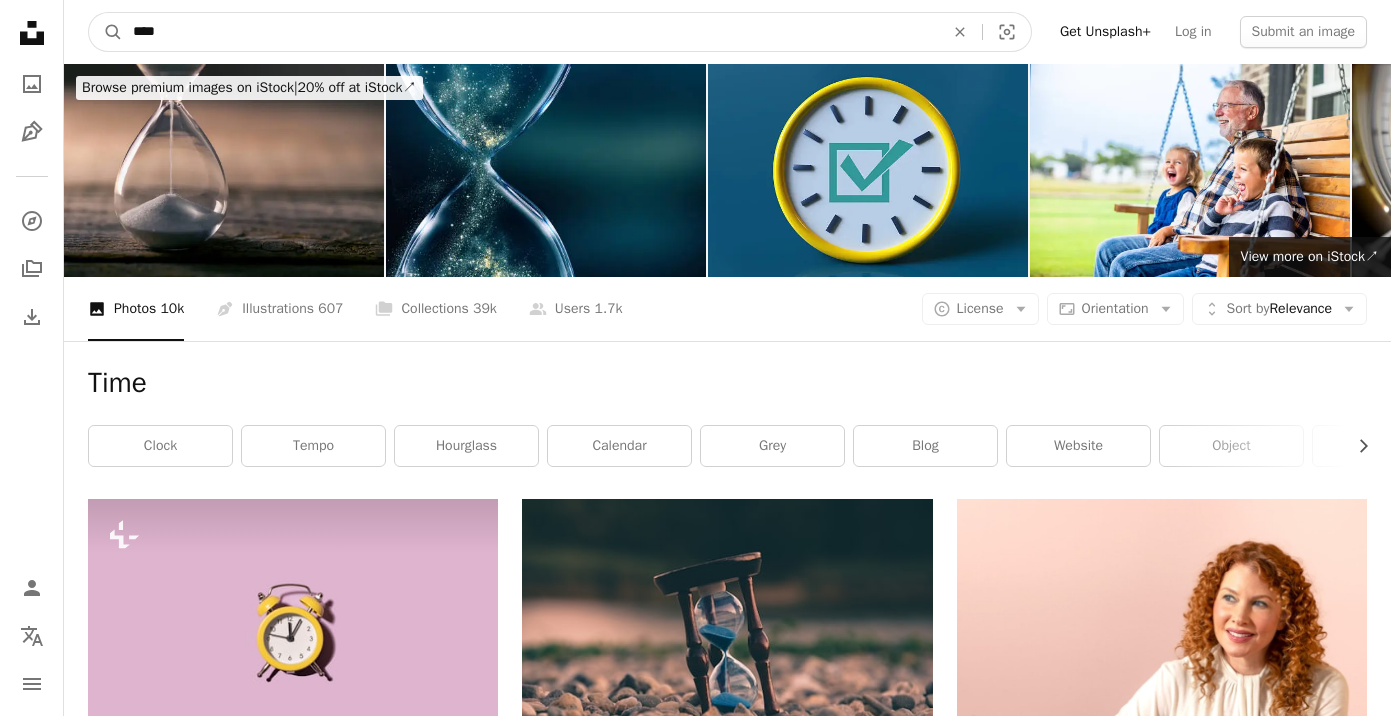 click on "****" at bounding box center (530, 32) 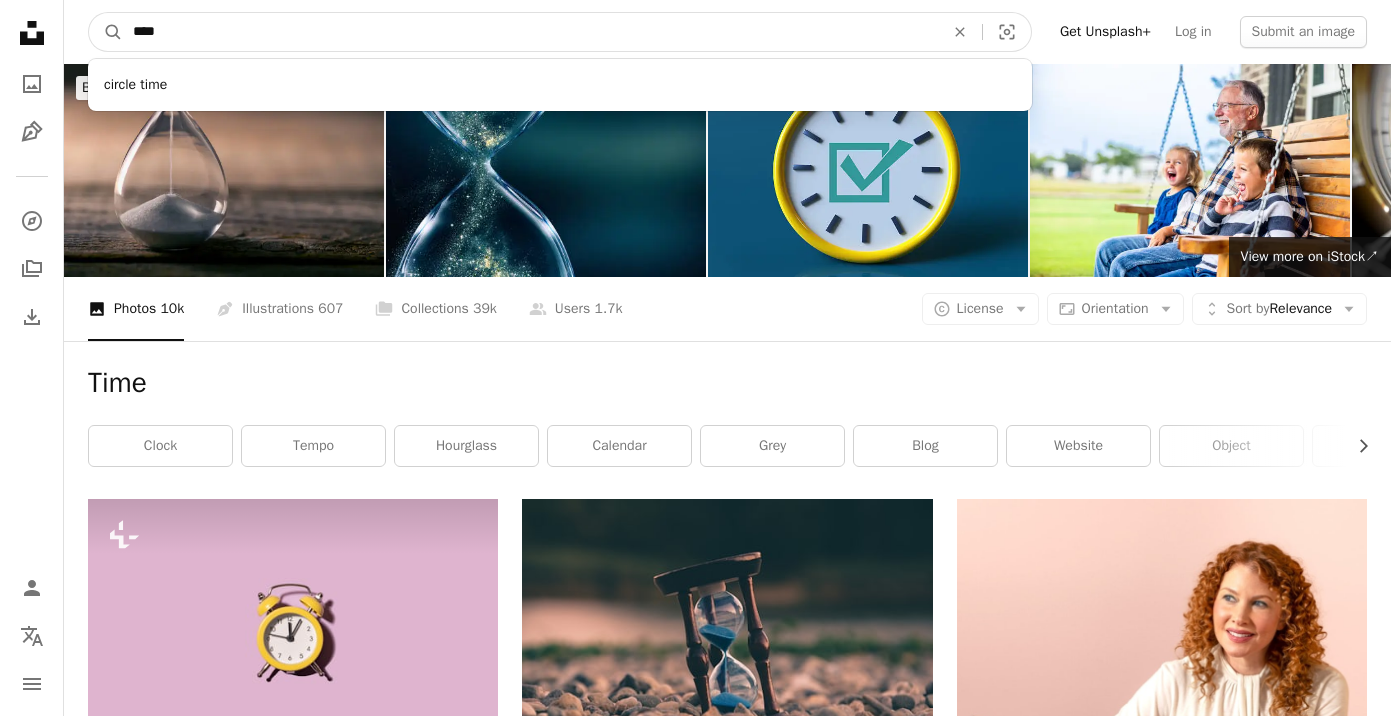 click on "****" at bounding box center (530, 32) 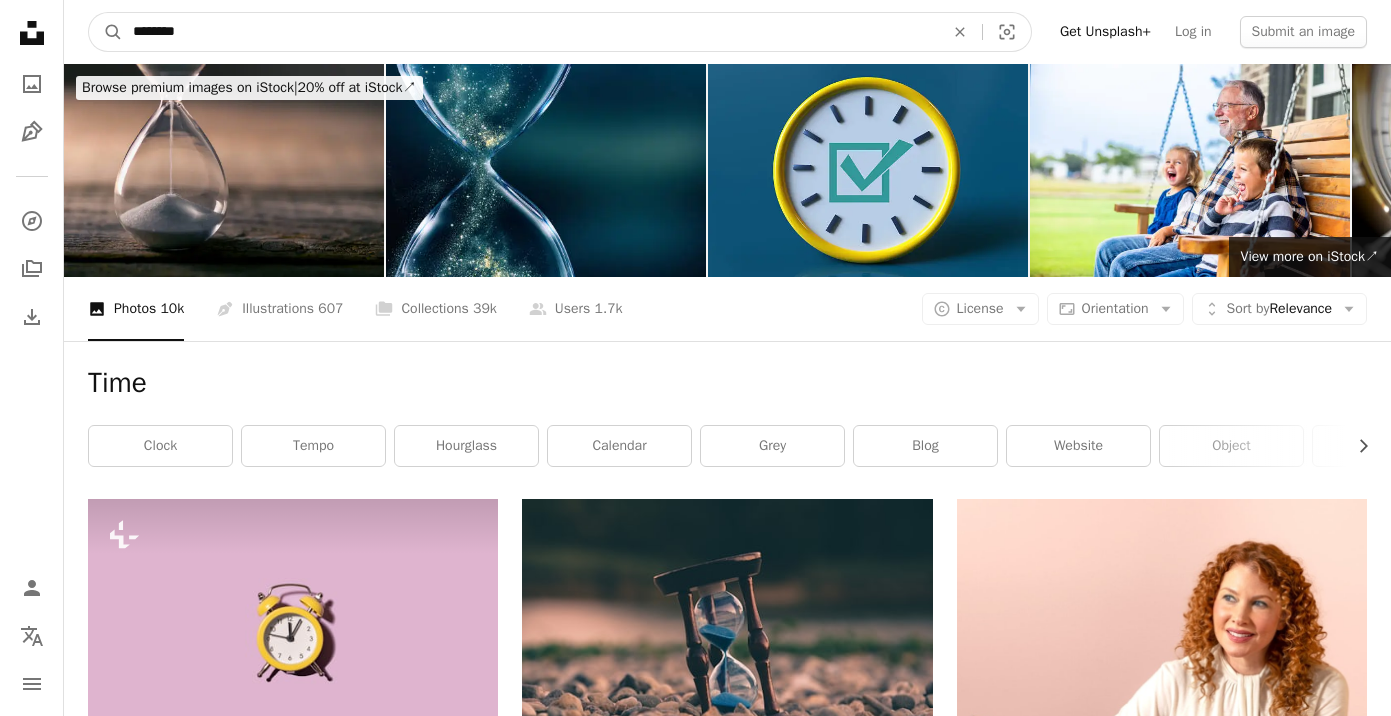 type on "*********" 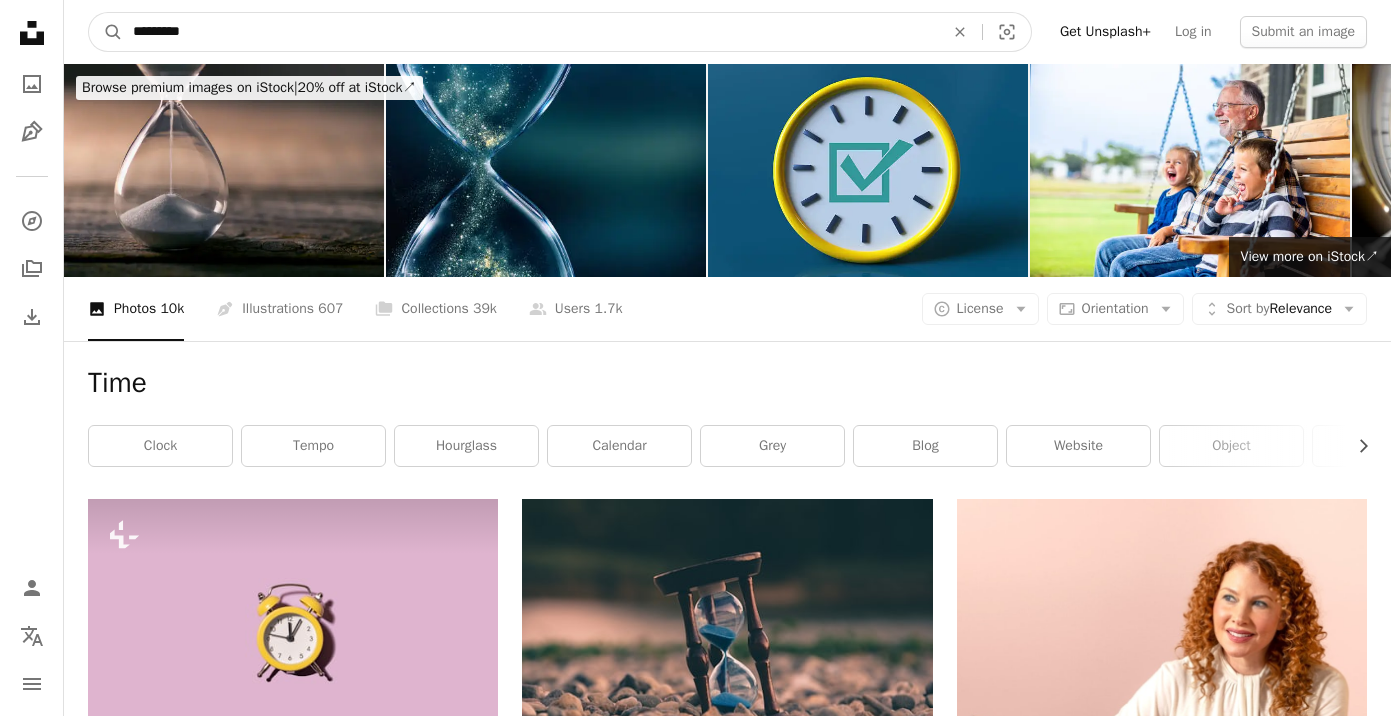 click on "A magnifying glass" at bounding box center [106, 32] 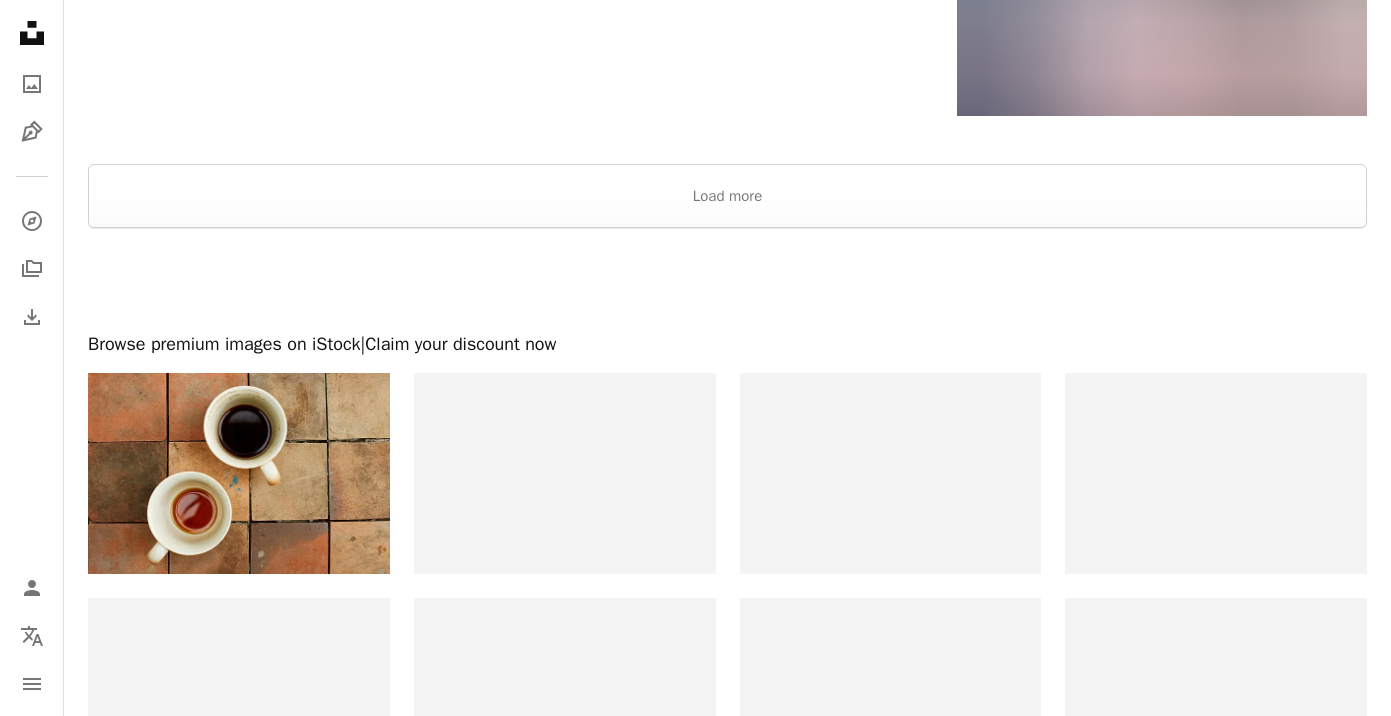 scroll, scrollTop: 3533, scrollLeft: 0, axis: vertical 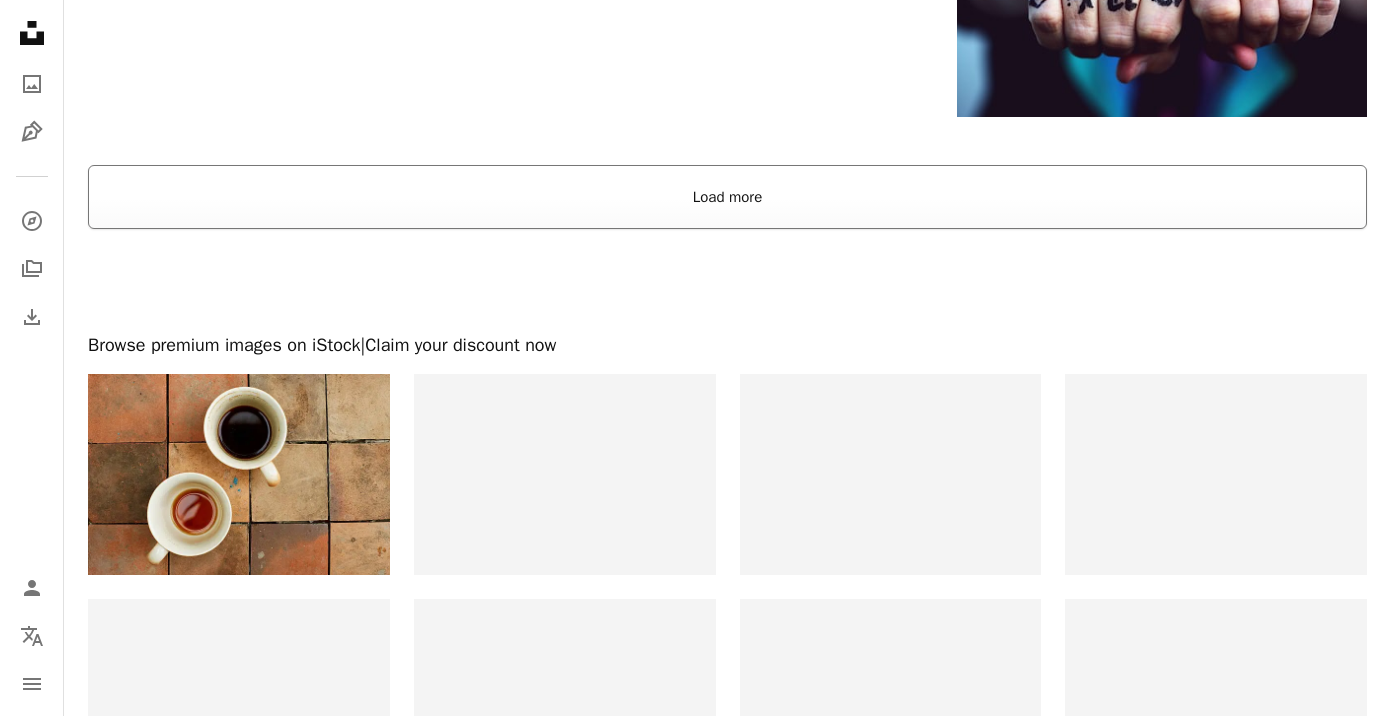 click on "Load more" at bounding box center [727, 197] 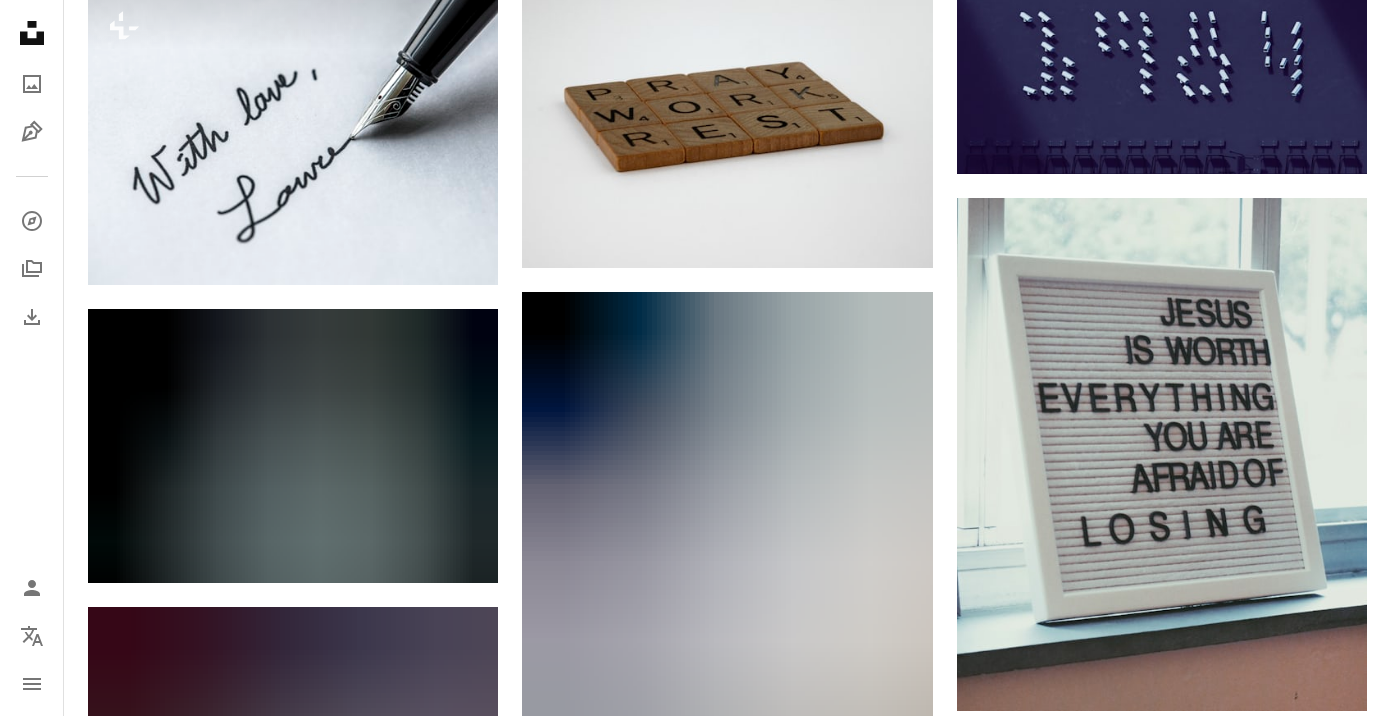 scroll, scrollTop: 0, scrollLeft: 0, axis: both 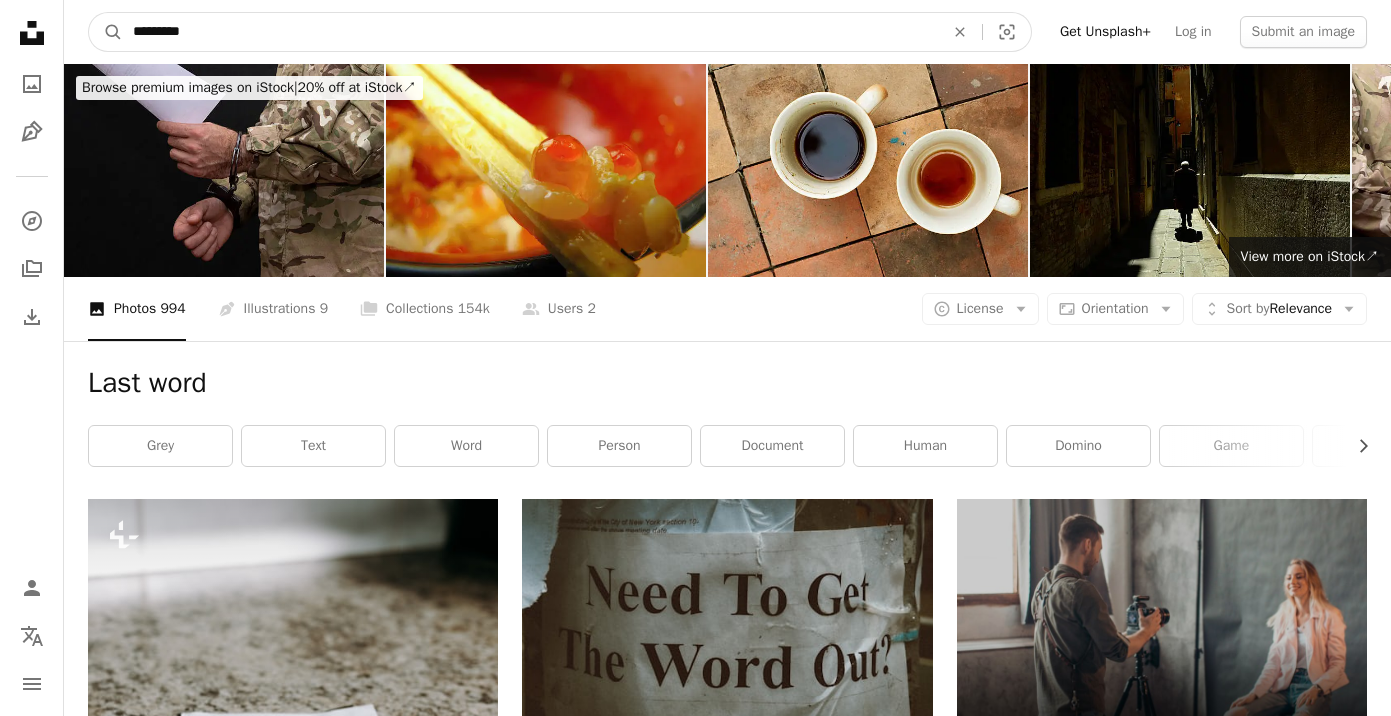 click on "*********" at bounding box center [530, 32] 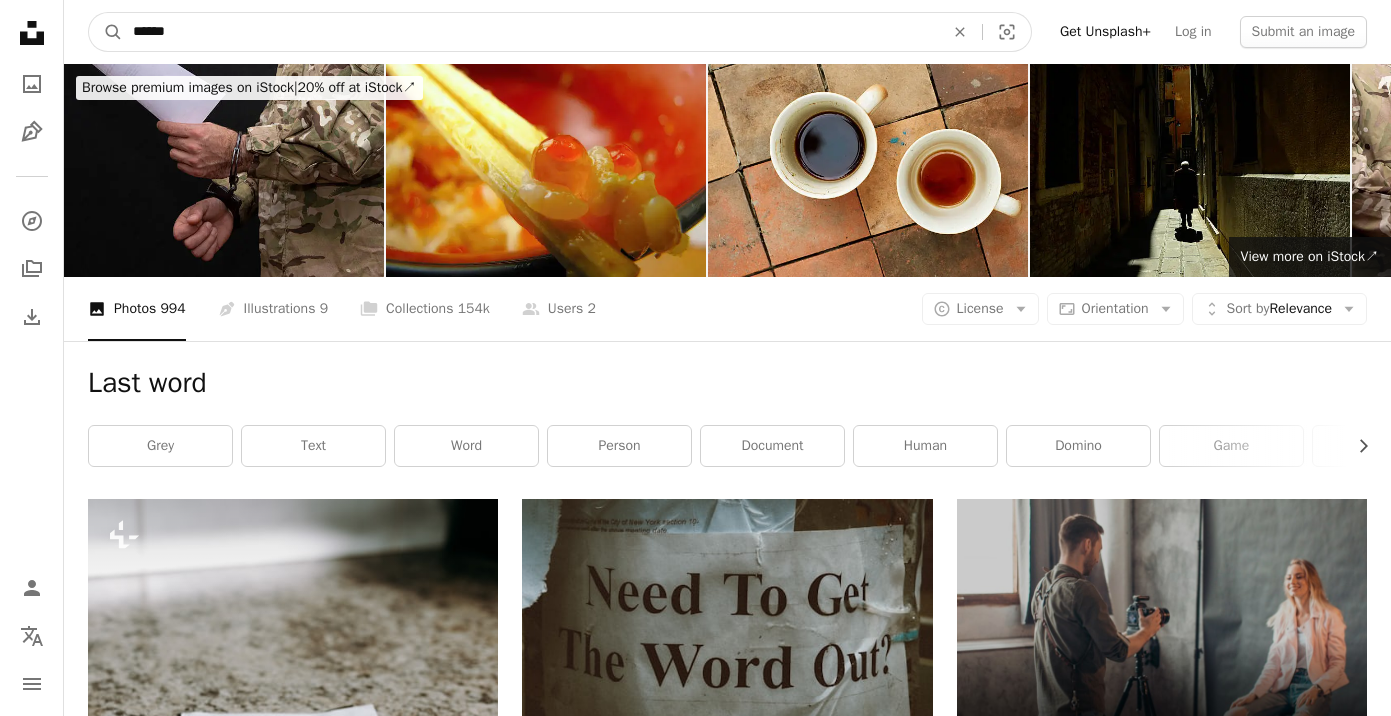 type on "******" 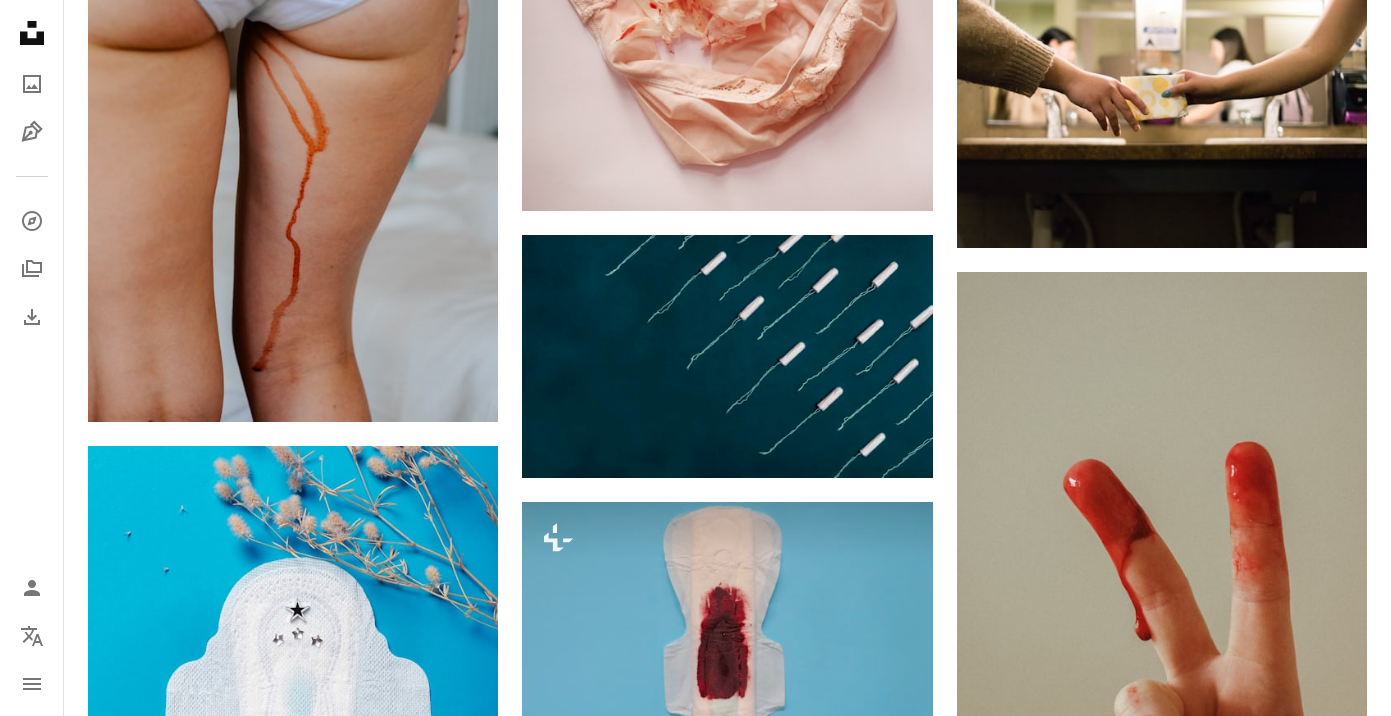 scroll, scrollTop: 0, scrollLeft: 0, axis: both 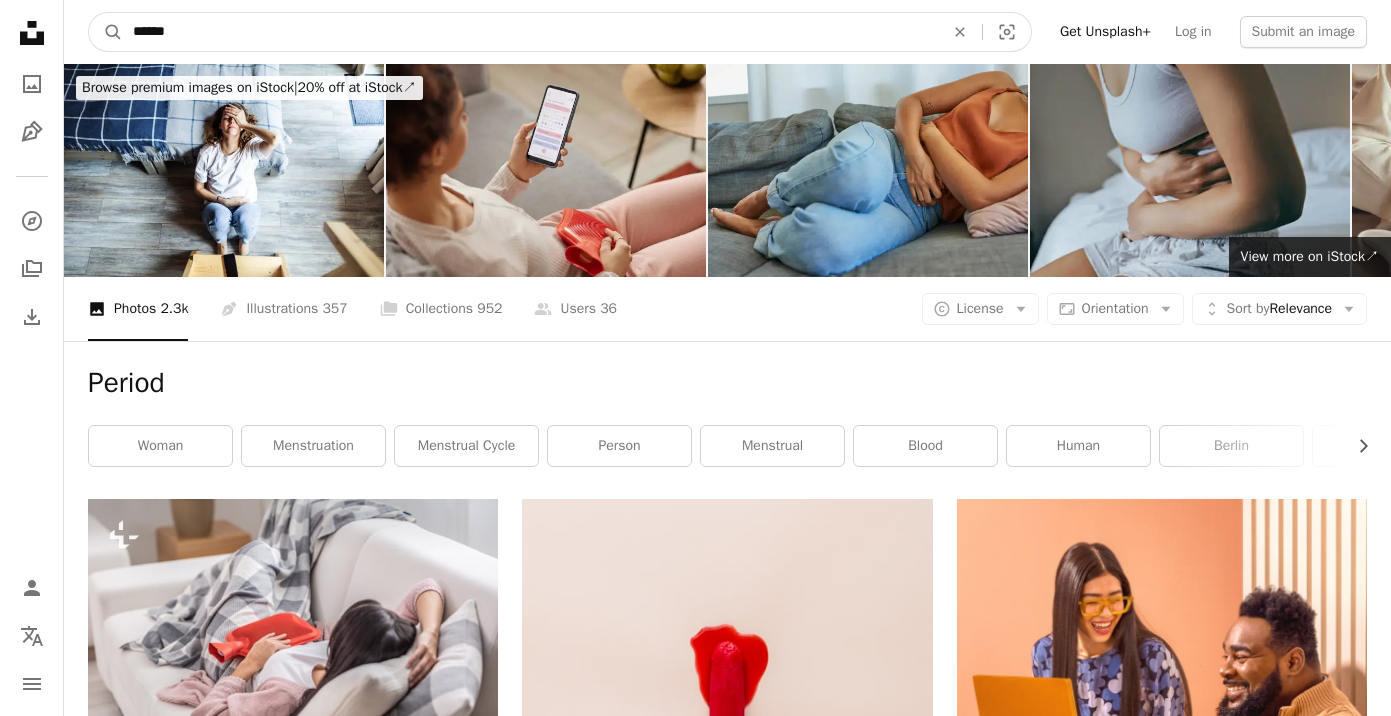 click on "******" at bounding box center [530, 32] 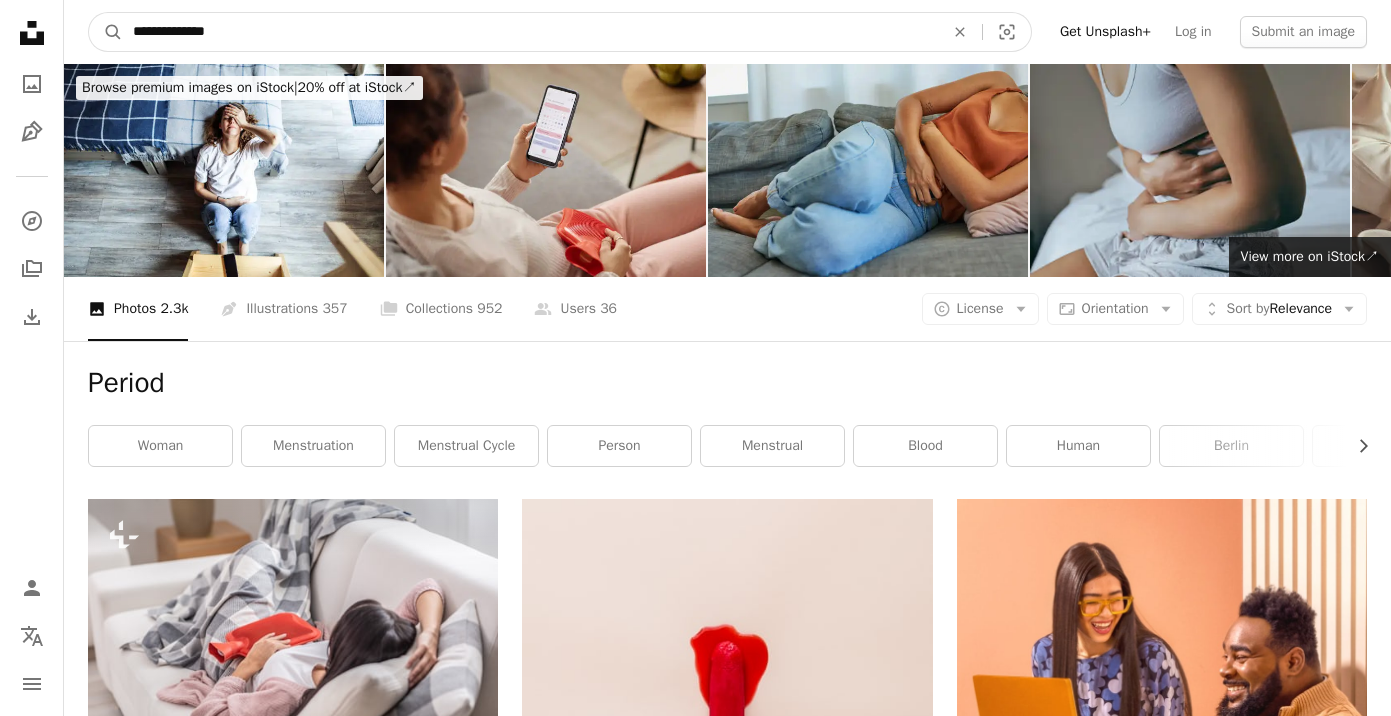 type on "**********" 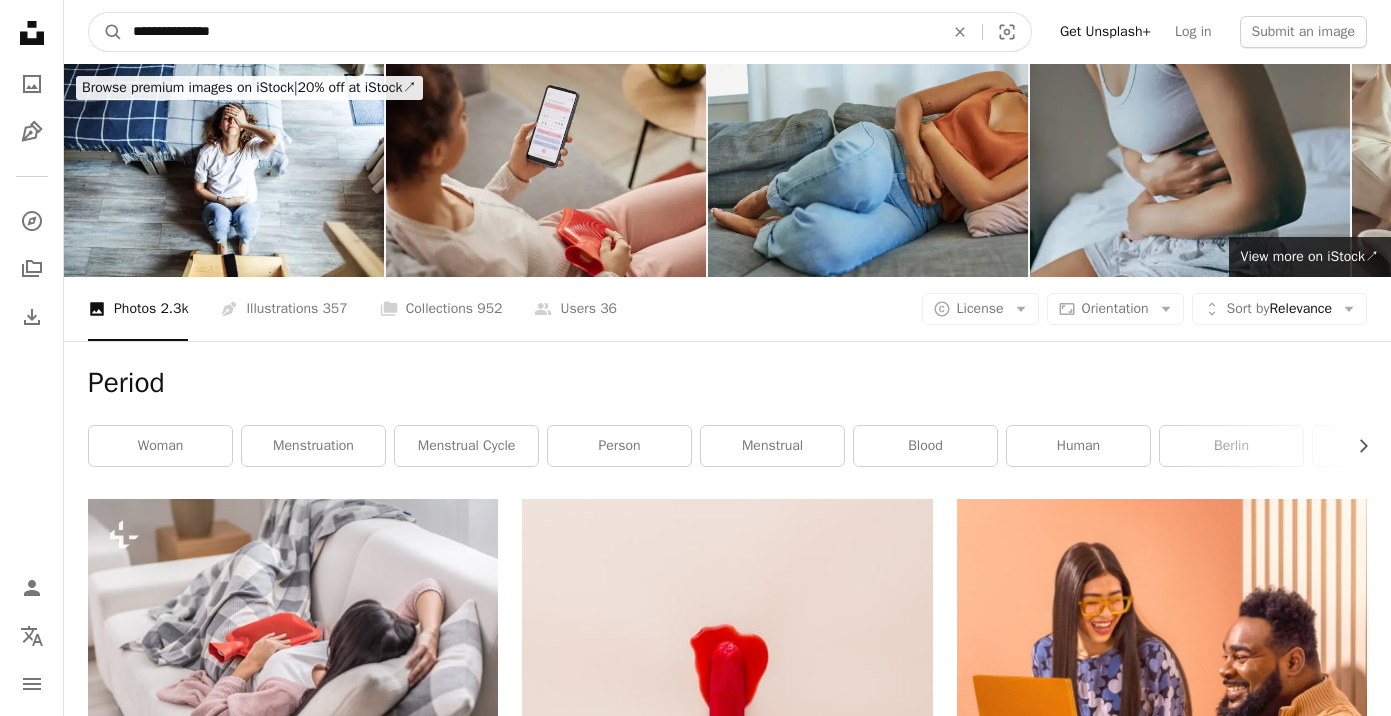 click on "A magnifying glass" at bounding box center [106, 32] 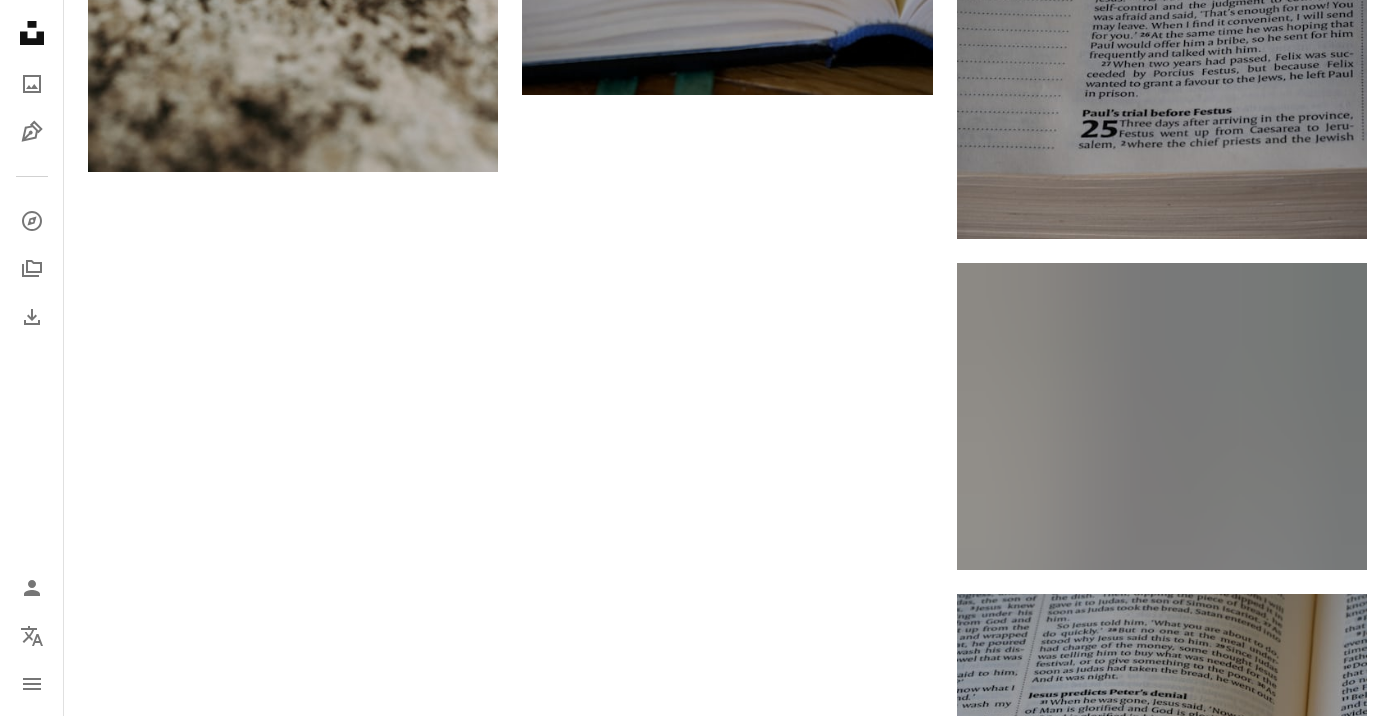 scroll, scrollTop: 3224, scrollLeft: 0, axis: vertical 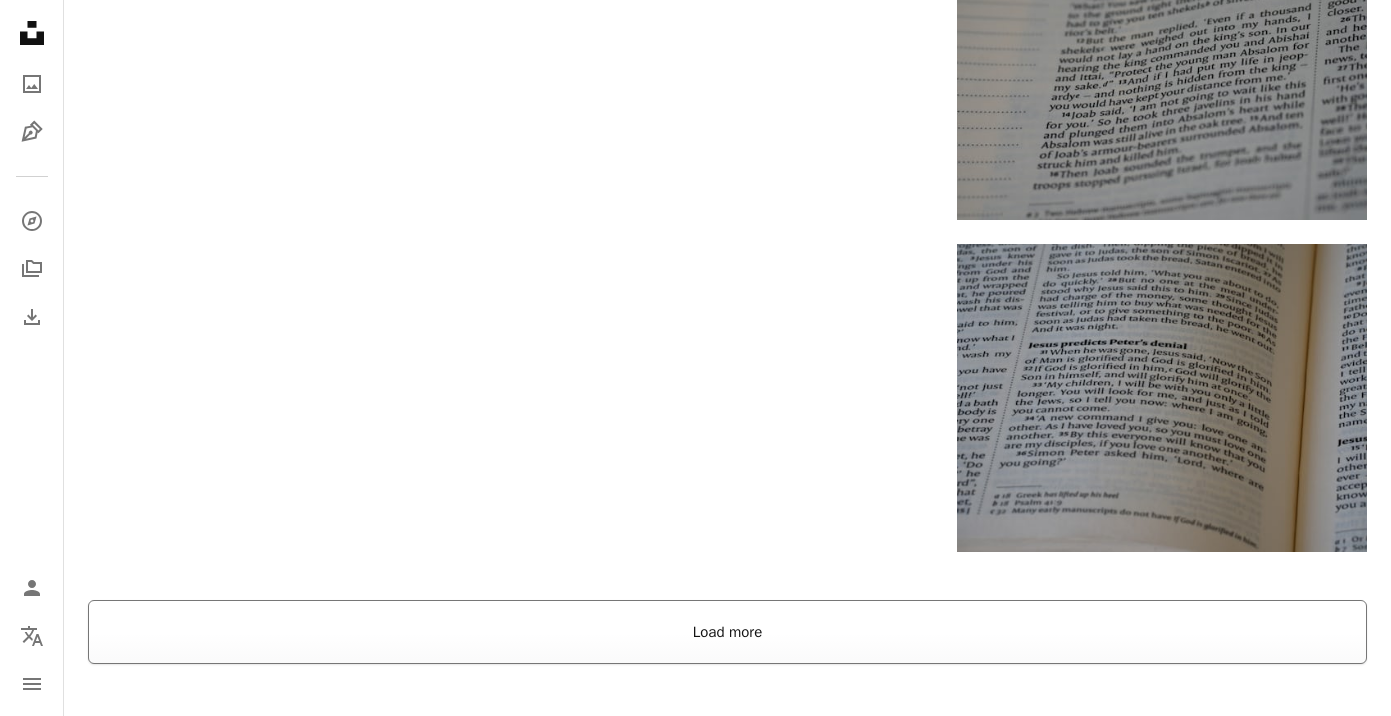 click on "Load more" at bounding box center [727, 632] 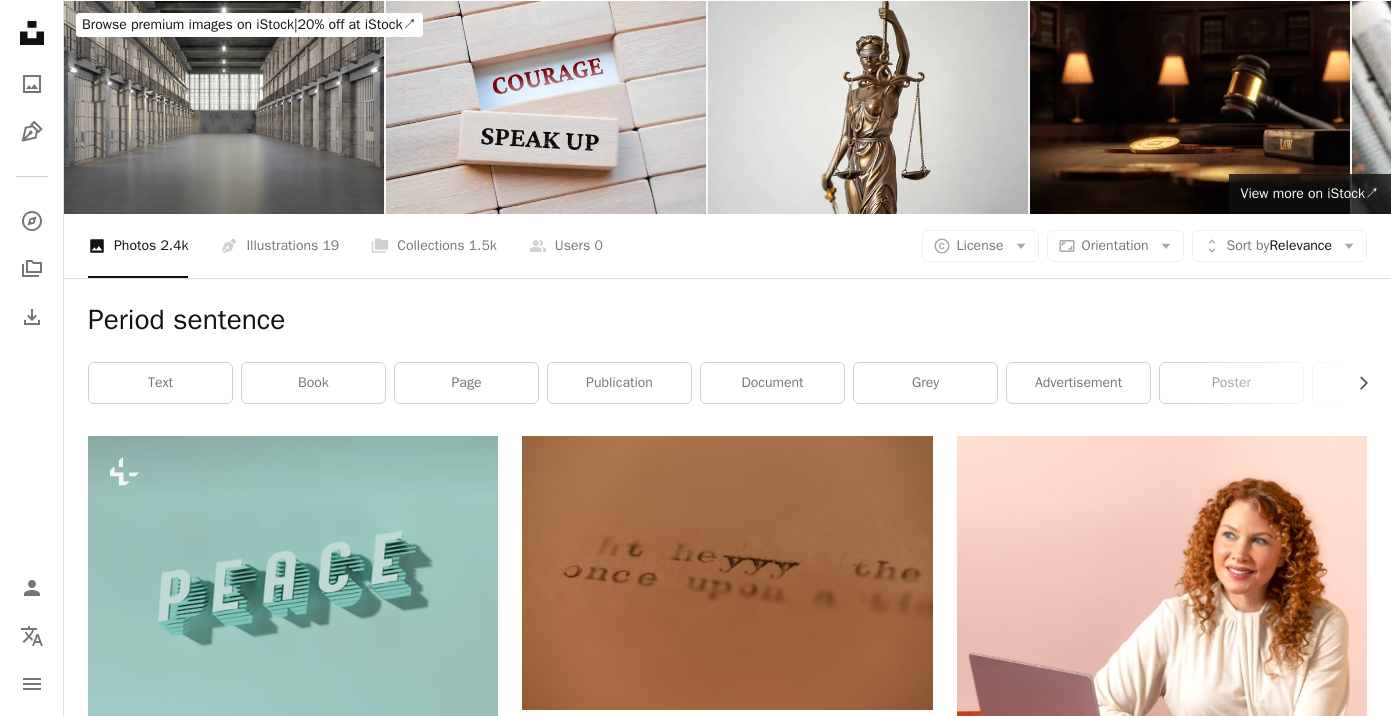 scroll, scrollTop: 0, scrollLeft: 0, axis: both 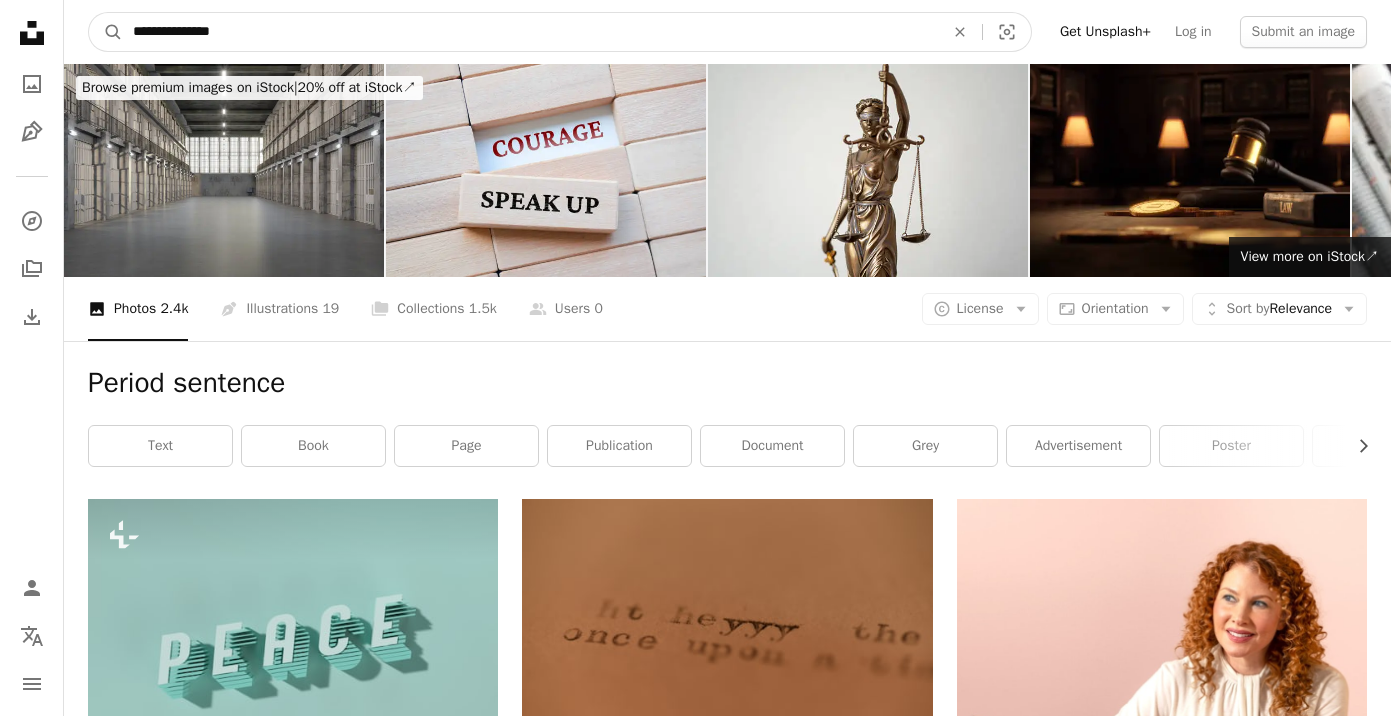 click on "**********" at bounding box center [530, 32] 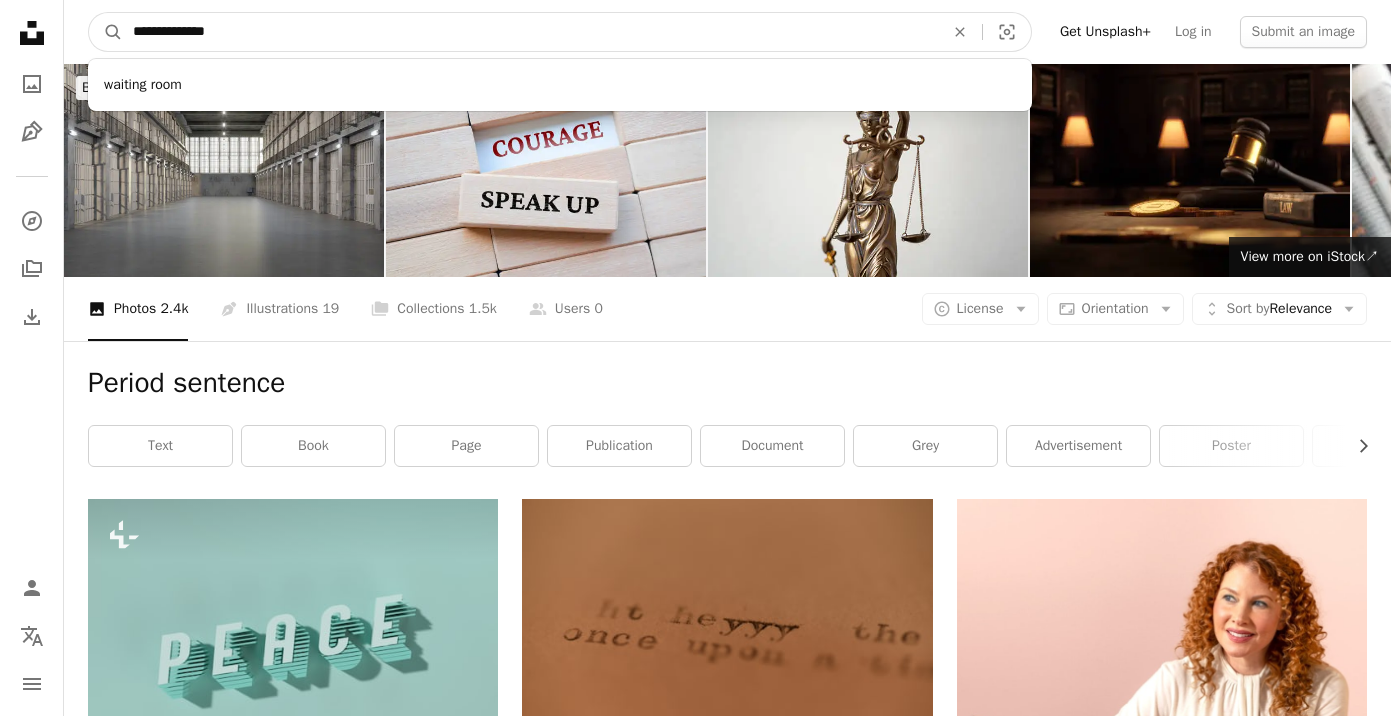 type on "**********" 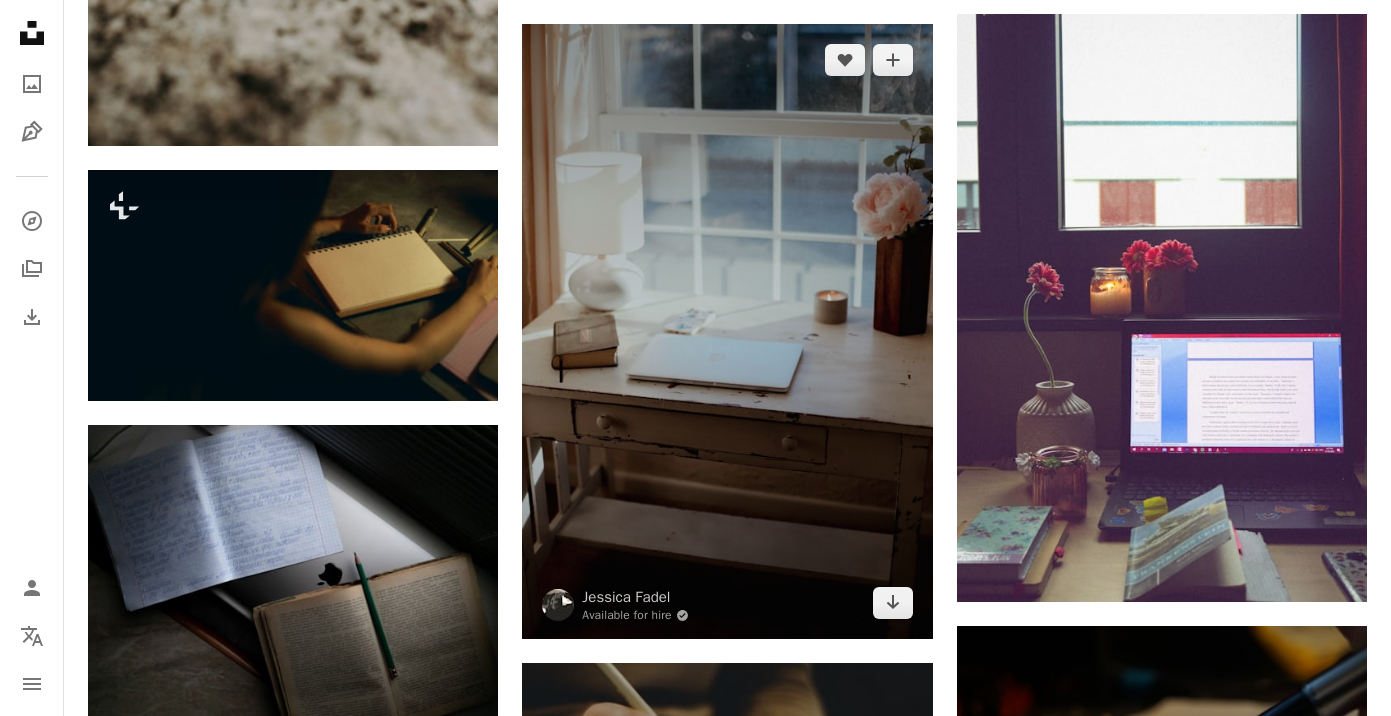 scroll, scrollTop: 1727, scrollLeft: 0, axis: vertical 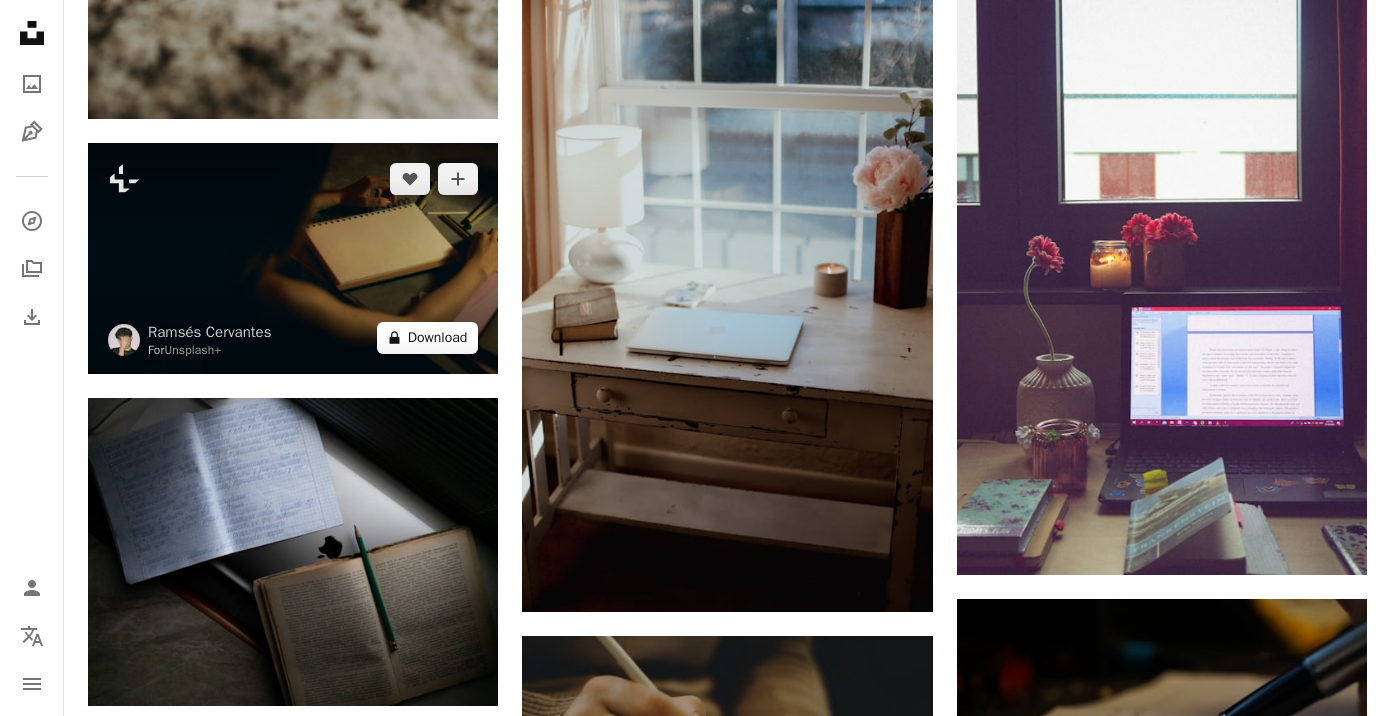 click on "A lock Download" at bounding box center [428, 338] 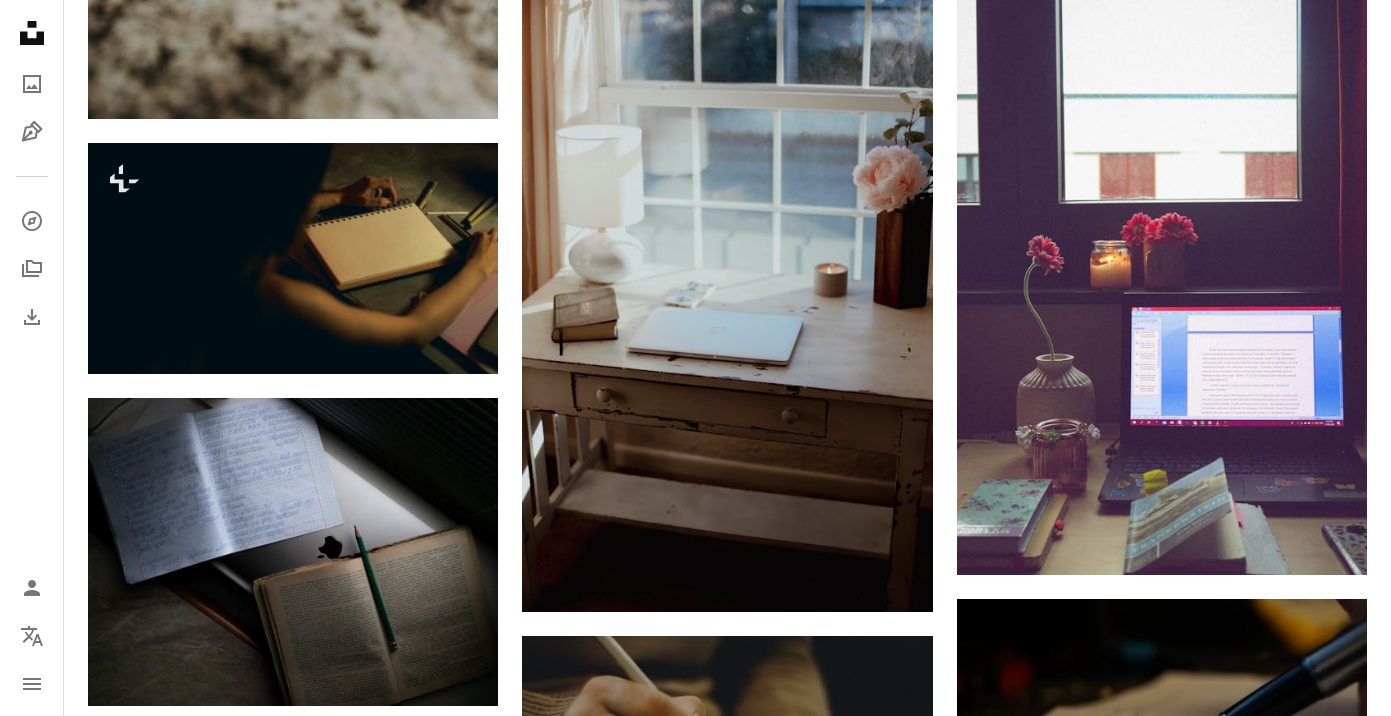 click on "An X shape Premium, ready to use images. Get unlimited access. A plus sign Members-only content added monthly A plus sign Unlimited royalty-free downloads A plus sign Illustrations  New A plus sign Enhanced legal protections yearly 65%  off monthly $20   $7 USD per month * Get  Unsplash+ * When paid annually, billed upfront  $84 Taxes where applicable. Renews automatically. Cancel anytime." at bounding box center (695, 3081) 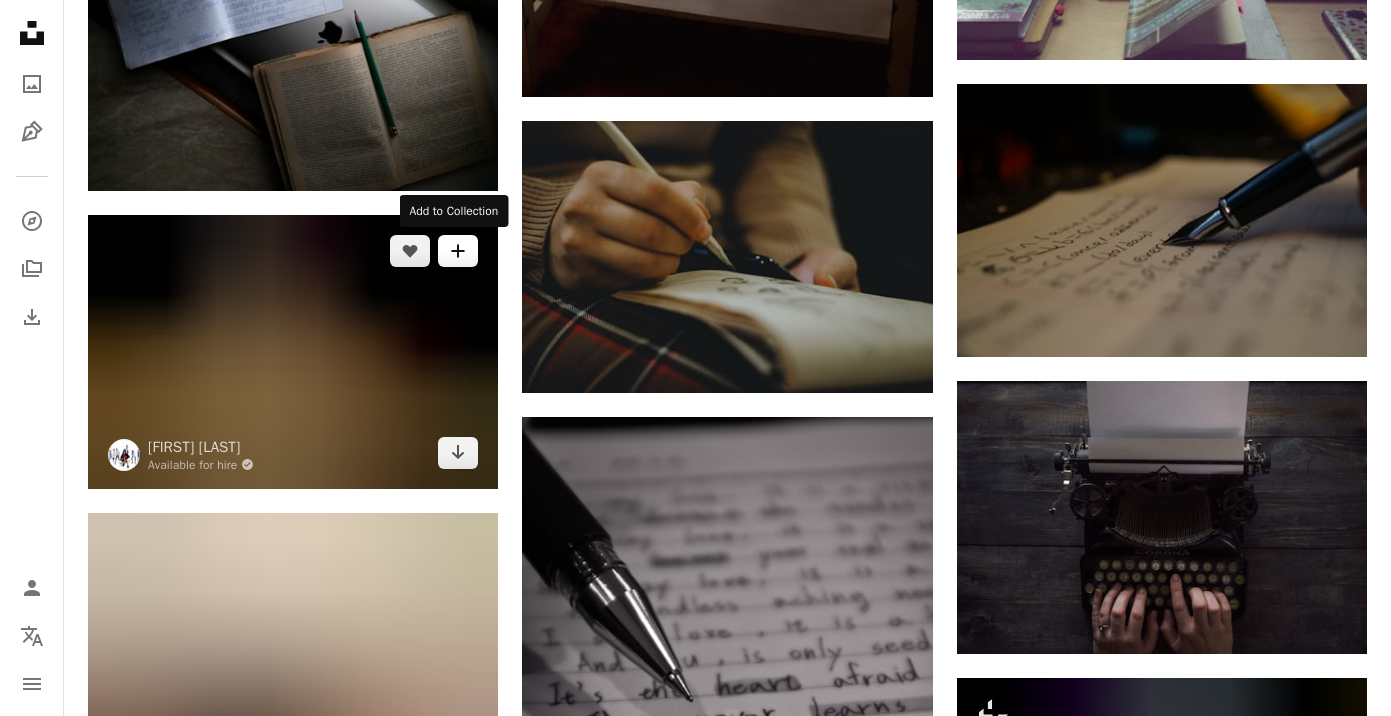 scroll, scrollTop: 2288, scrollLeft: 0, axis: vertical 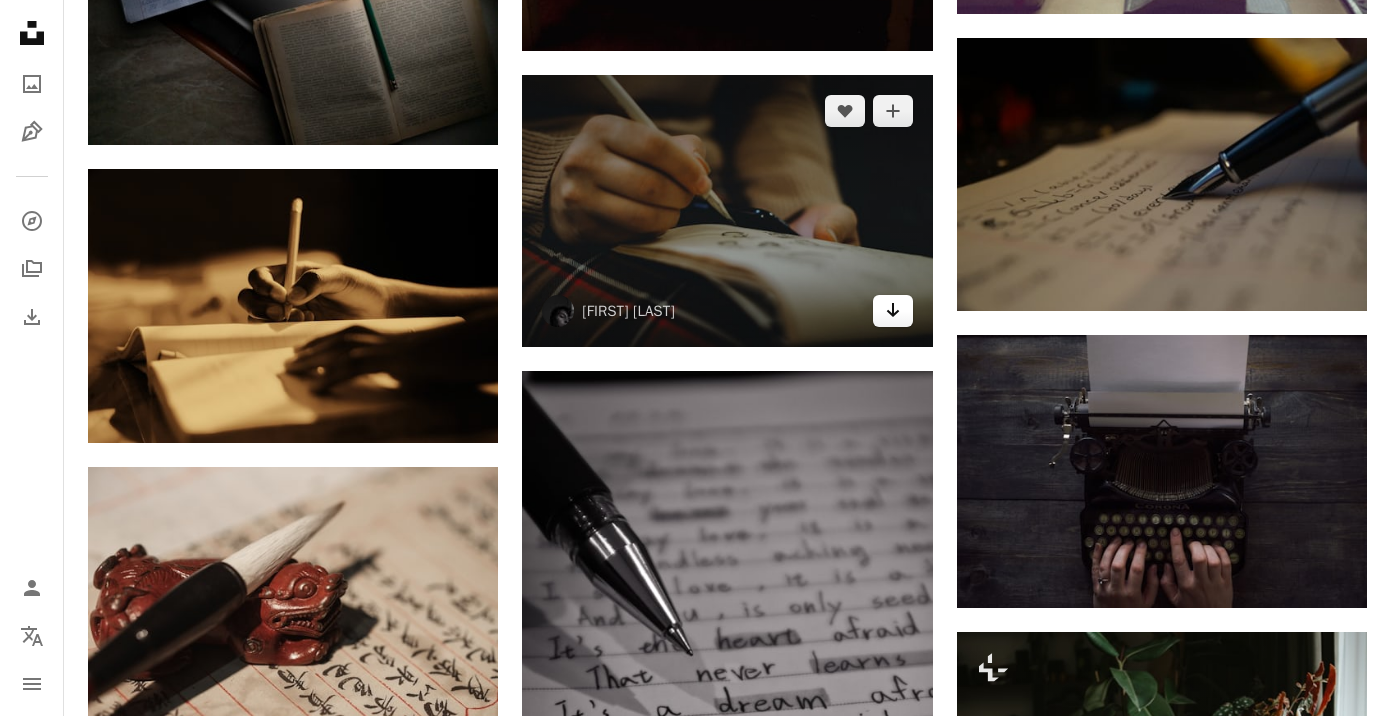 click on "Arrow pointing down" 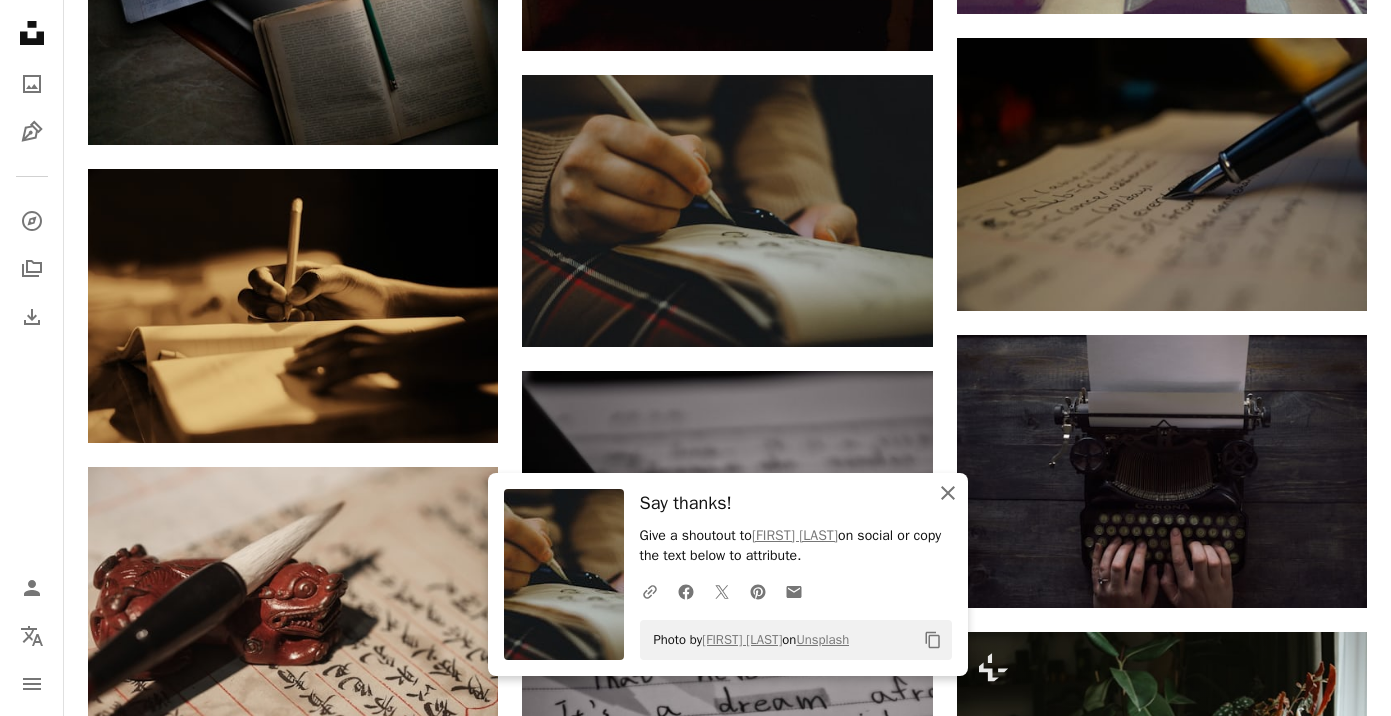 click on "An X shape" 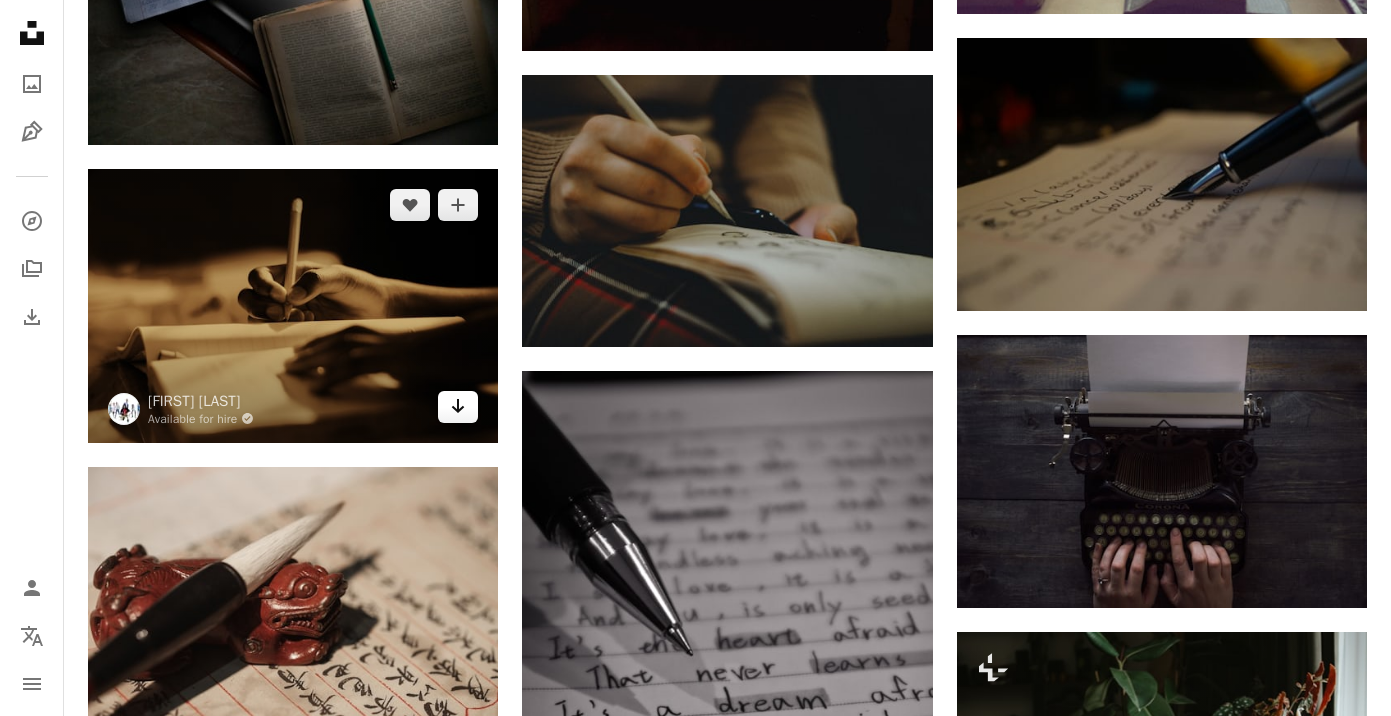 click 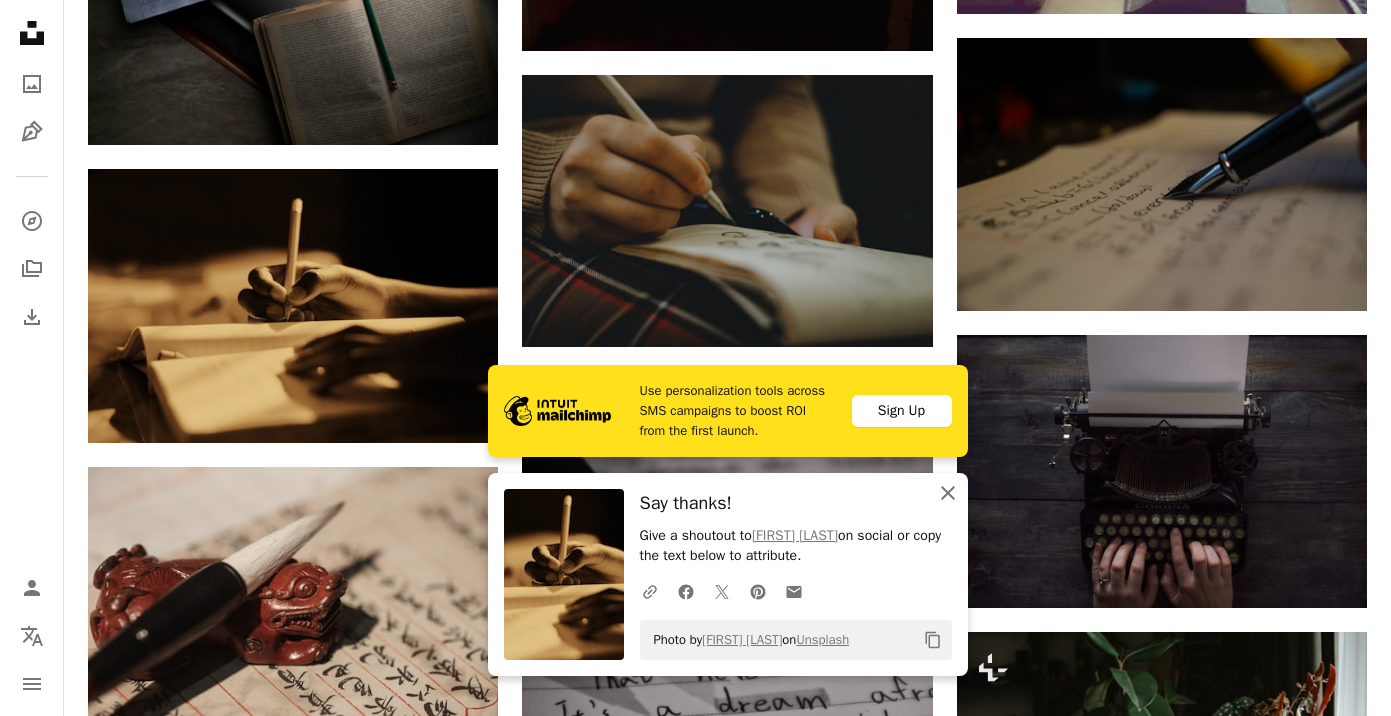 click on "An X shape" 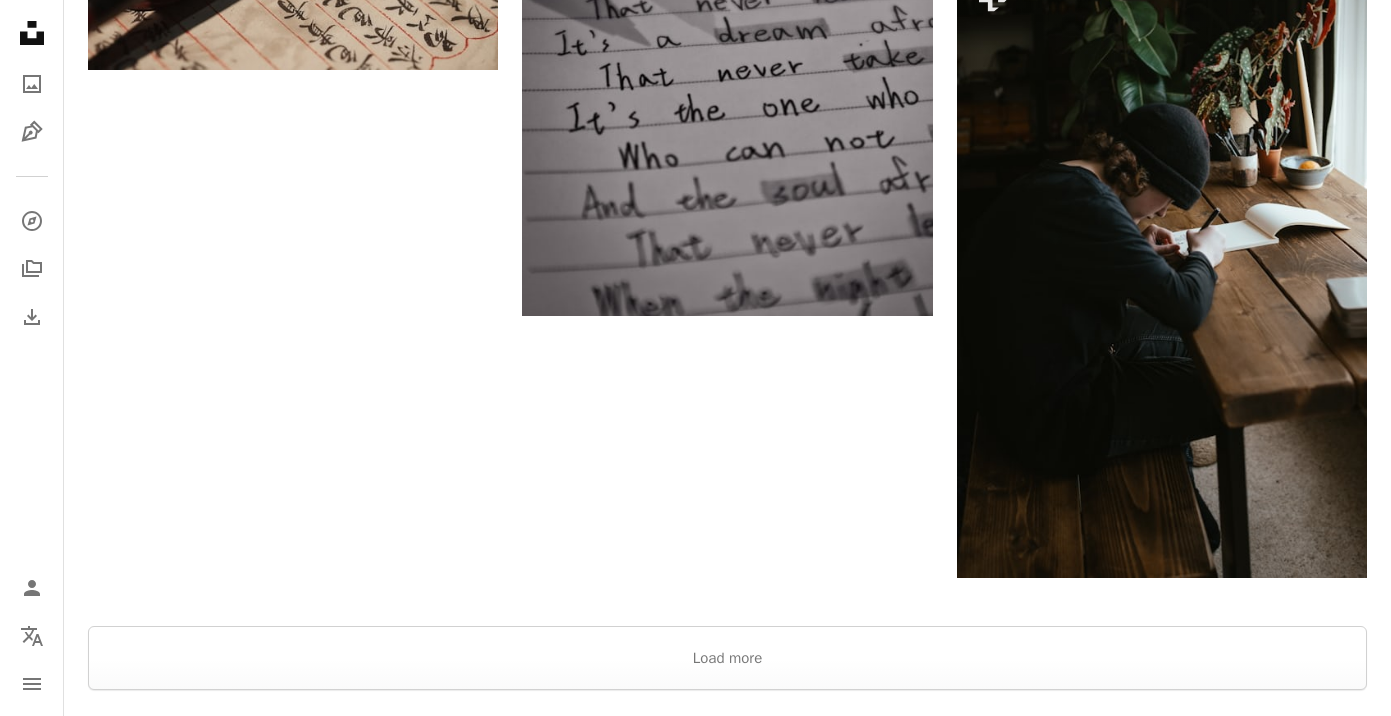 scroll, scrollTop: 2966, scrollLeft: 0, axis: vertical 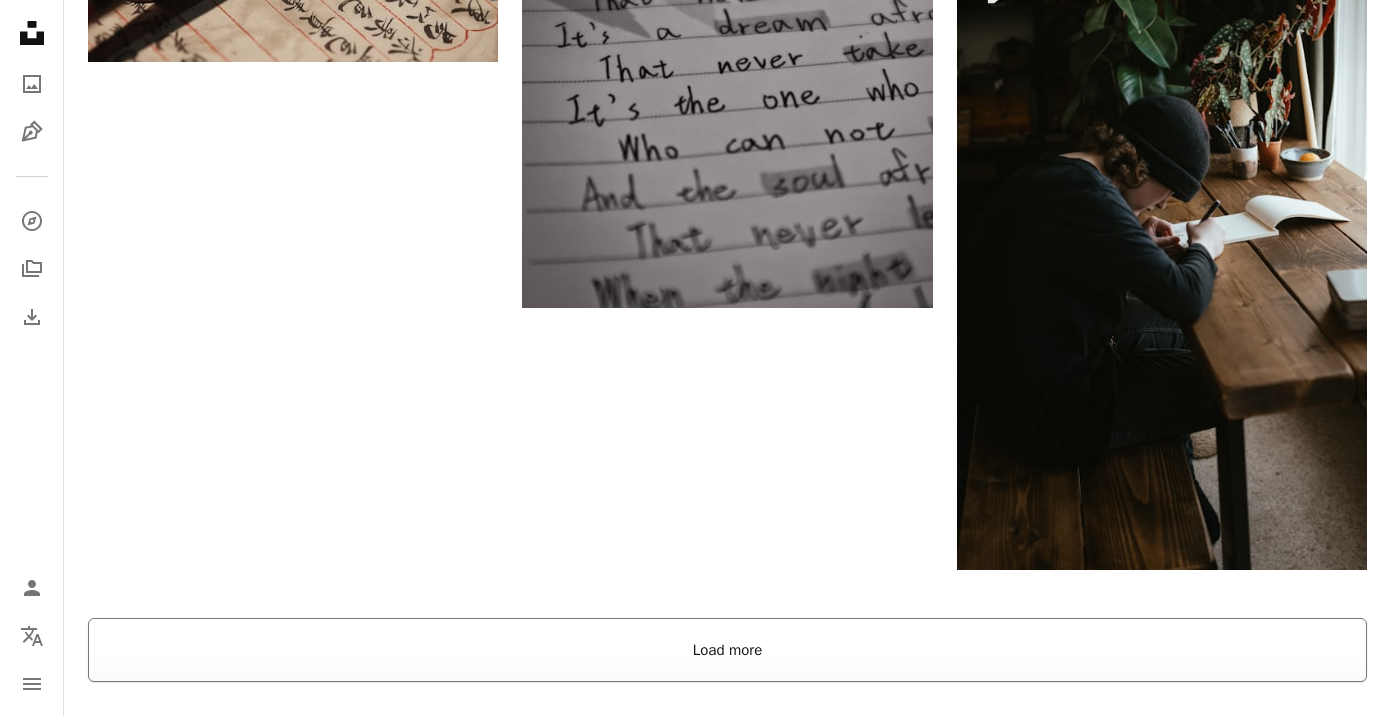 click on "Load more" at bounding box center [727, 650] 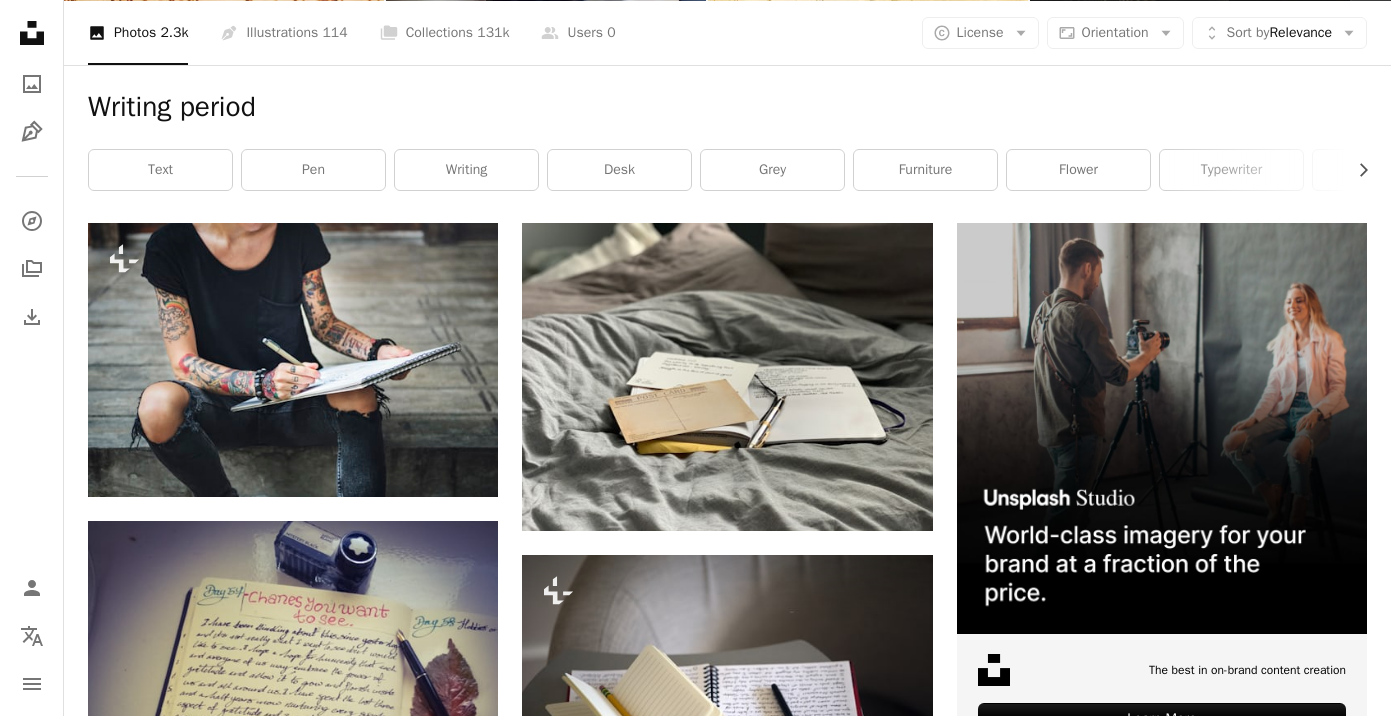 scroll, scrollTop: 0, scrollLeft: 0, axis: both 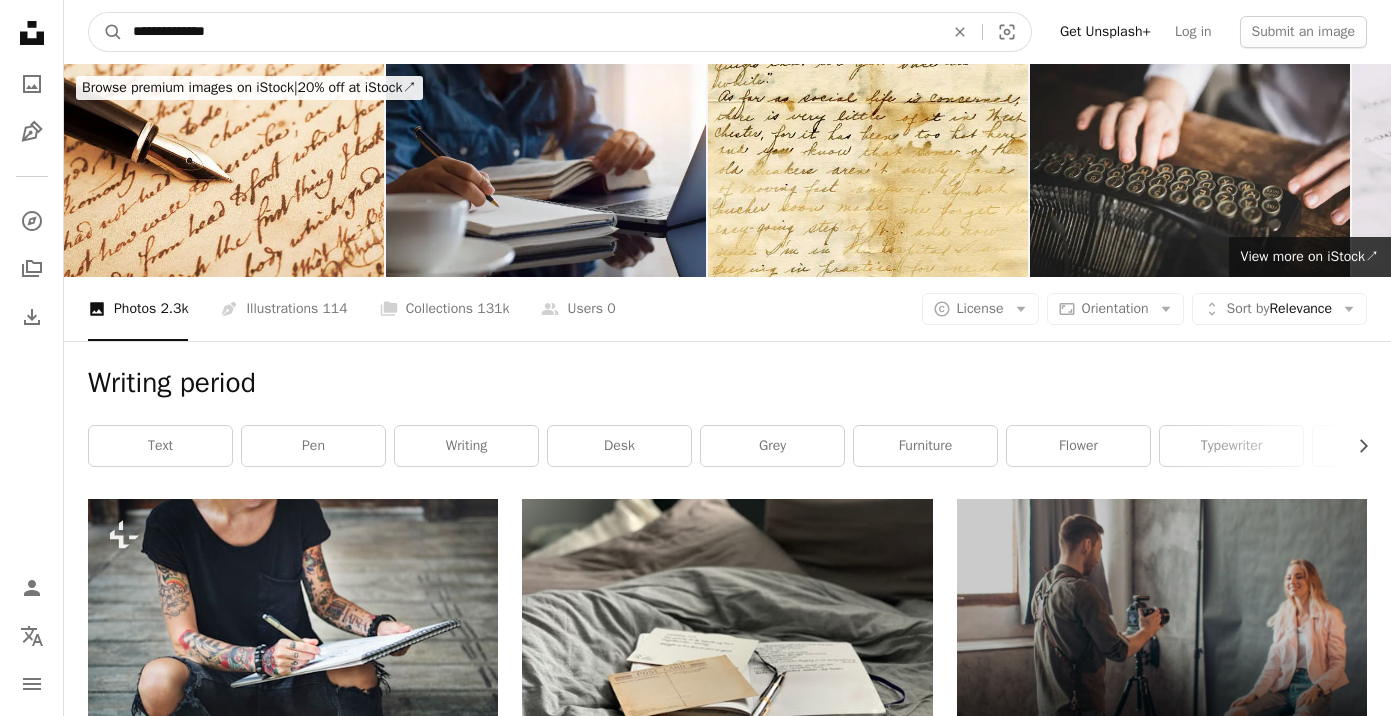 click on "**********" at bounding box center [530, 32] 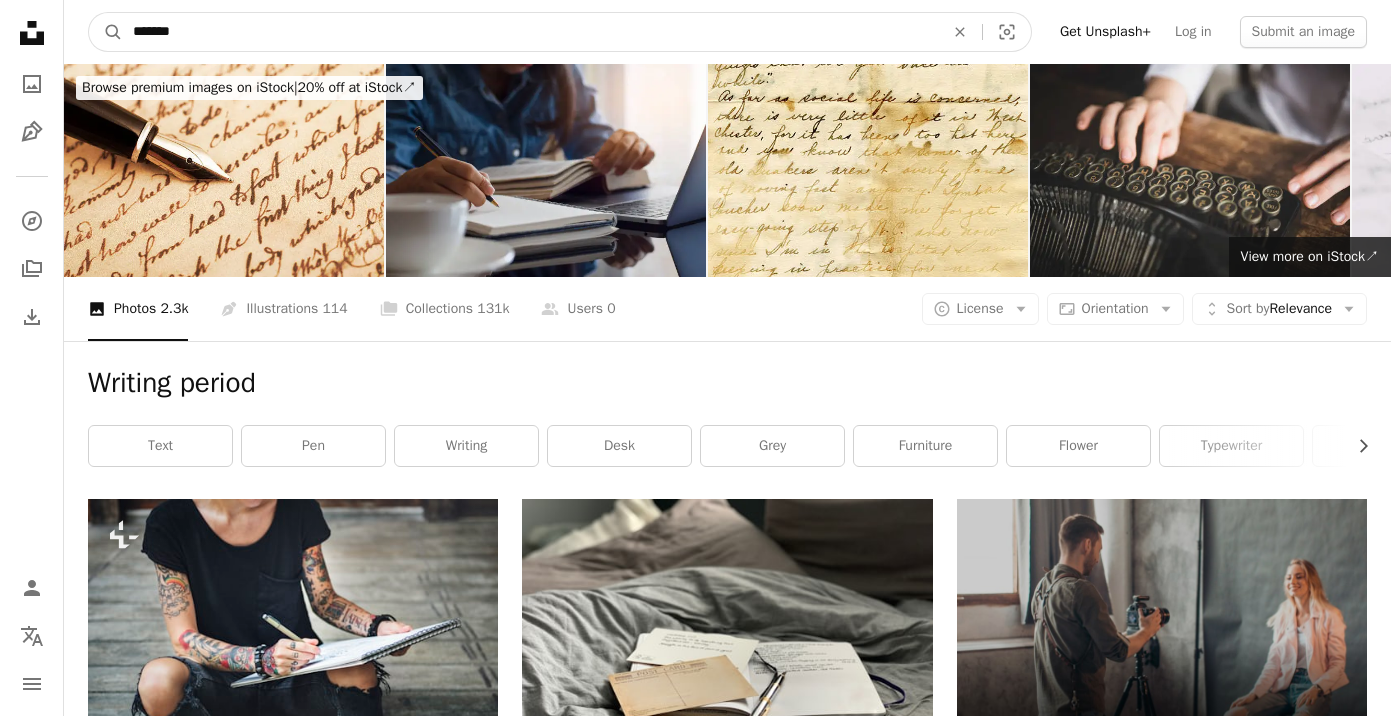 type on "********" 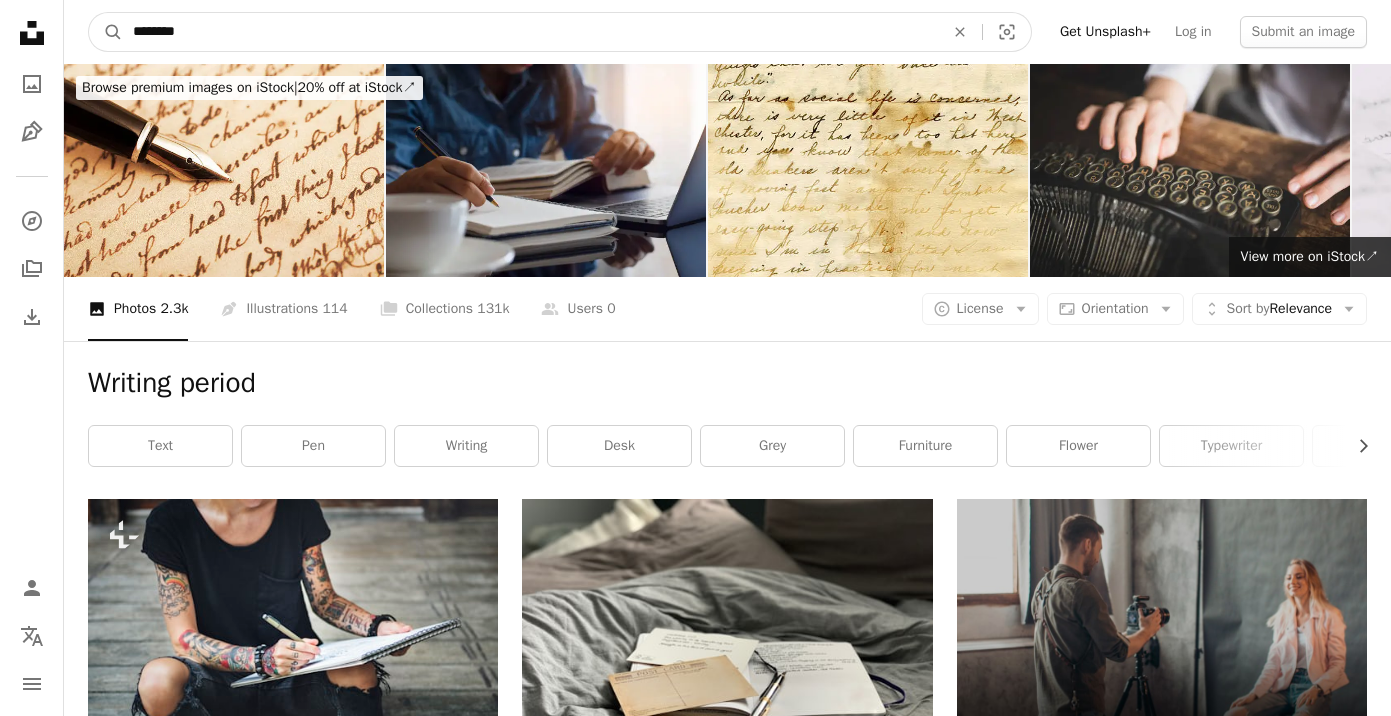 click on "A magnifying glass" at bounding box center [106, 32] 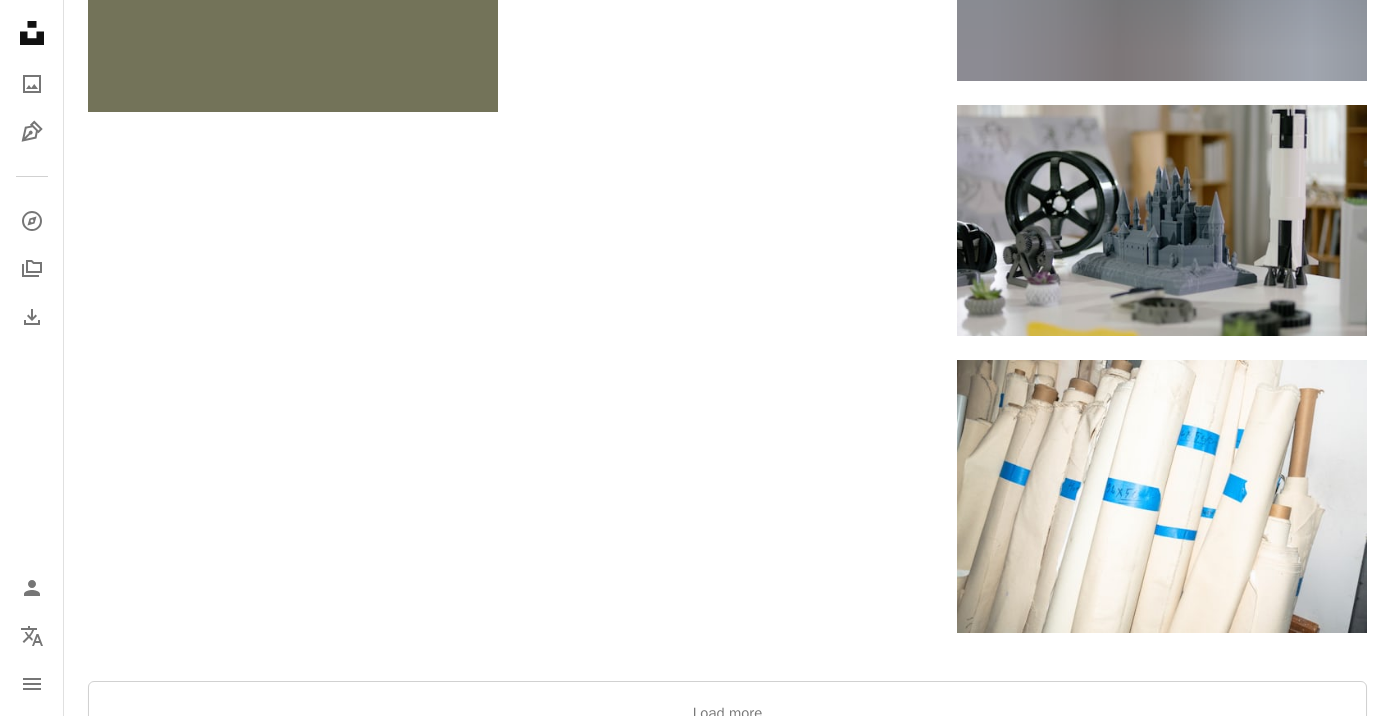 scroll, scrollTop: 3042, scrollLeft: 0, axis: vertical 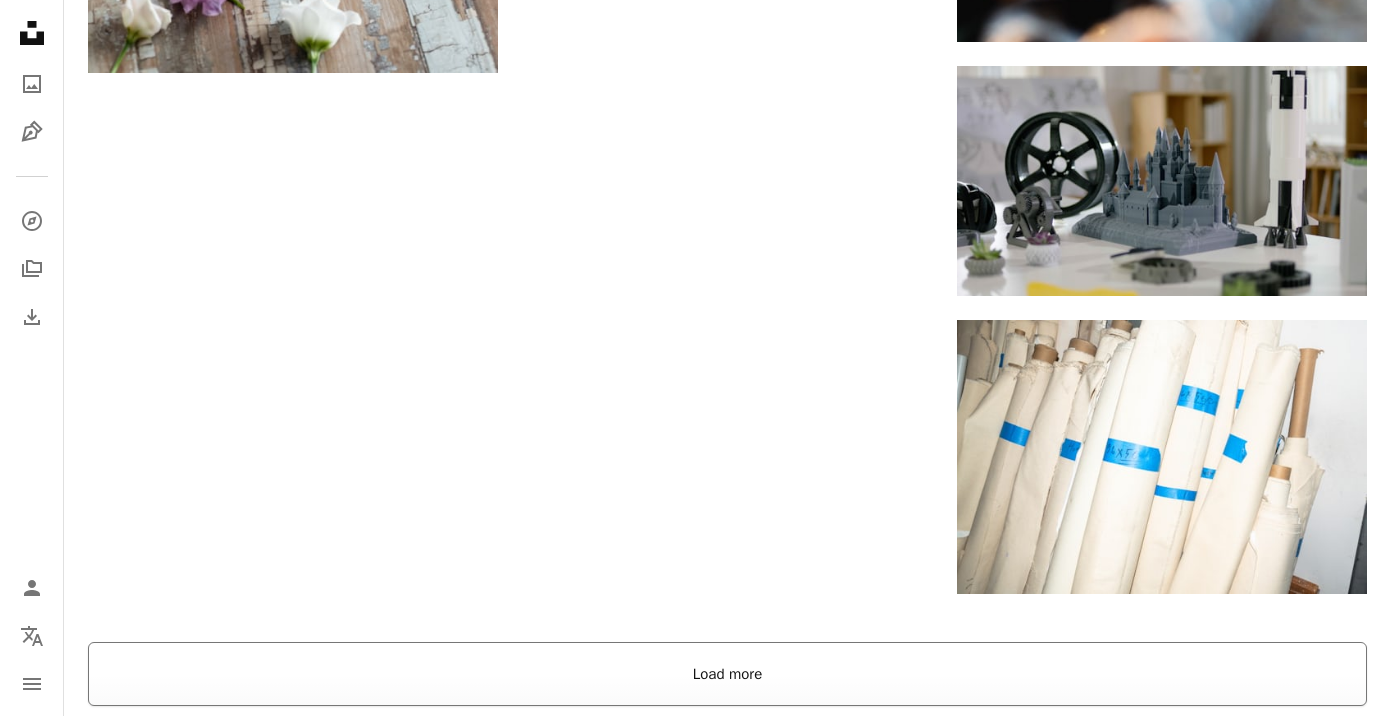 click on "Load more" at bounding box center (727, 674) 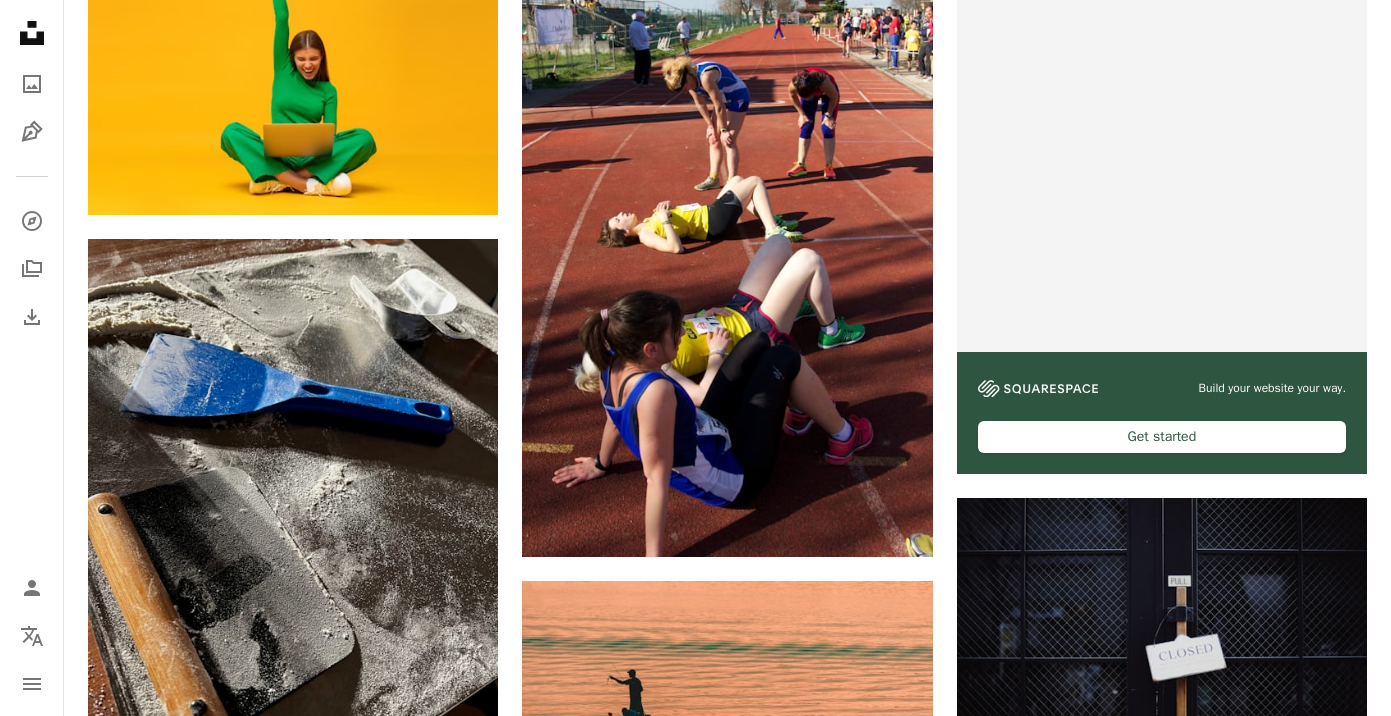 scroll, scrollTop: 0, scrollLeft: 0, axis: both 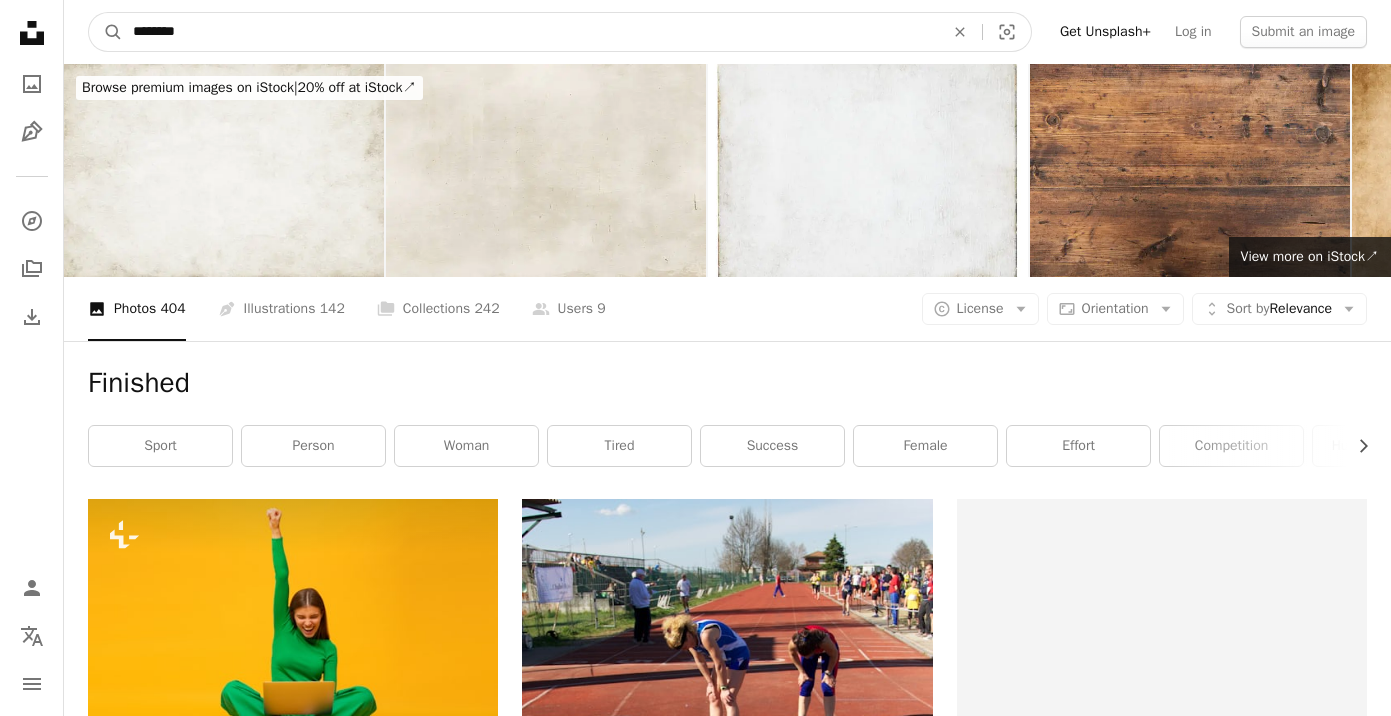click on "********" at bounding box center [530, 32] 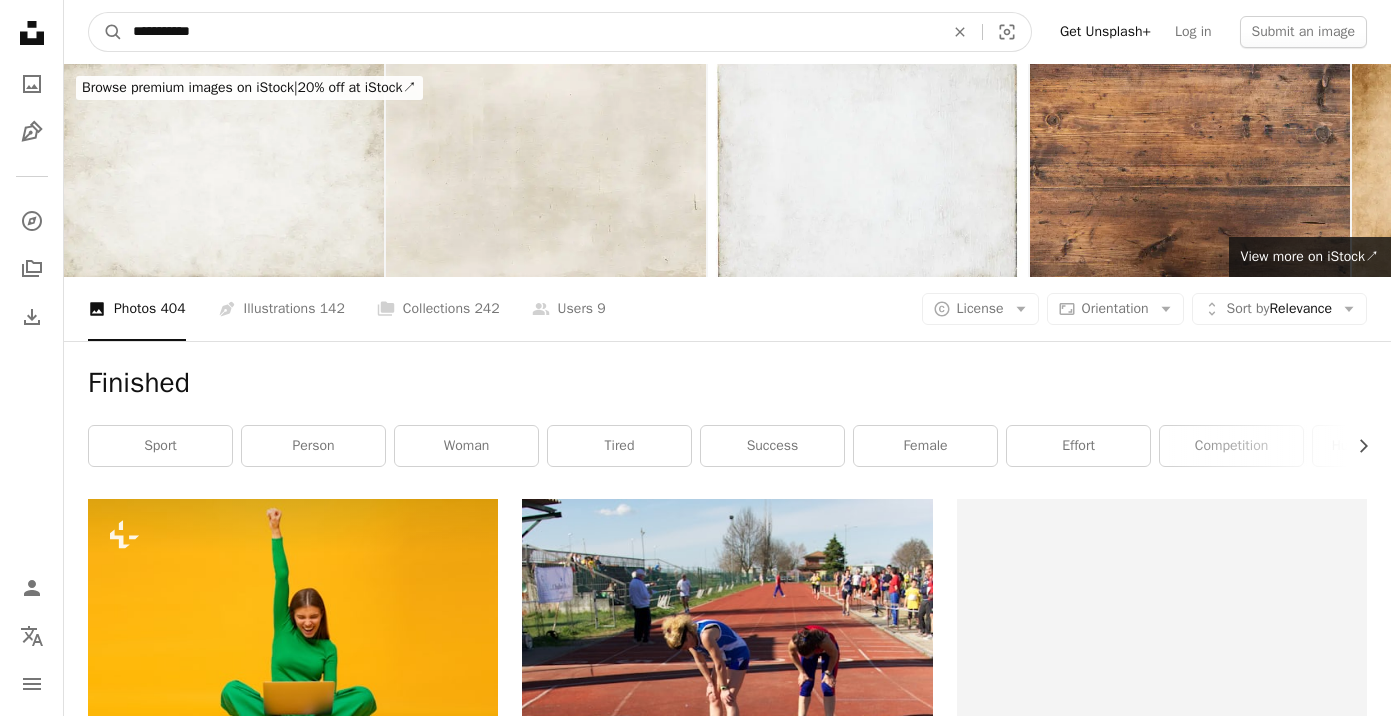 type on "**********" 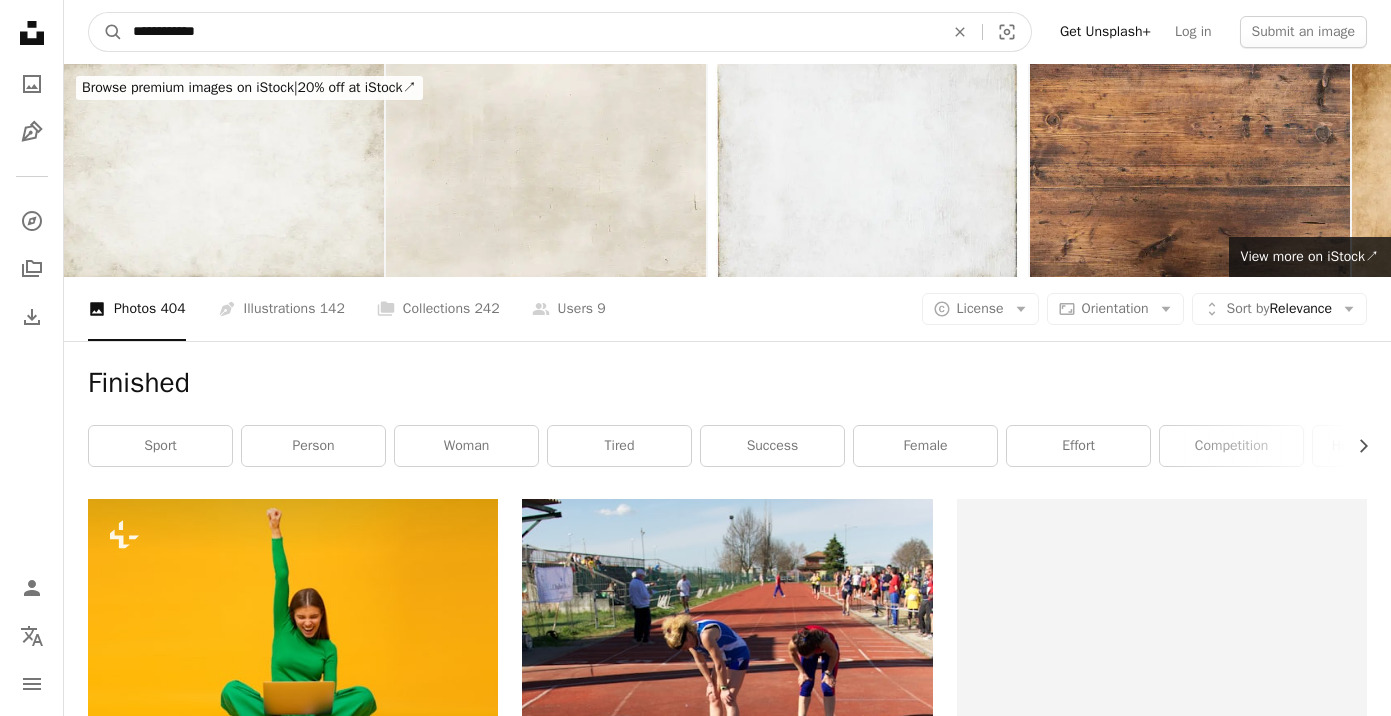 click on "A magnifying glass" at bounding box center [106, 32] 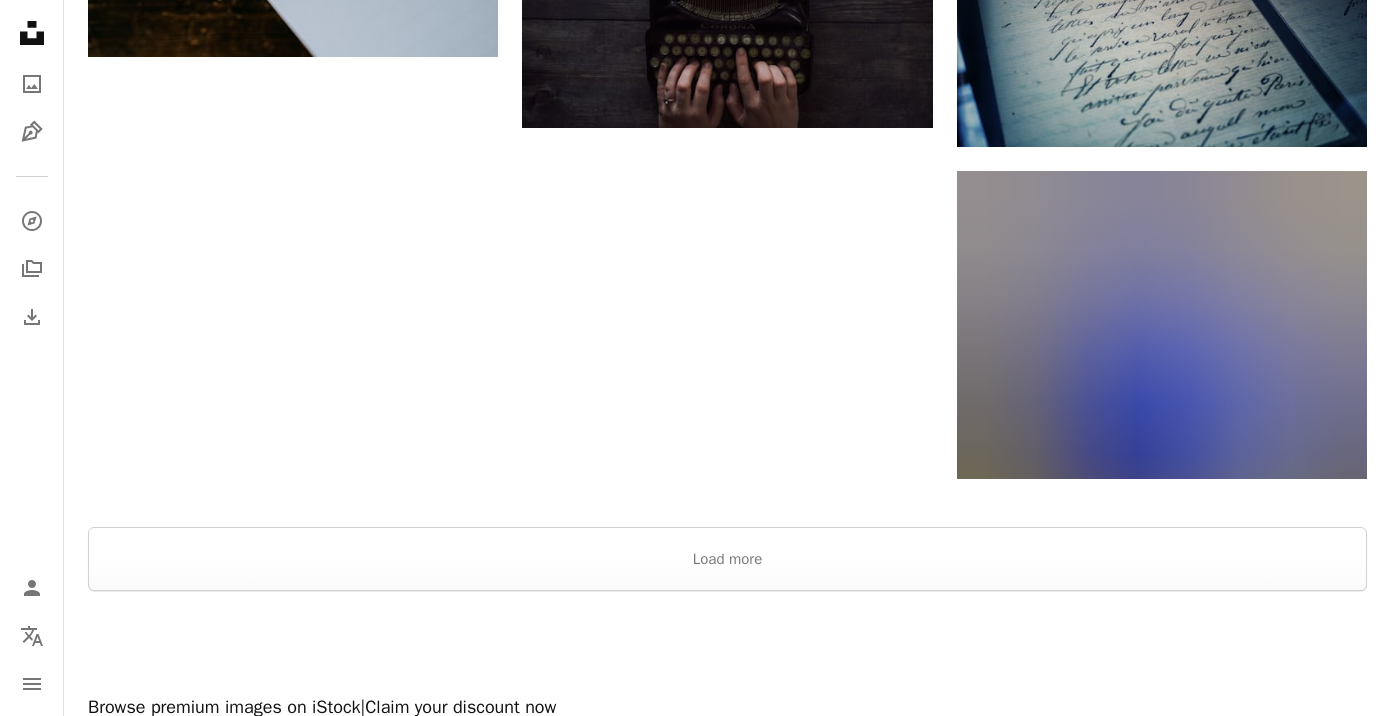 scroll, scrollTop: 3010, scrollLeft: 0, axis: vertical 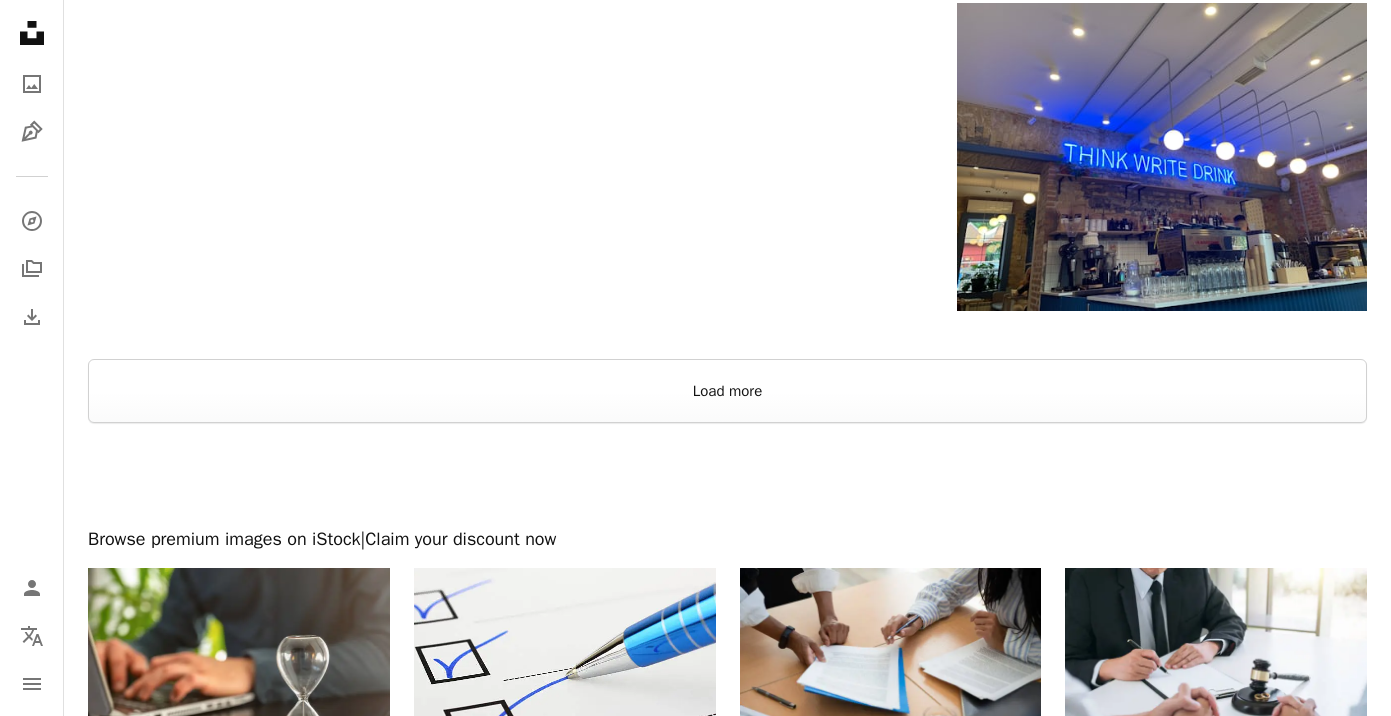 click on "Load more" at bounding box center (727, 391) 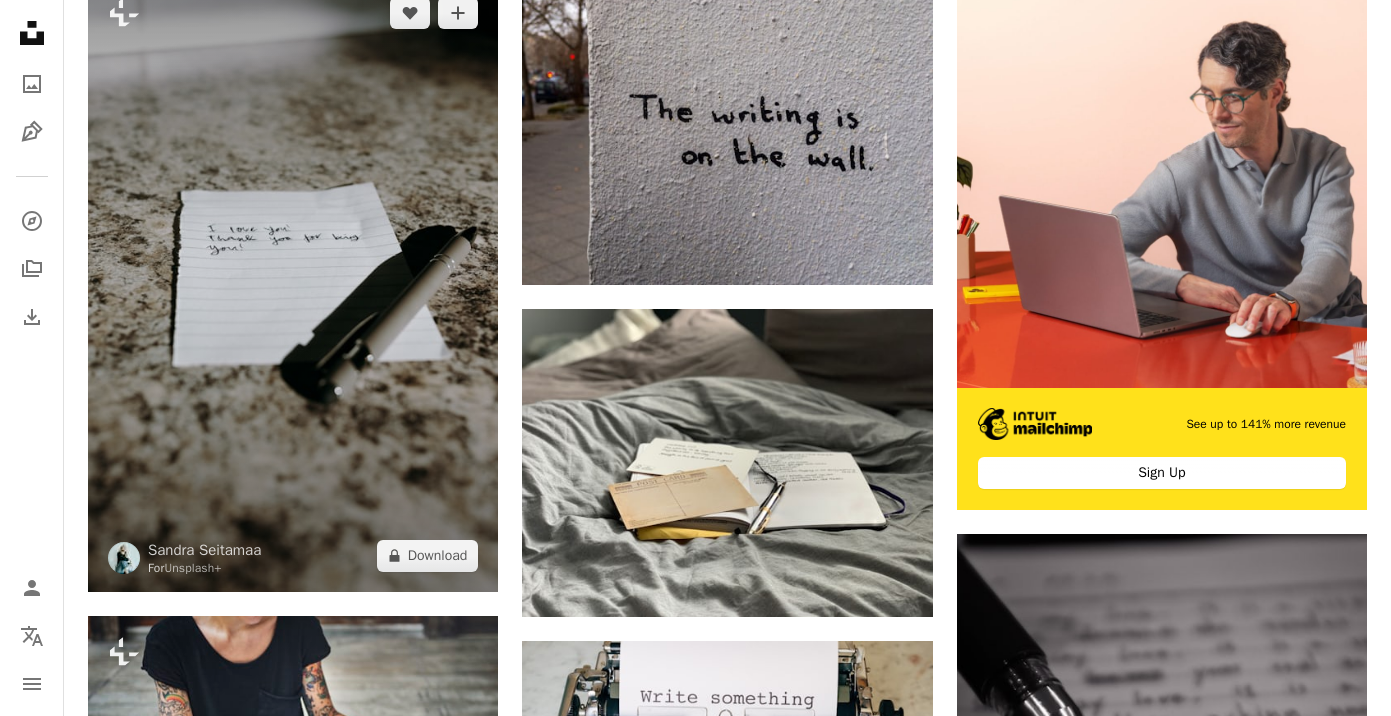 scroll, scrollTop: 0, scrollLeft: 0, axis: both 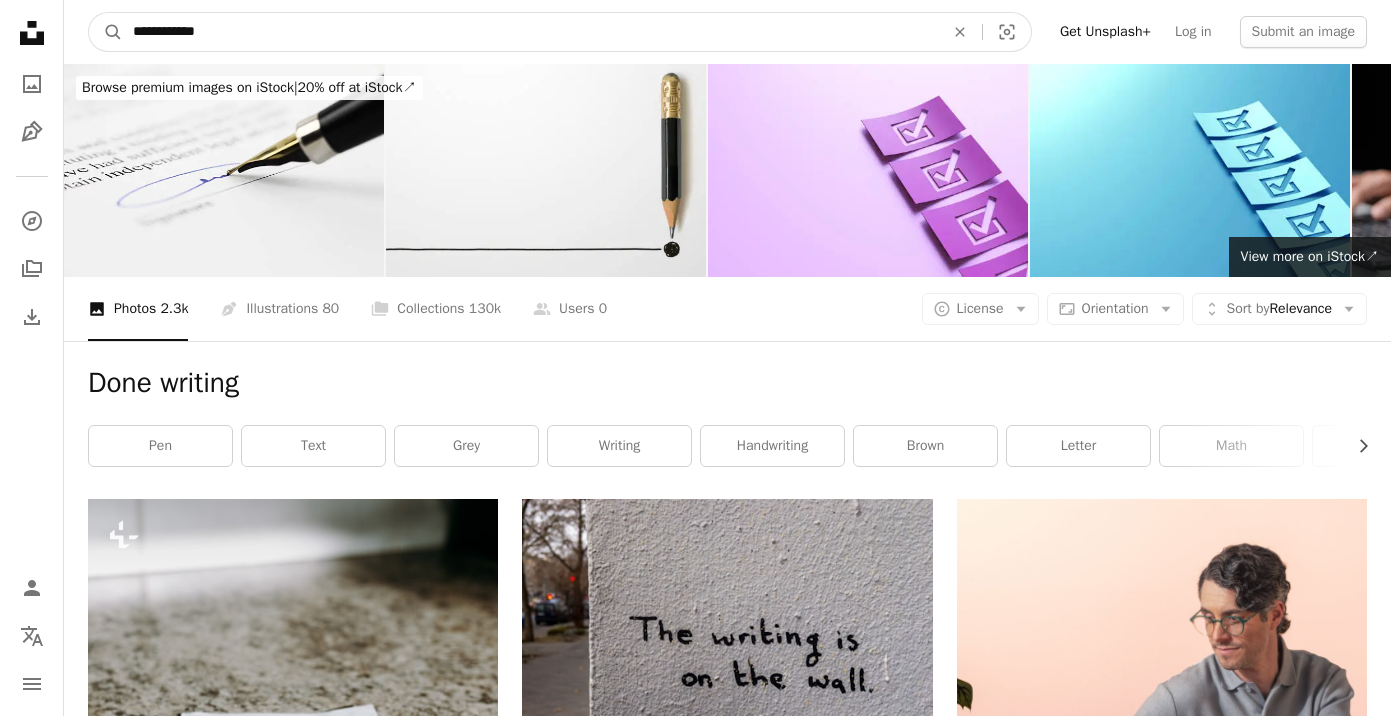 click on "**********" at bounding box center (530, 32) 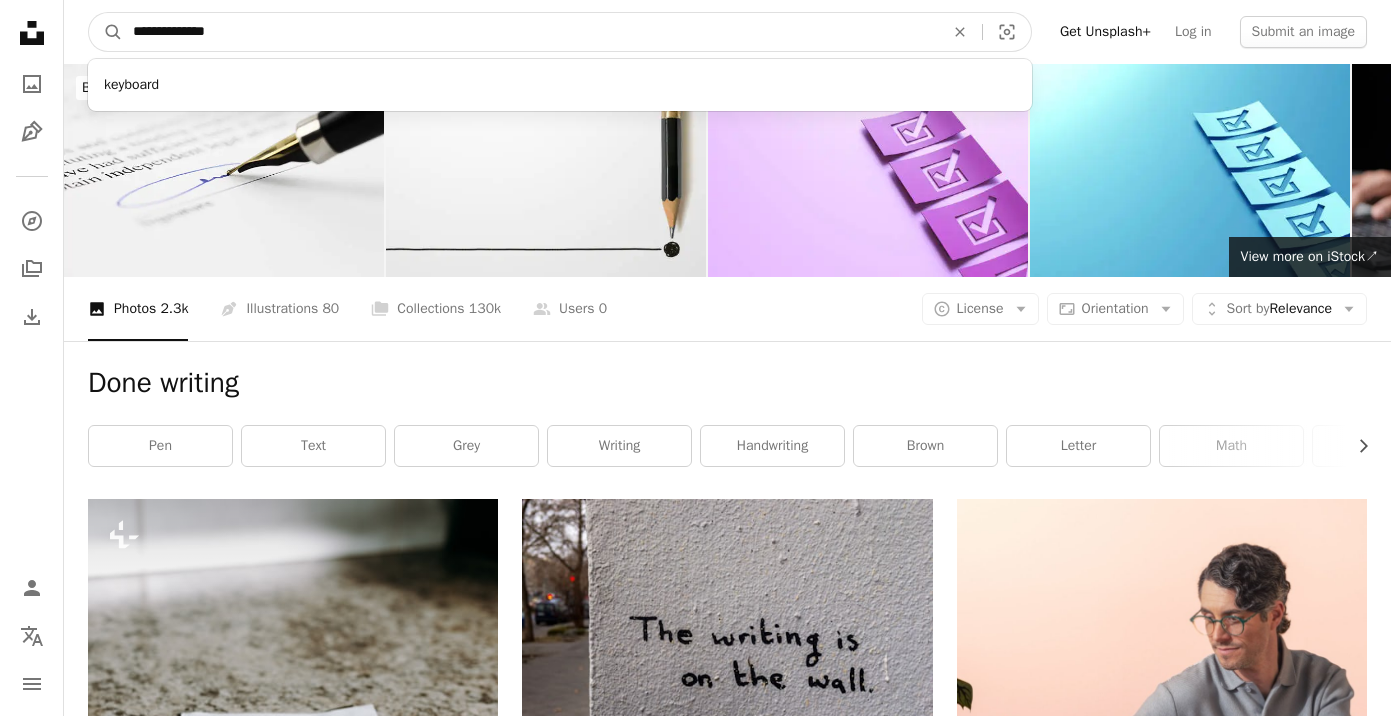 type on "**********" 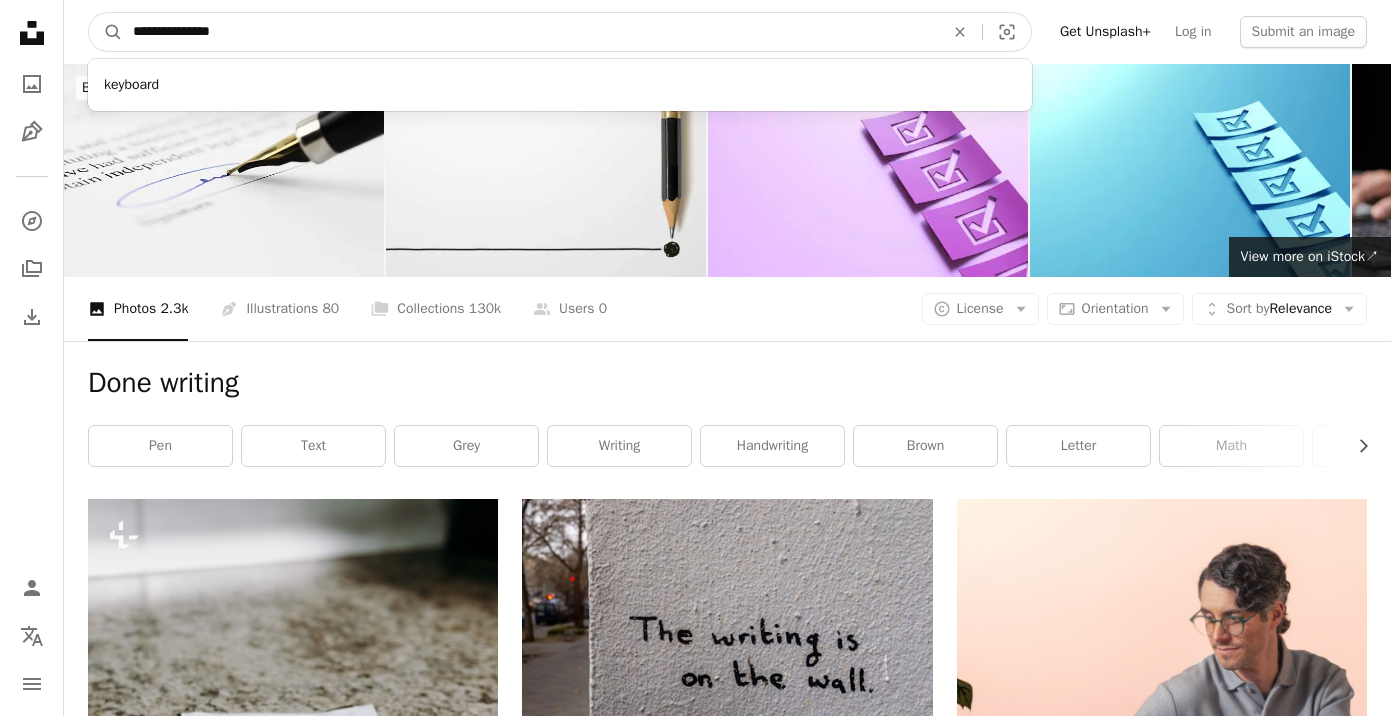 click on "A magnifying glass" at bounding box center [106, 32] 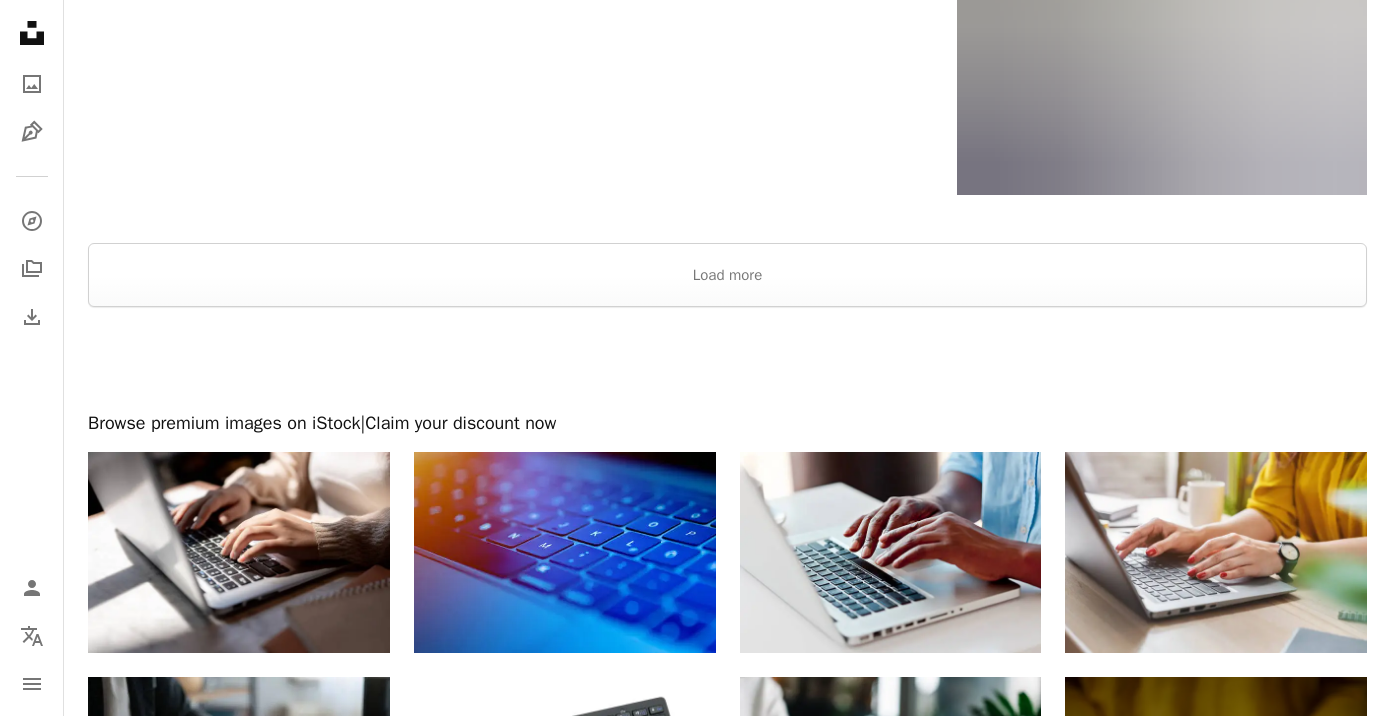 scroll, scrollTop: 2882, scrollLeft: 0, axis: vertical 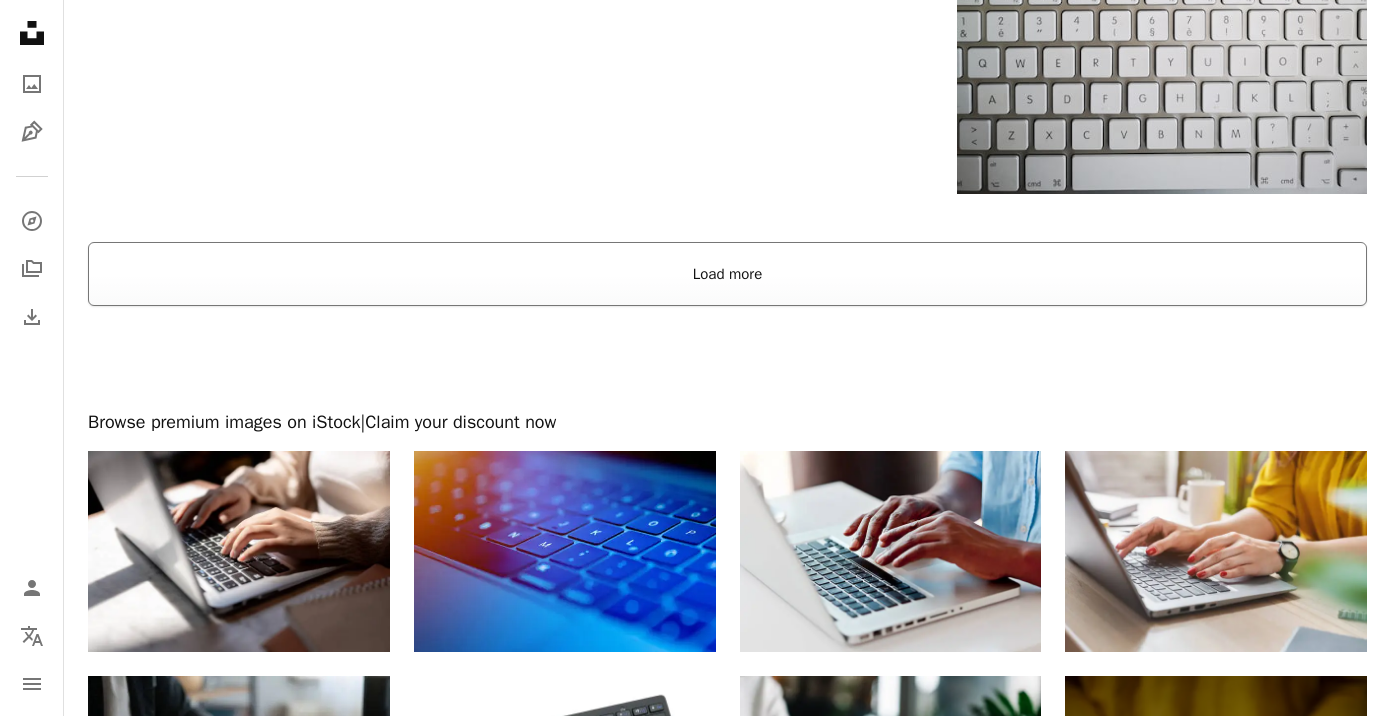 click on "Load more" at bounding box center [727, 274] 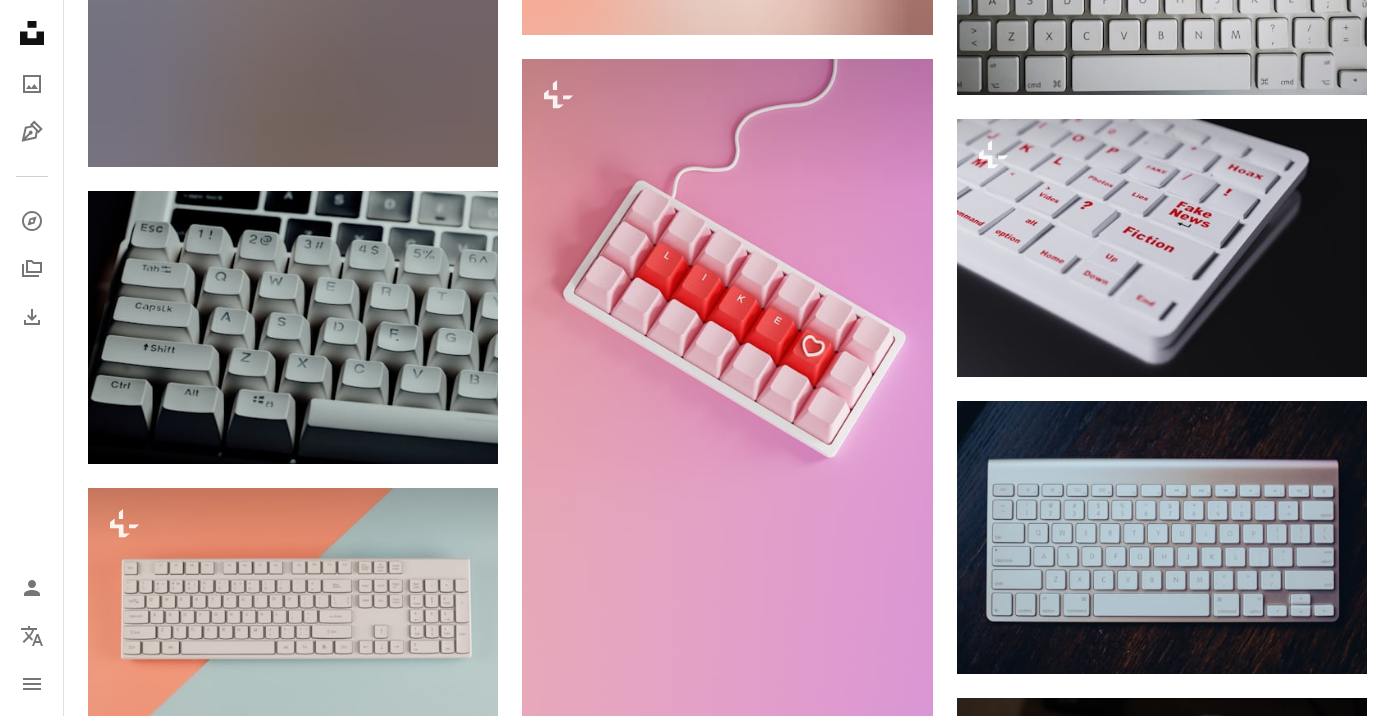 scroll, scrollTop: 0, scrollLeft: 0, axis: both 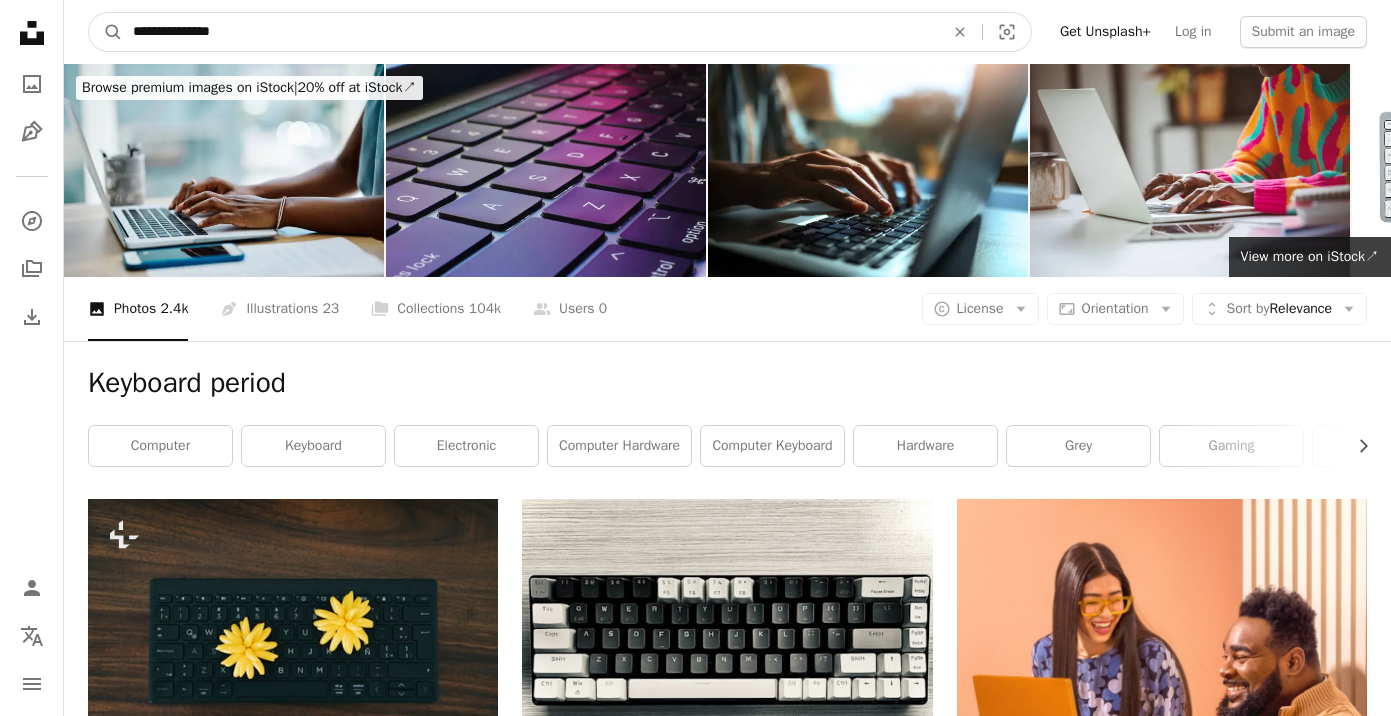 click on "**********" at bounding box center (530, 32) 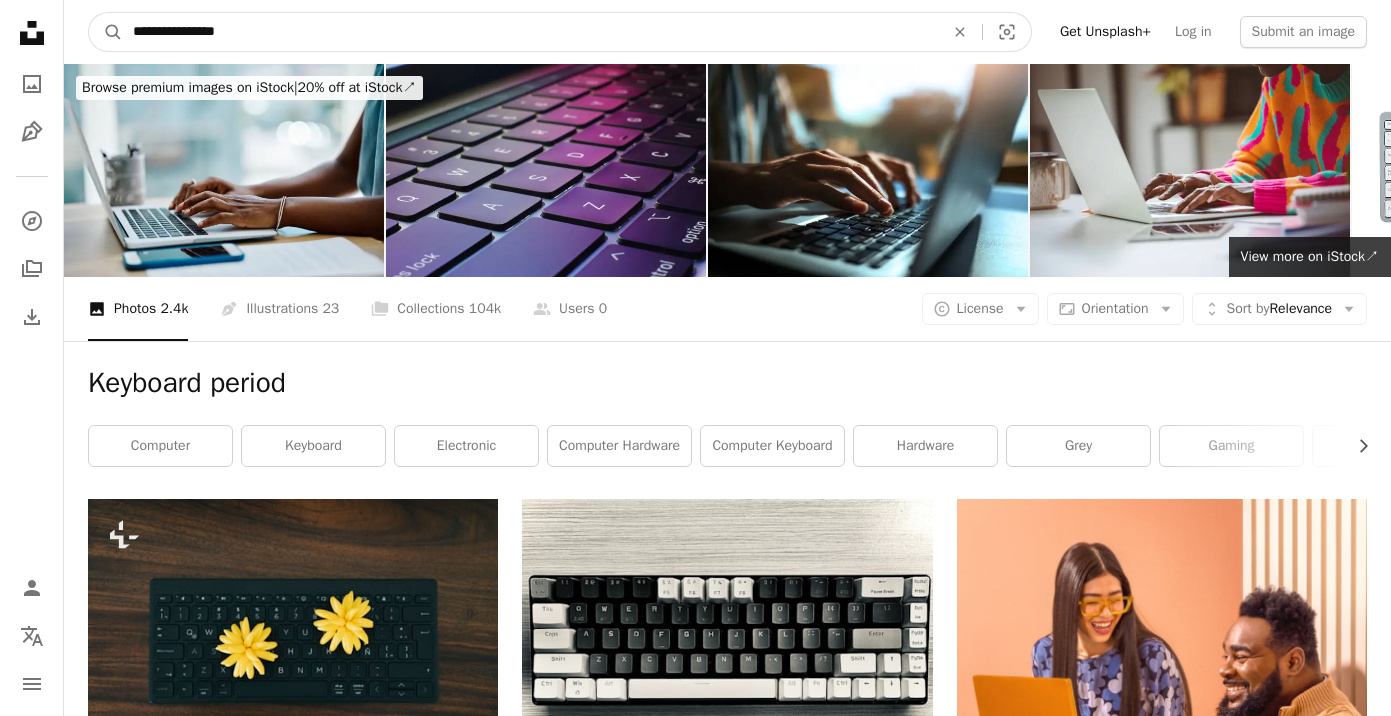 type on "**********" 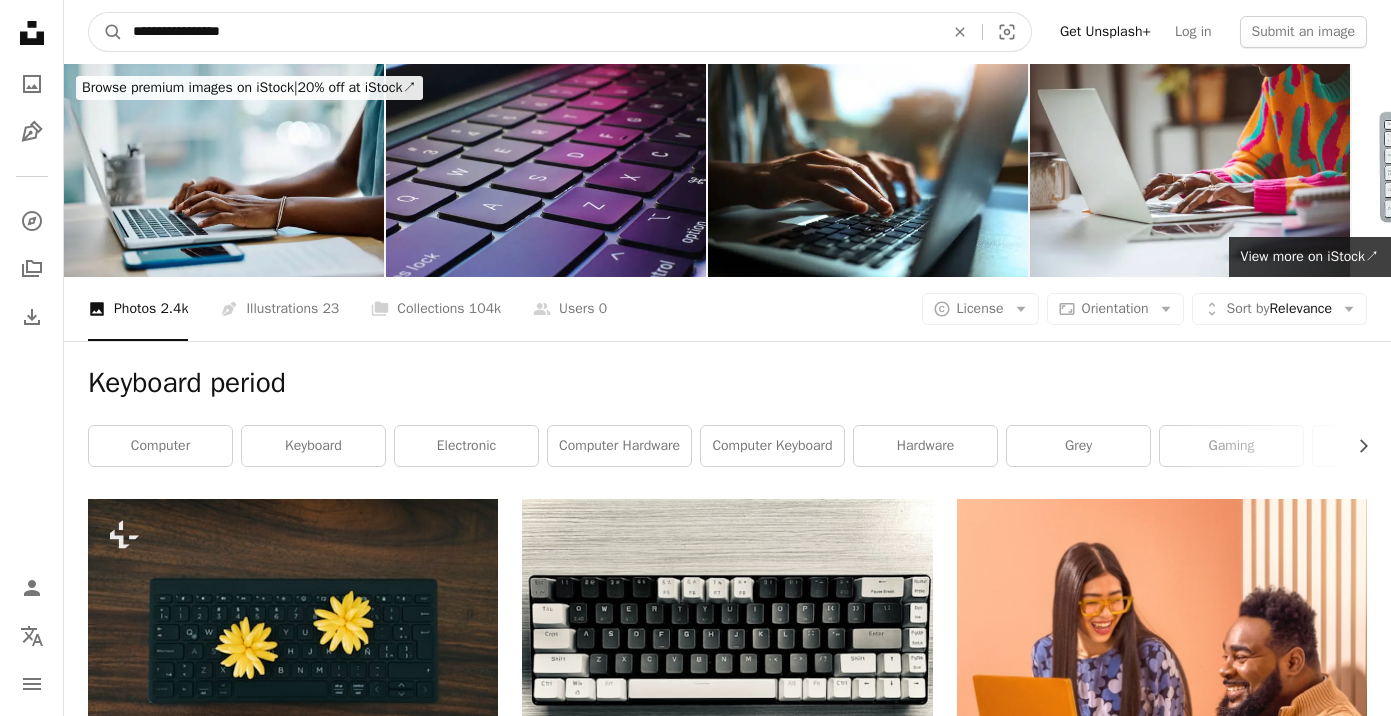 click on "A magnifying glass" at bounding box center (106, 32) 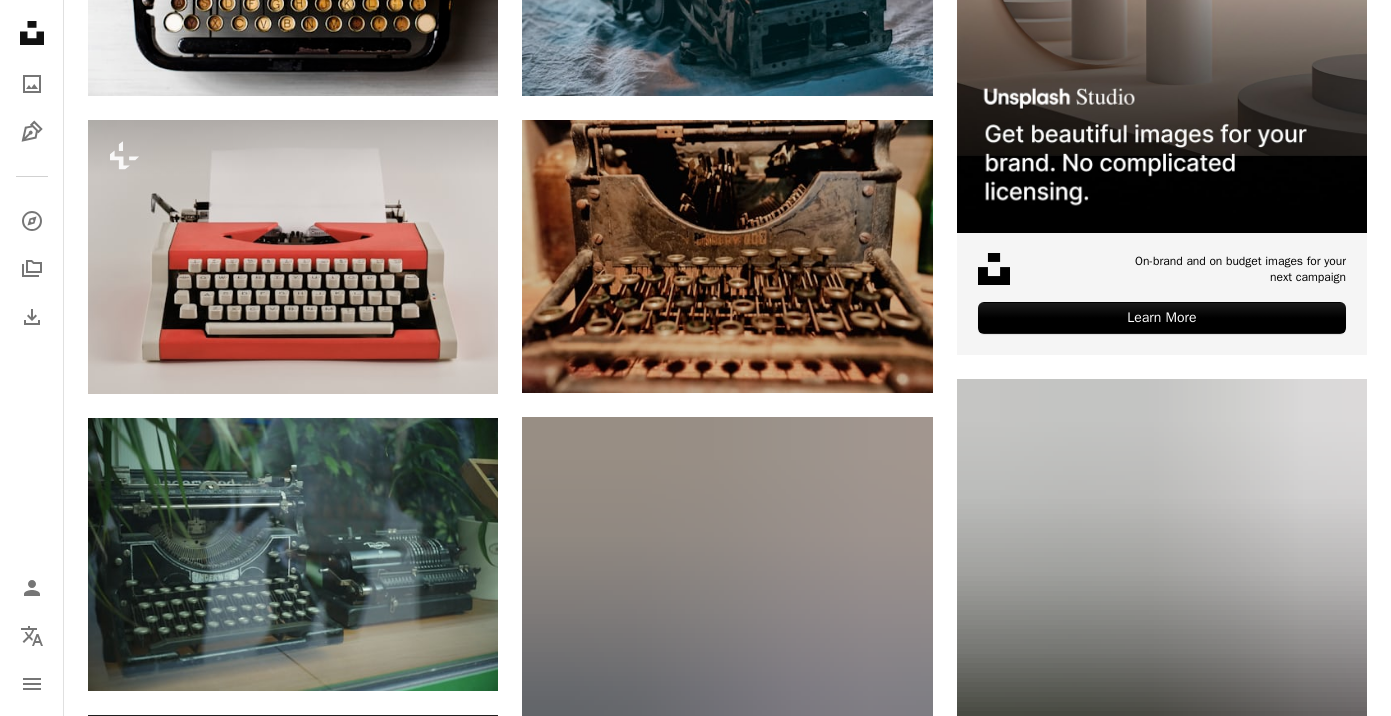 scroll, scrollTop: 1091, scrollLeft: 0, axis: vertical 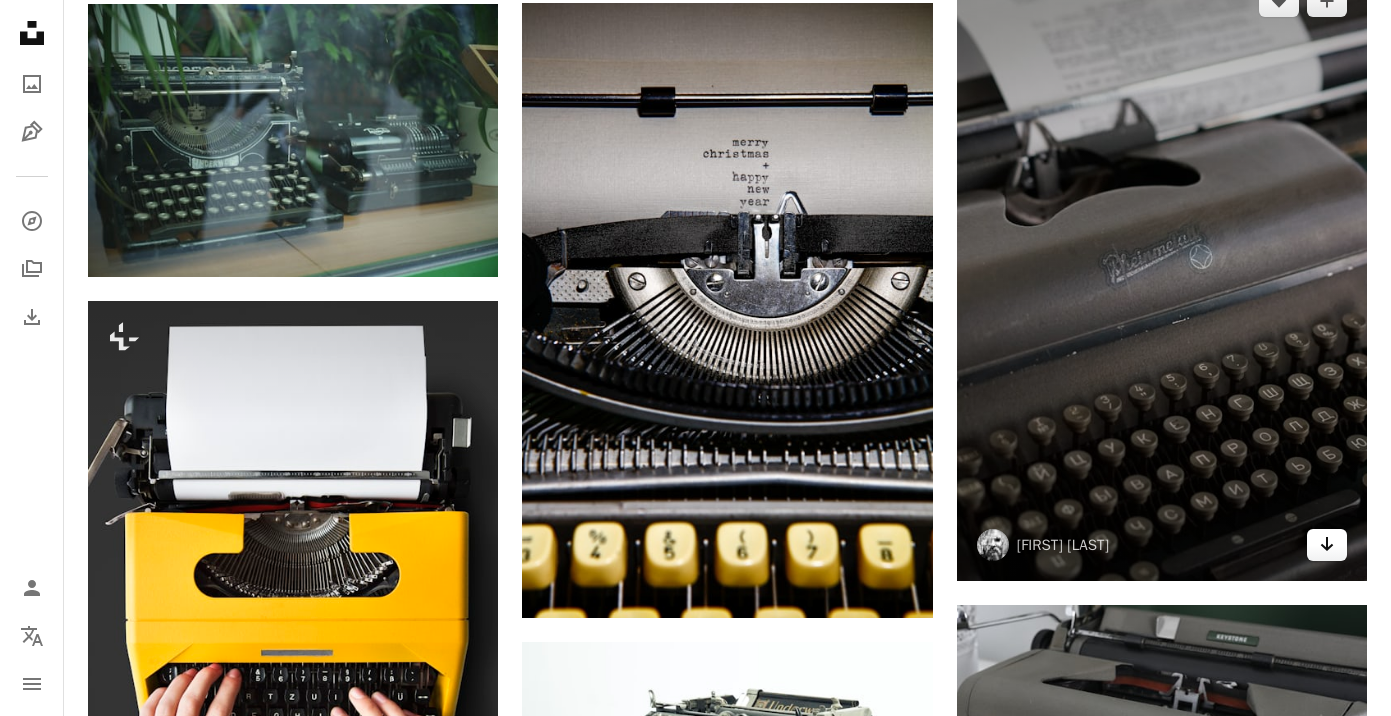 click on "Arrow pointing down" at bounding box center [1327, 545] 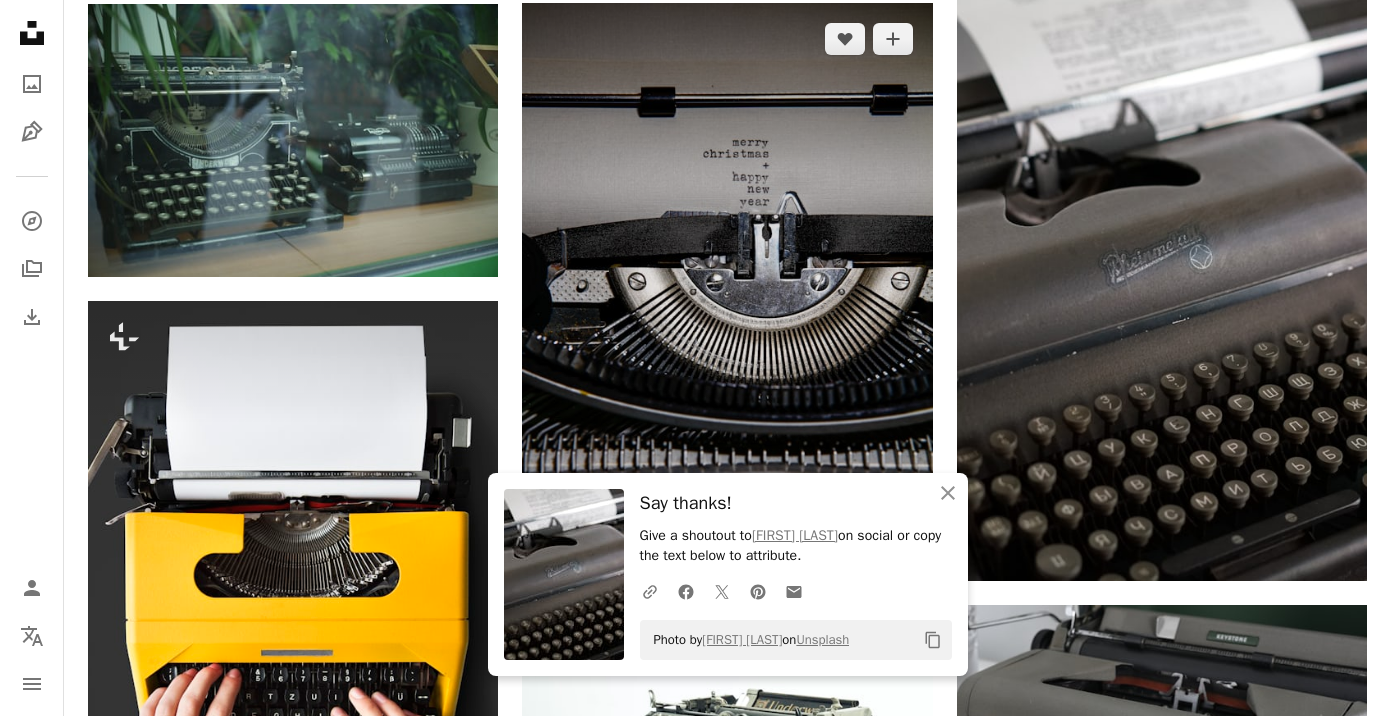 click at bounding box center (727, 310) 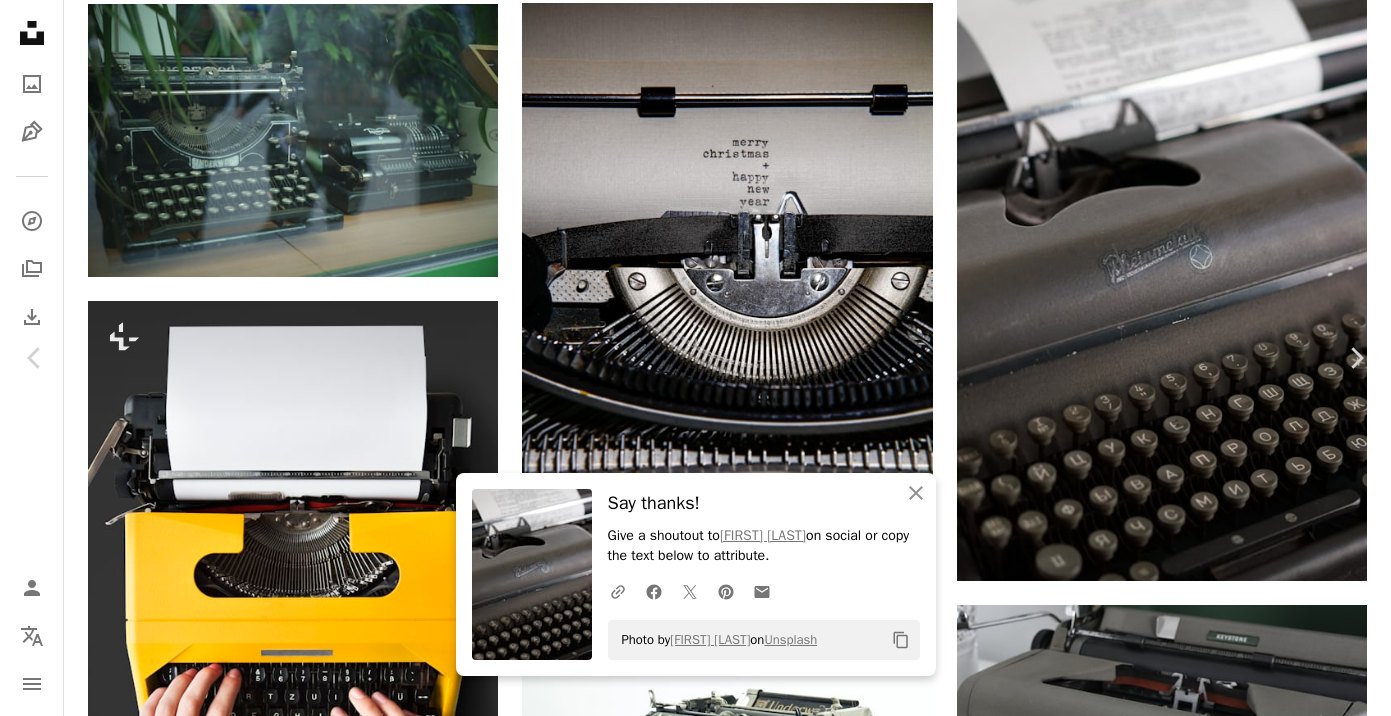 click on "Zoom in" at bounding box center [688, 3659] 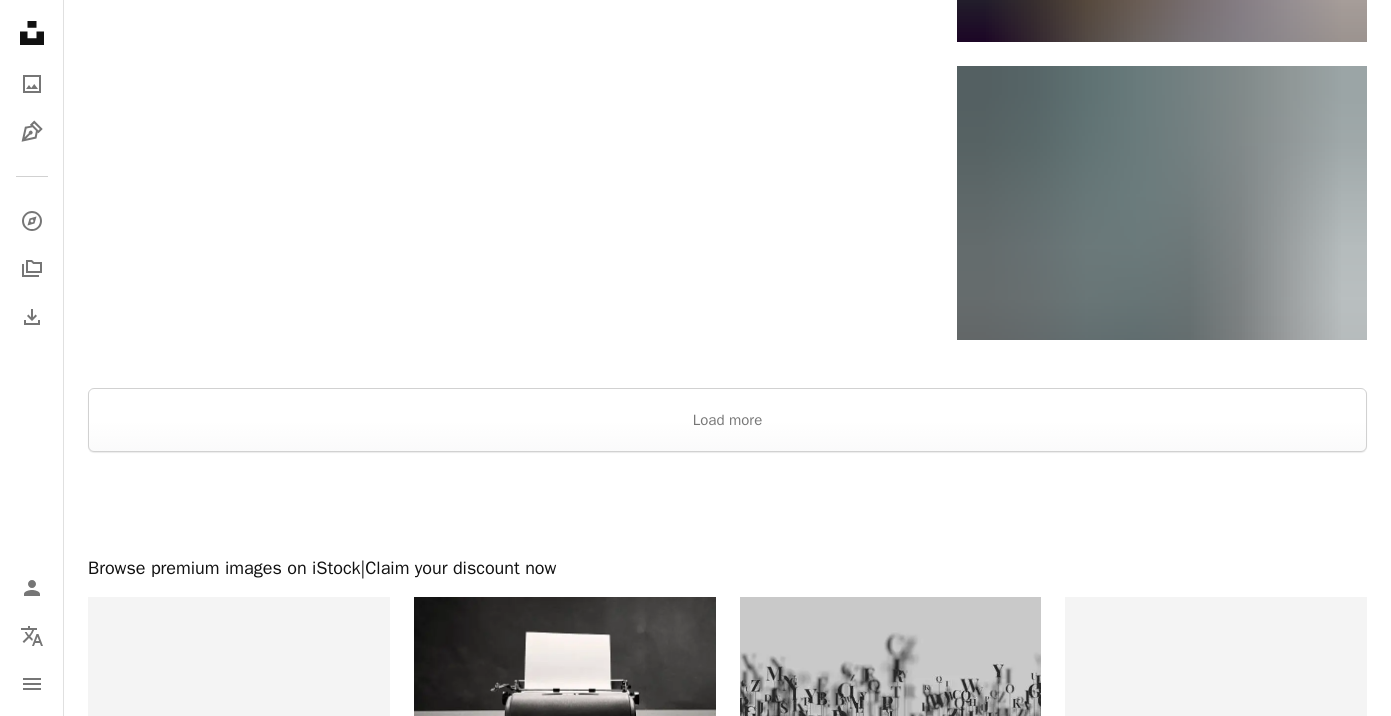 scroll, scrollTop: 3412, scrollLeft: 0, axis: vertical 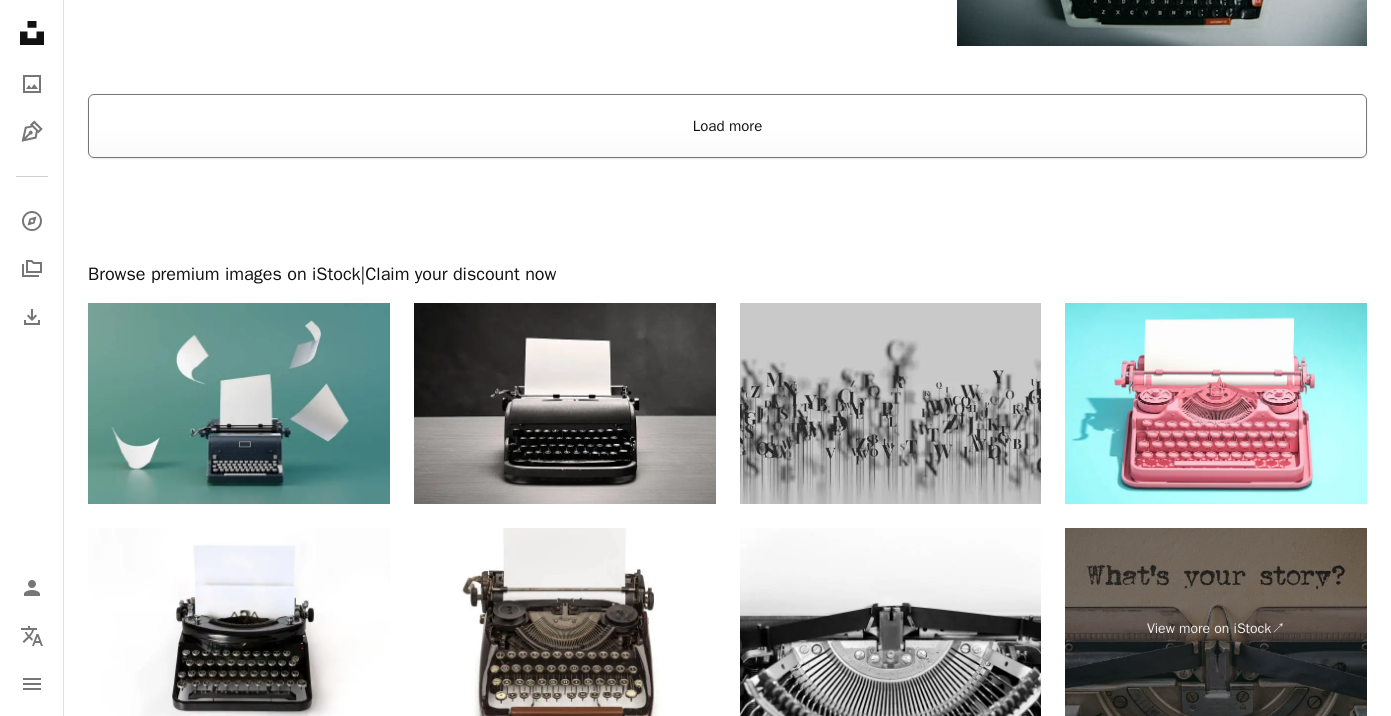 click on "Load more" at bounding box center [727, 126] 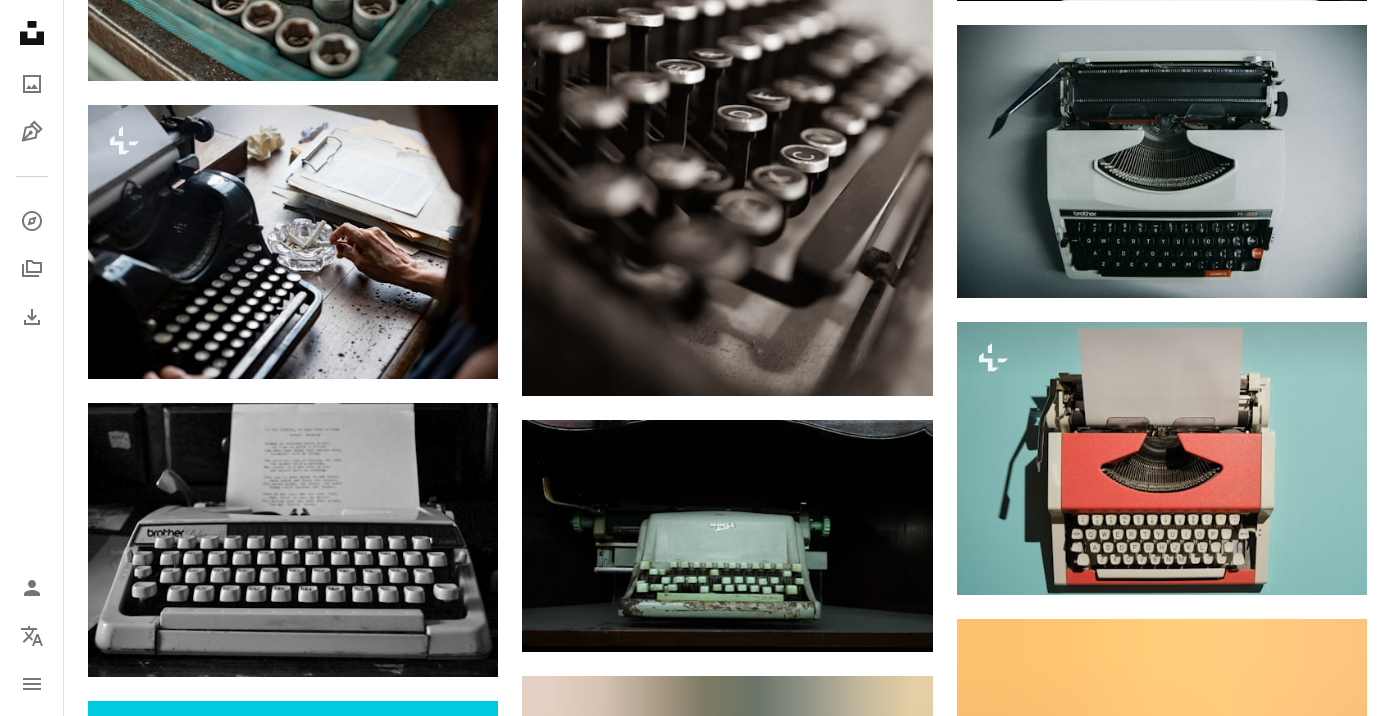 scroll, scrollTop: 3158, scrollLeft: 0, axis: vertical 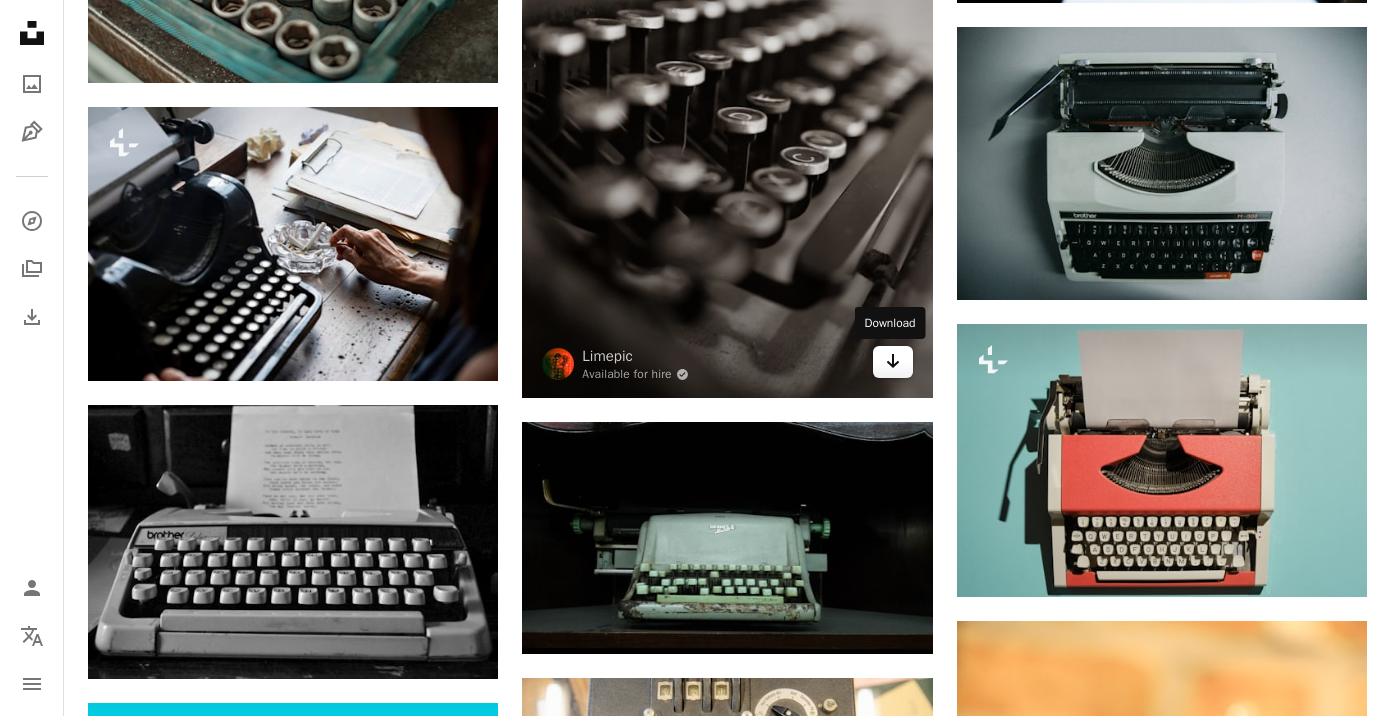 click on "Arrow pointing down" 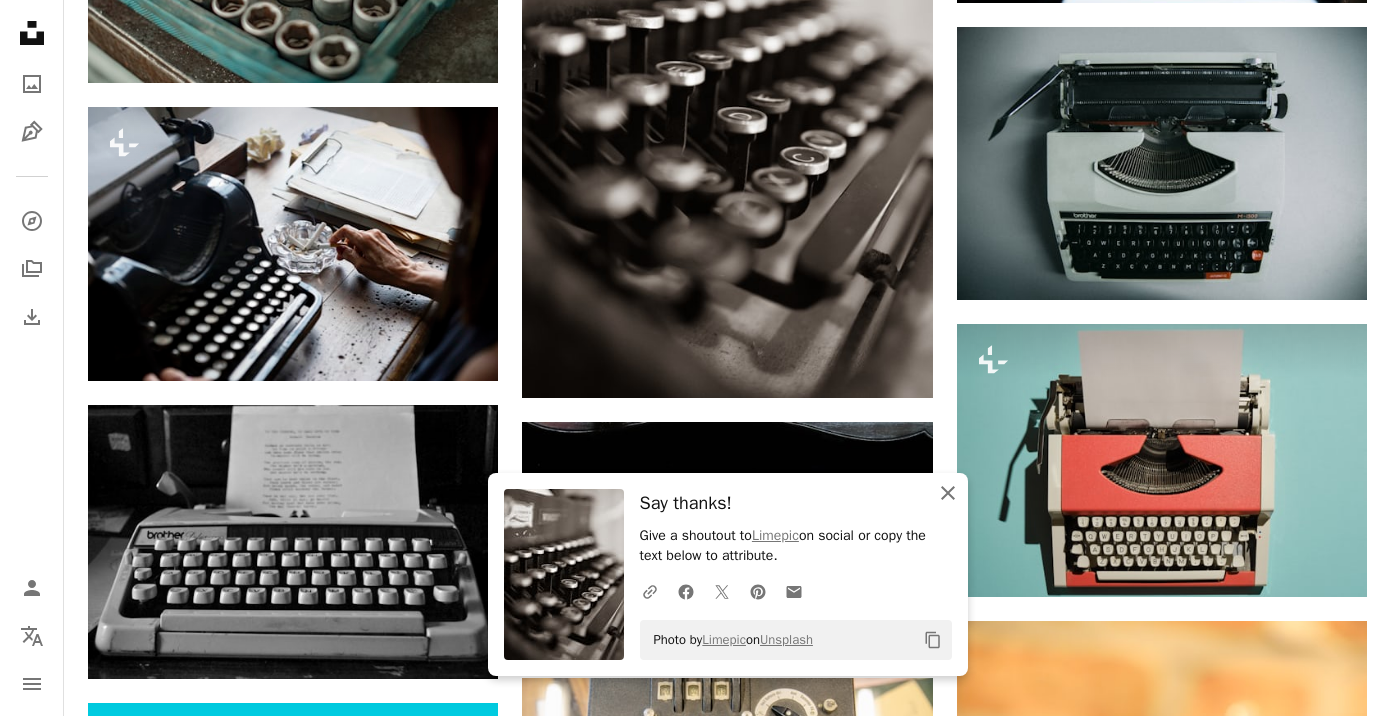 click on "An X shape Close" at bounding box center [948, 493] 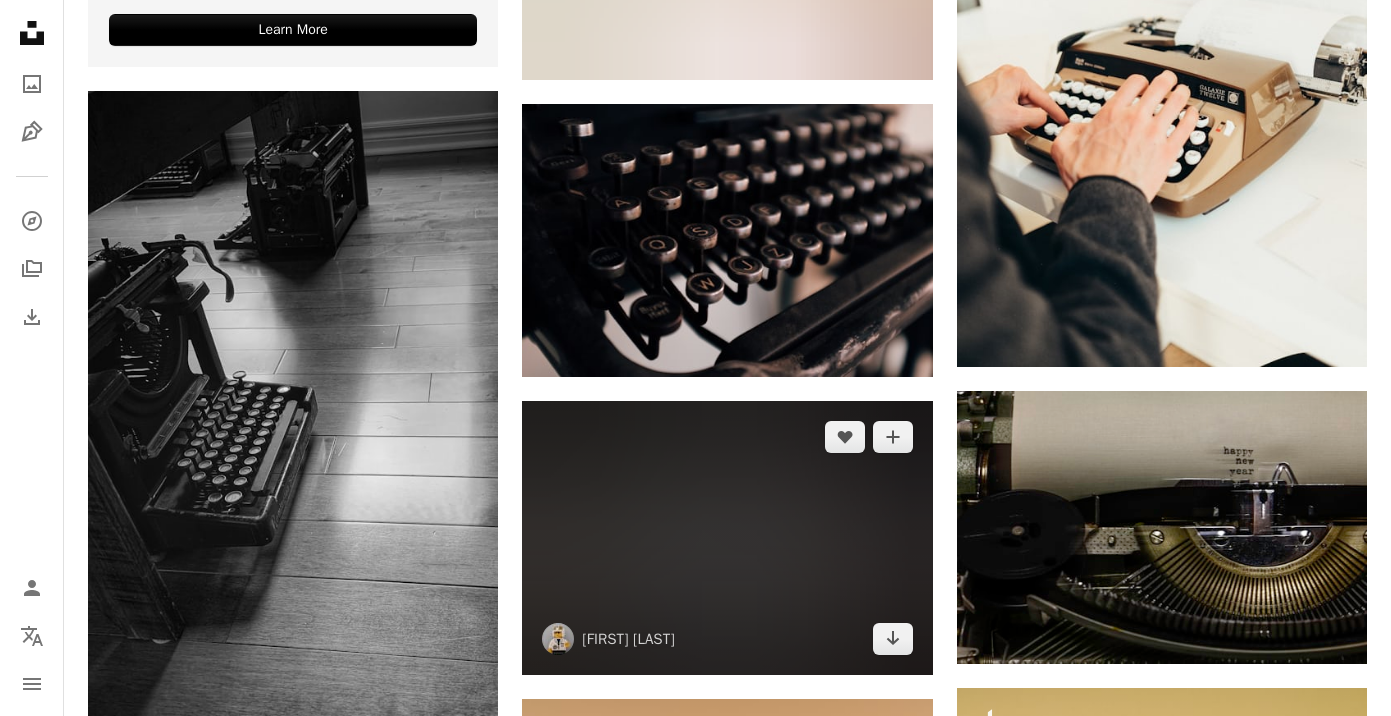 scroll, scrollTop: 4959, scrollLeft: 0, axis: vertical 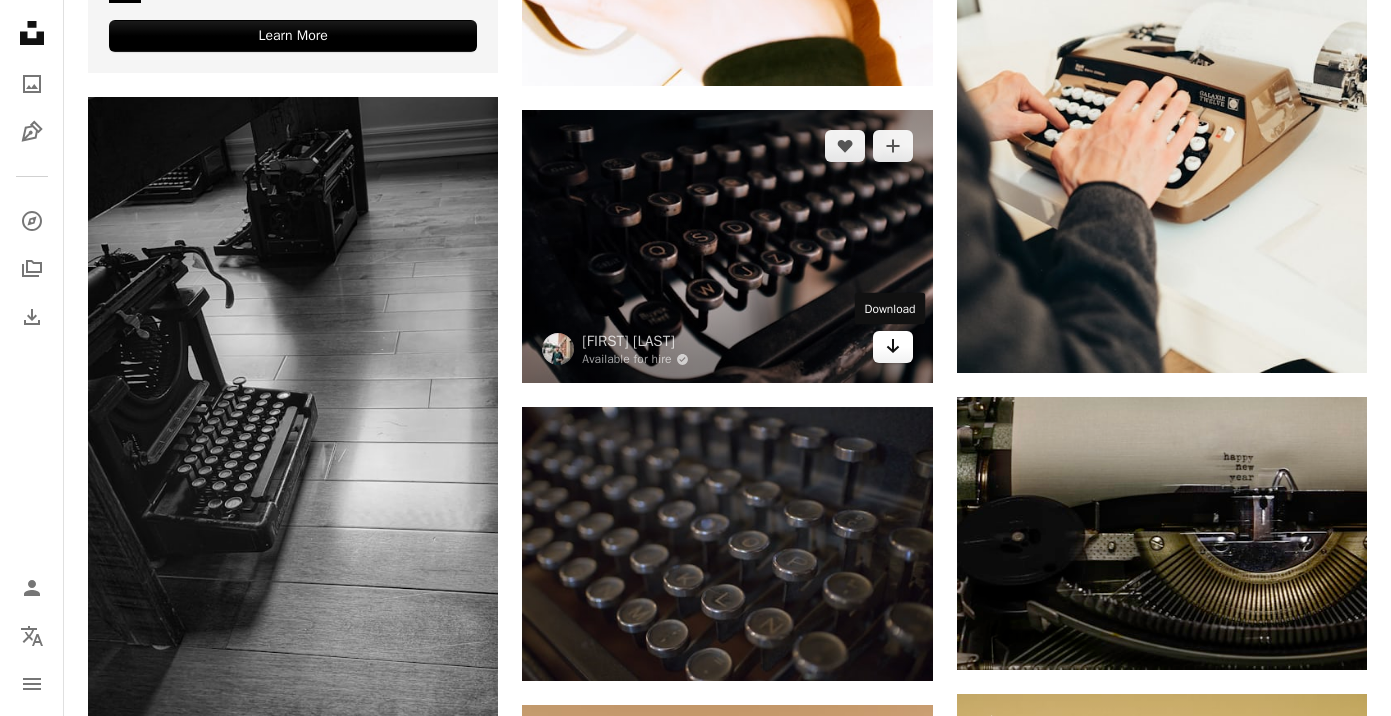click on "Arrow pointing down" at bounding box center (893, 347) 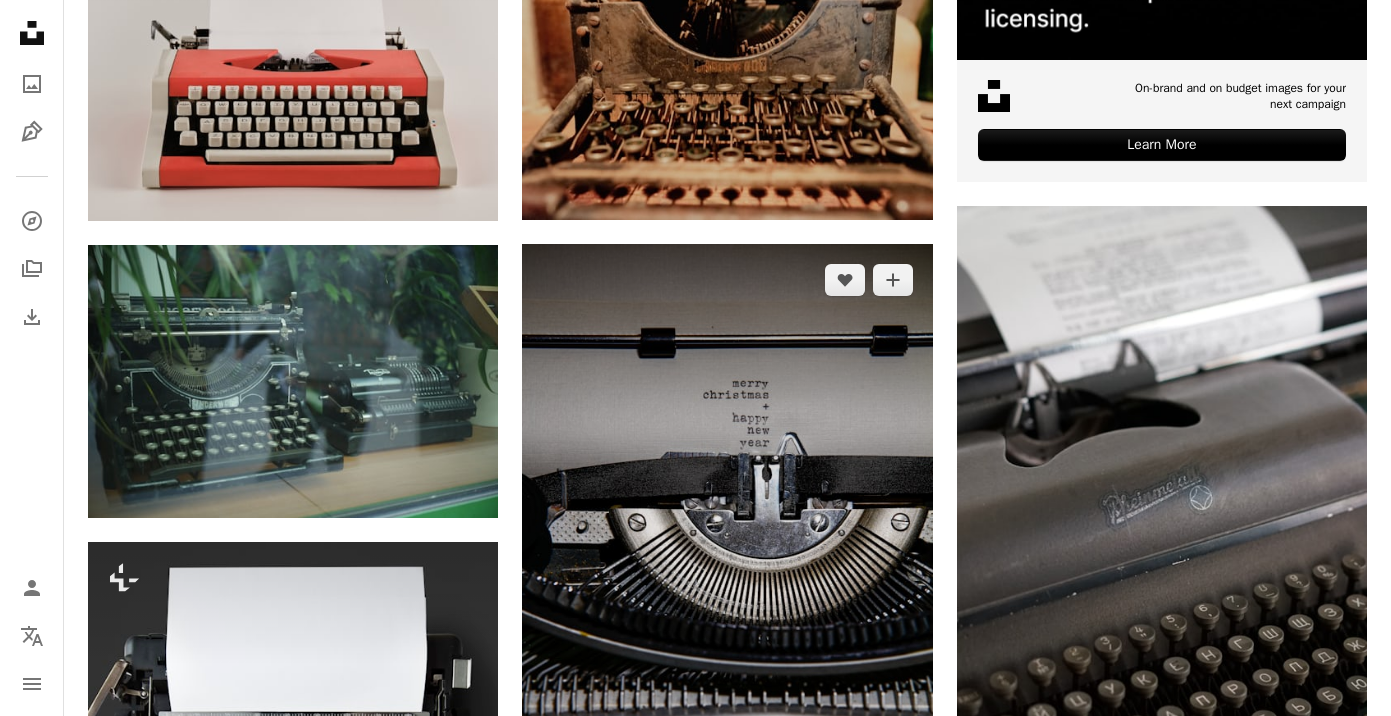 scroll, scrollTop: 0, scrollLeft: 0, axis: both 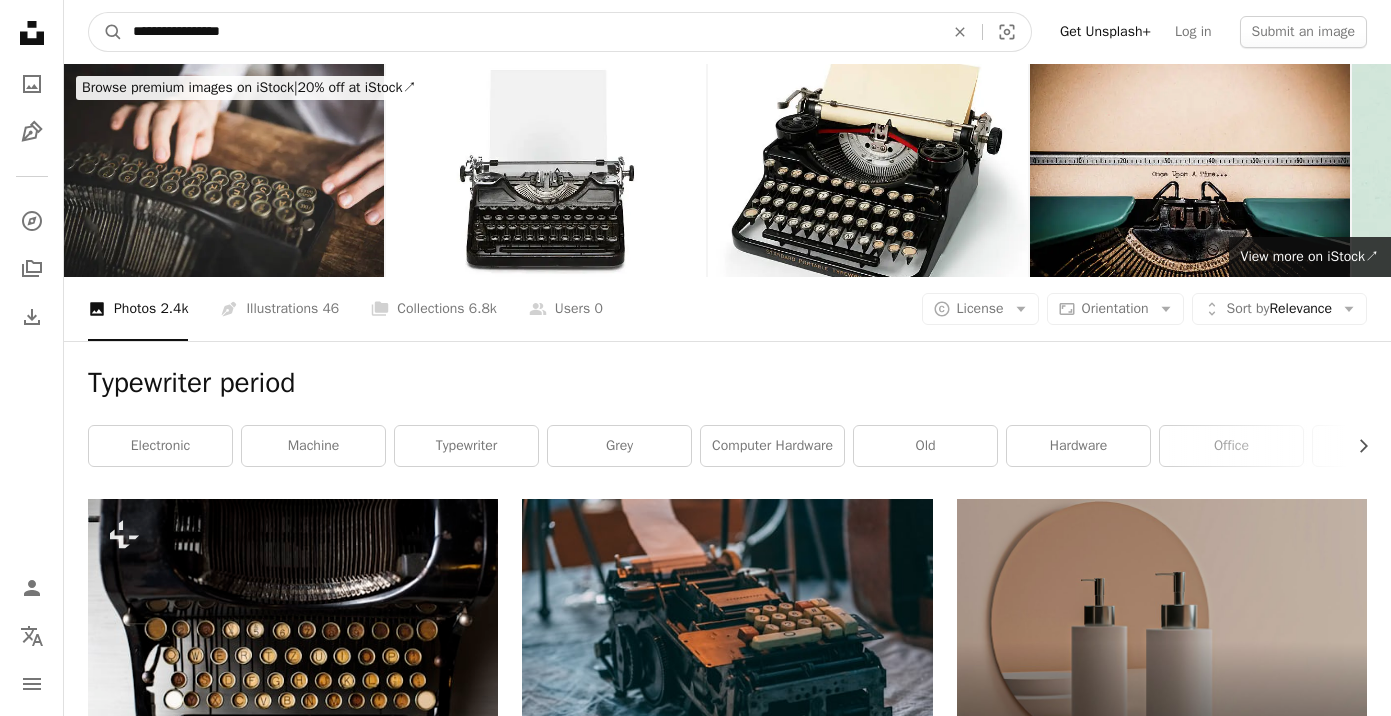 click on "**********" at bounding box center [530, 32] 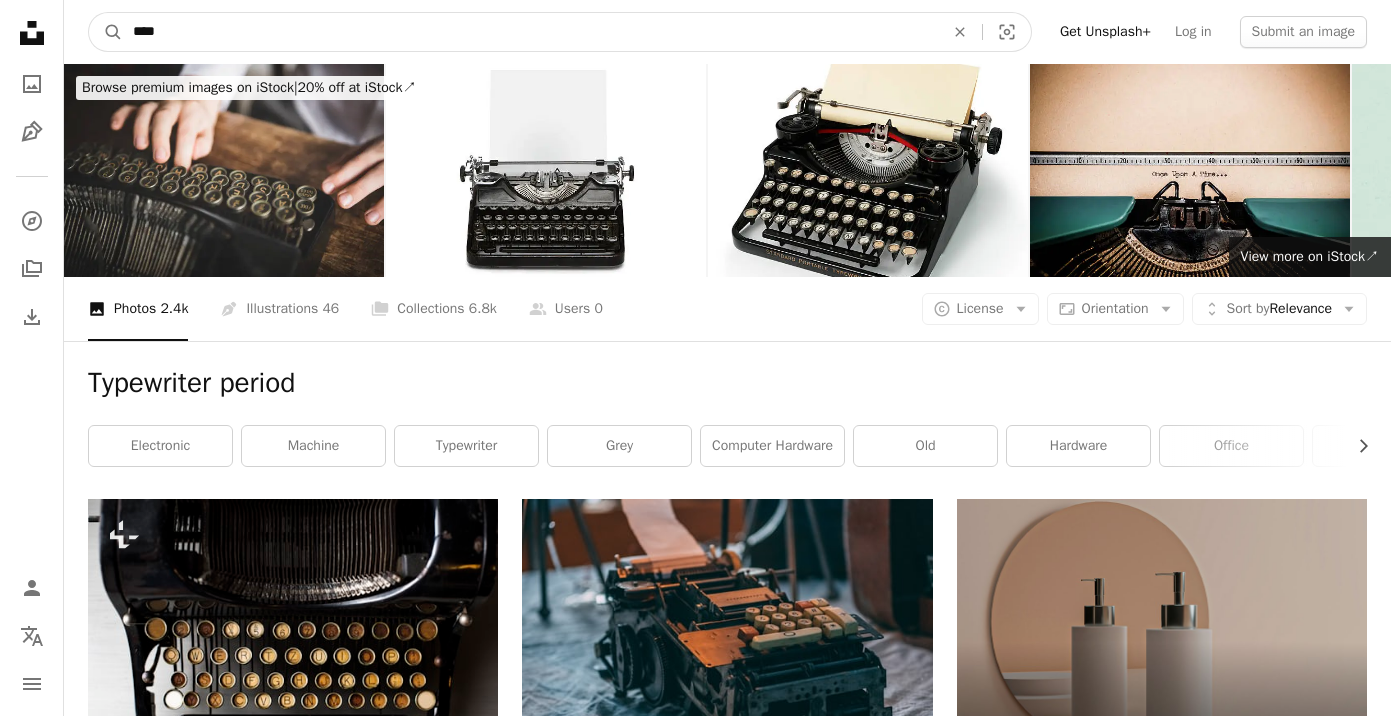 type on "*****" 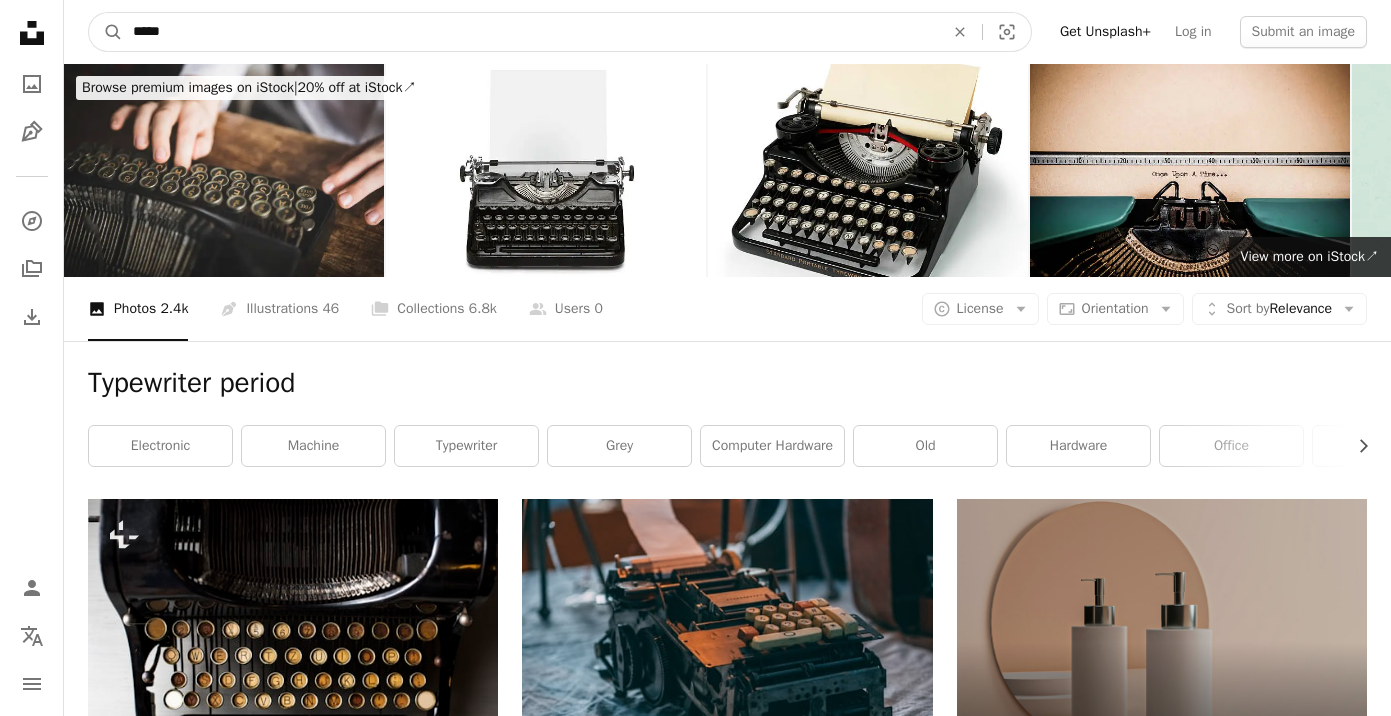 click on "A magnifying glass" at bounding box center [106, 32] 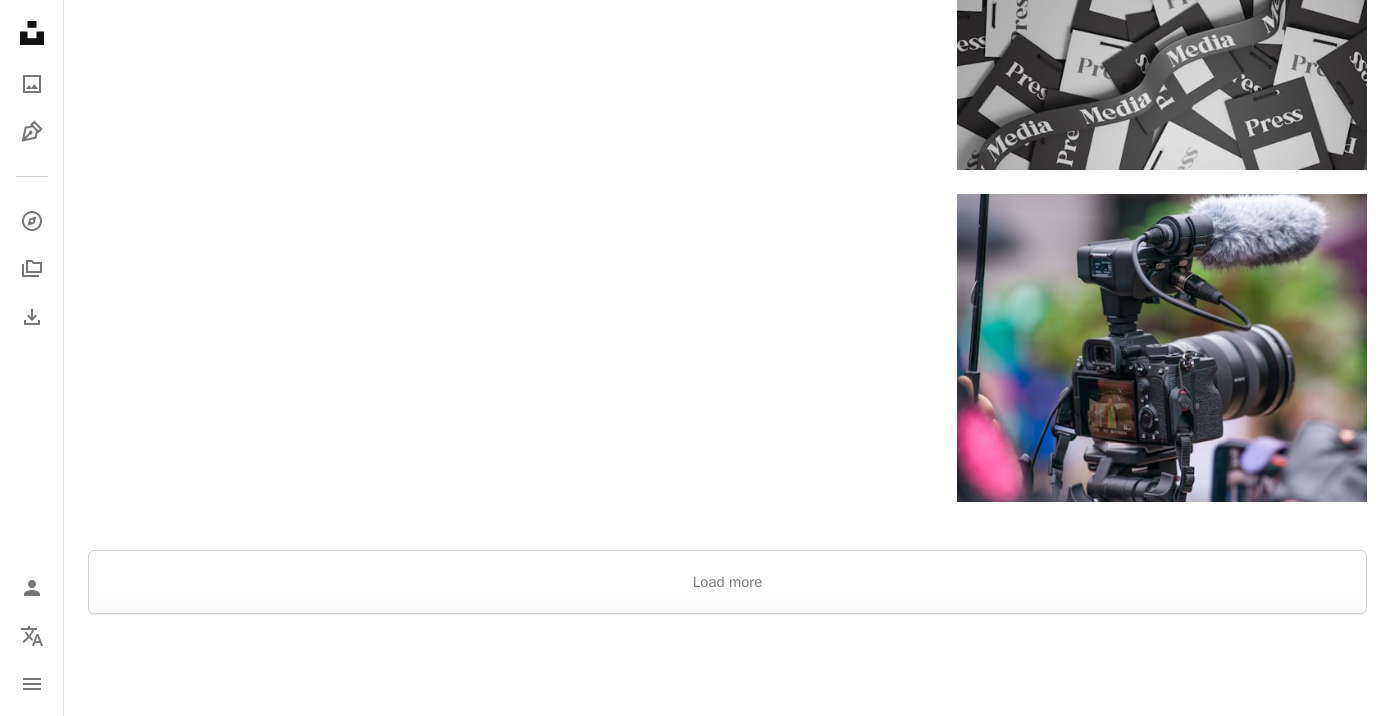 scroll, scrollTop: 3187, scrollLeft: 0, axis: vertical 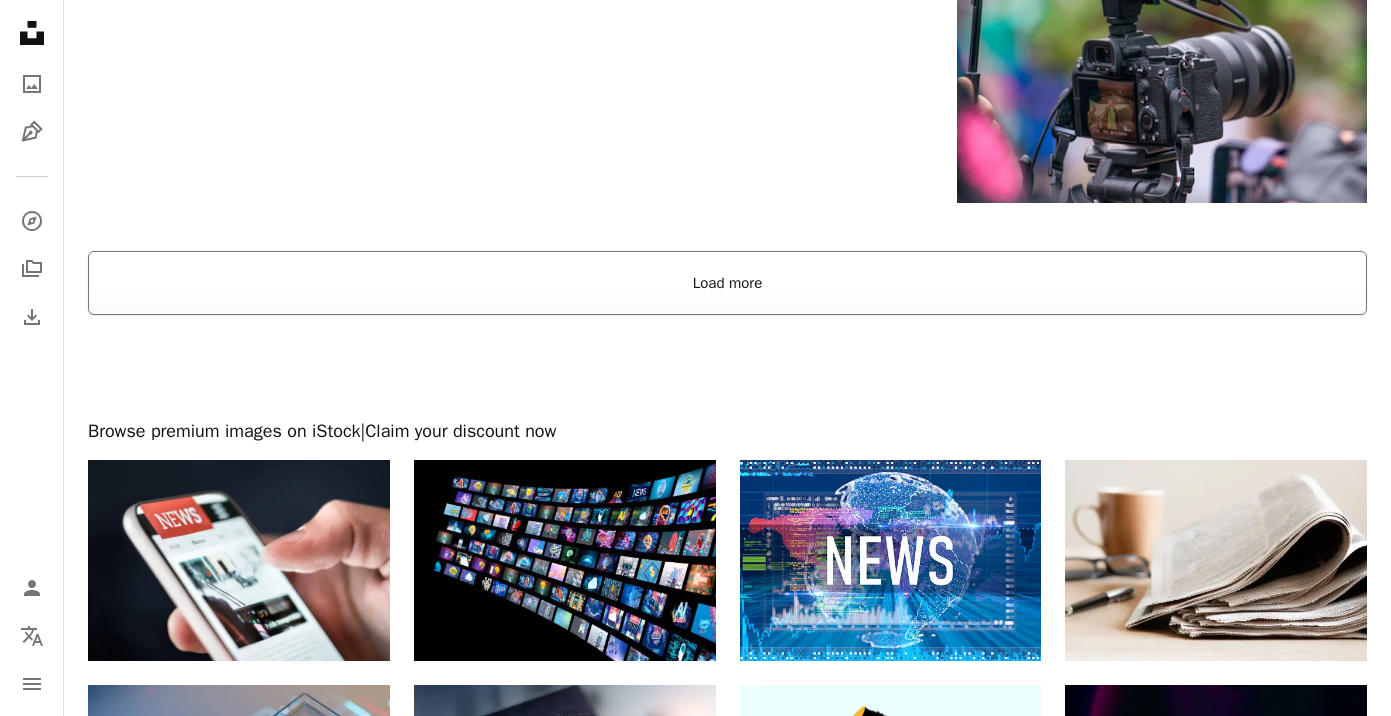click on "Load more" at bounding box center [727, 283] 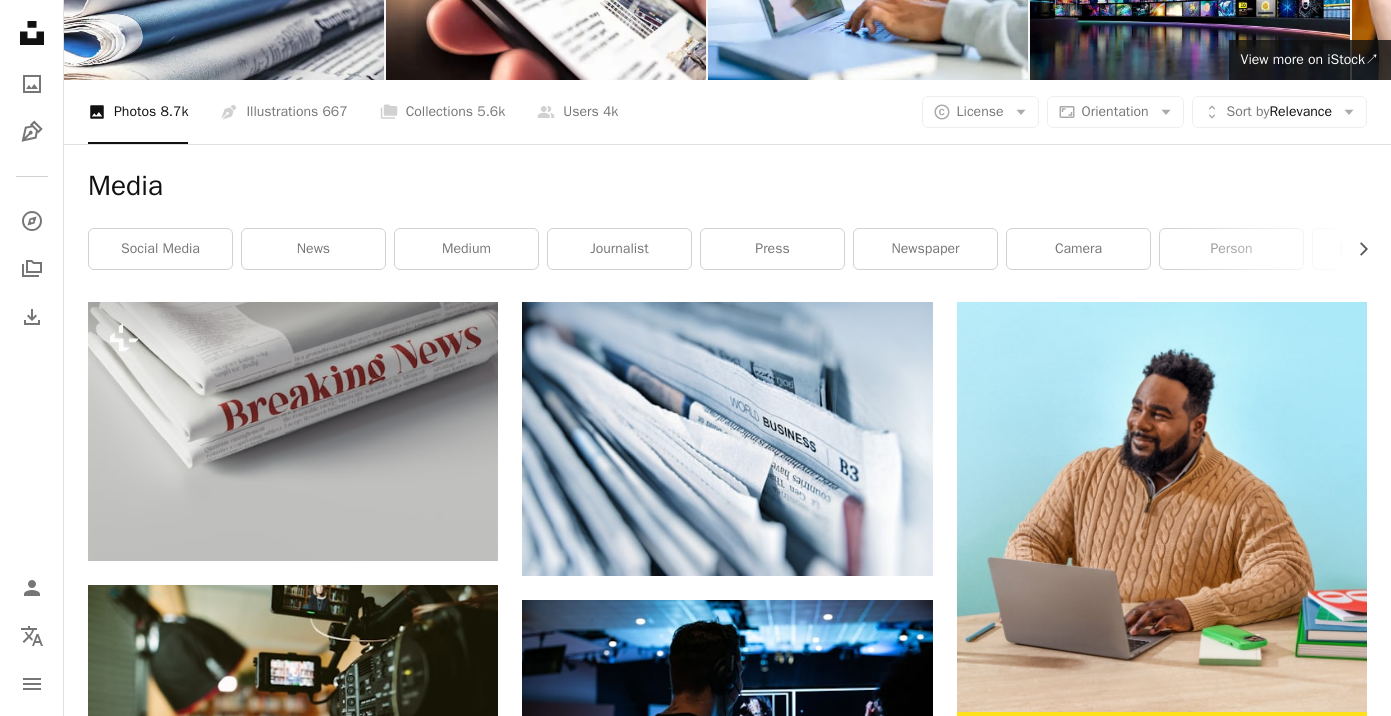 scroll, scrollTop: 0, scrollLeft: 0, axis: both 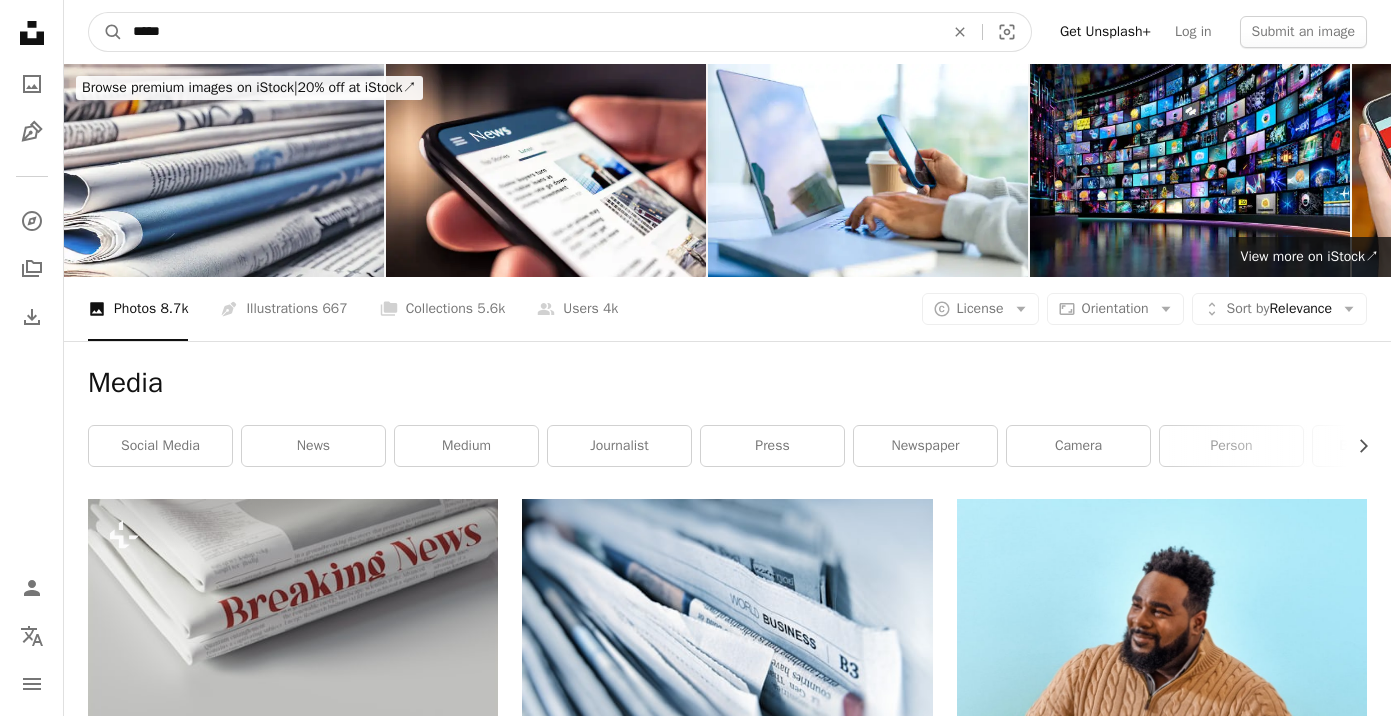 click on "*****" at bounding box center [530, 32] 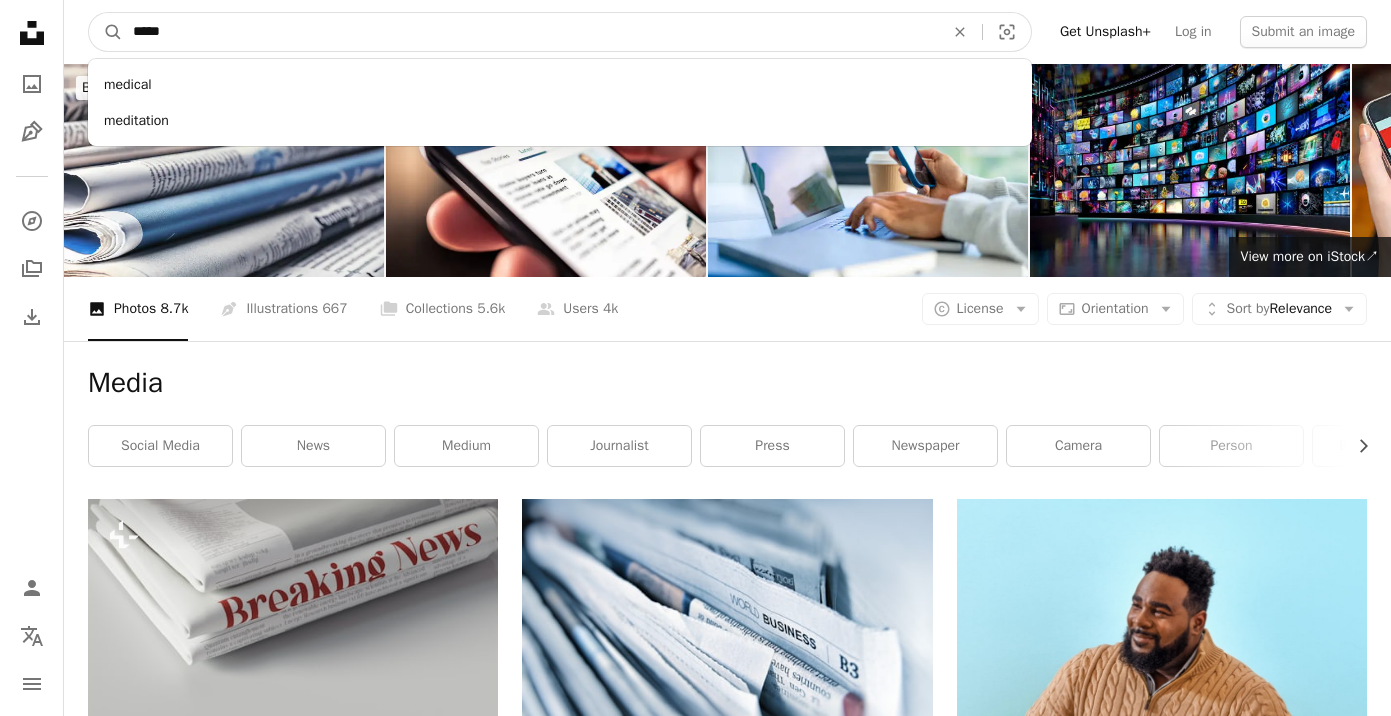 click on "*****" at bounding box center [530, 32] 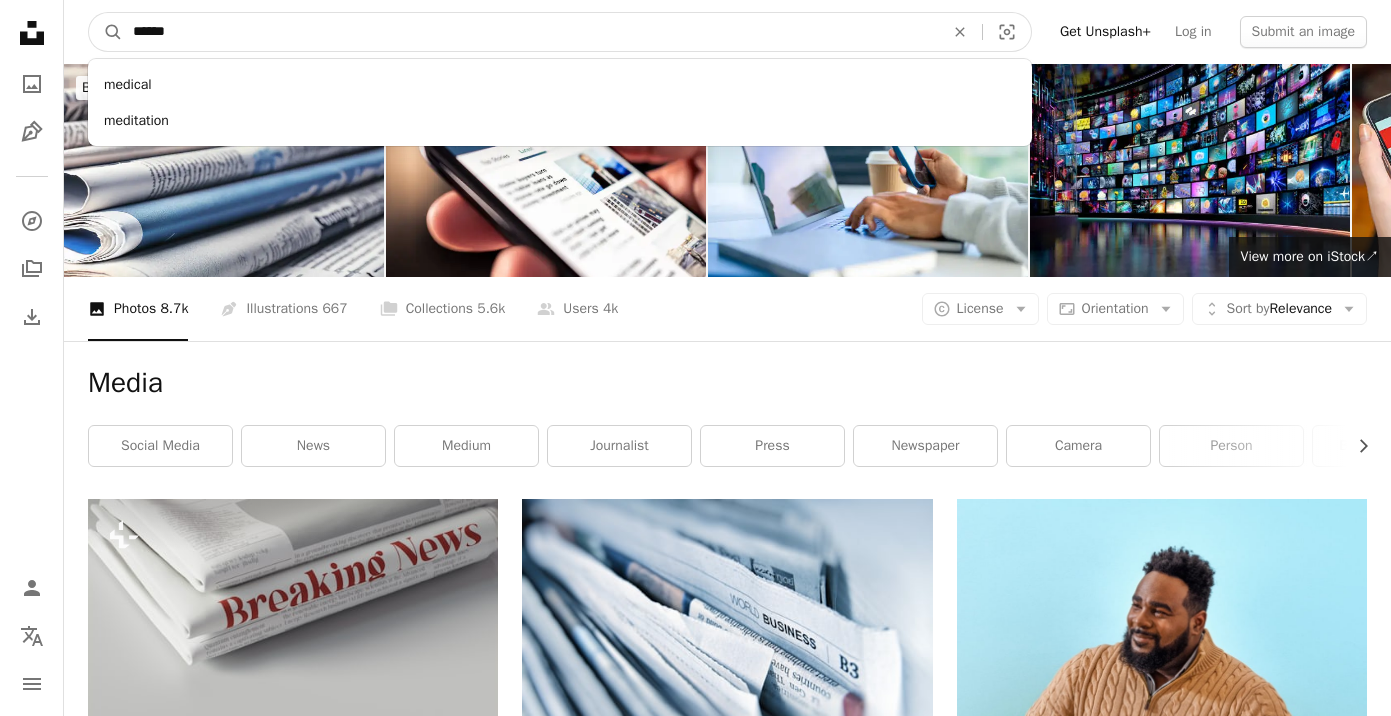 click on "A magnifying glass" at bounding box center [106, 32] 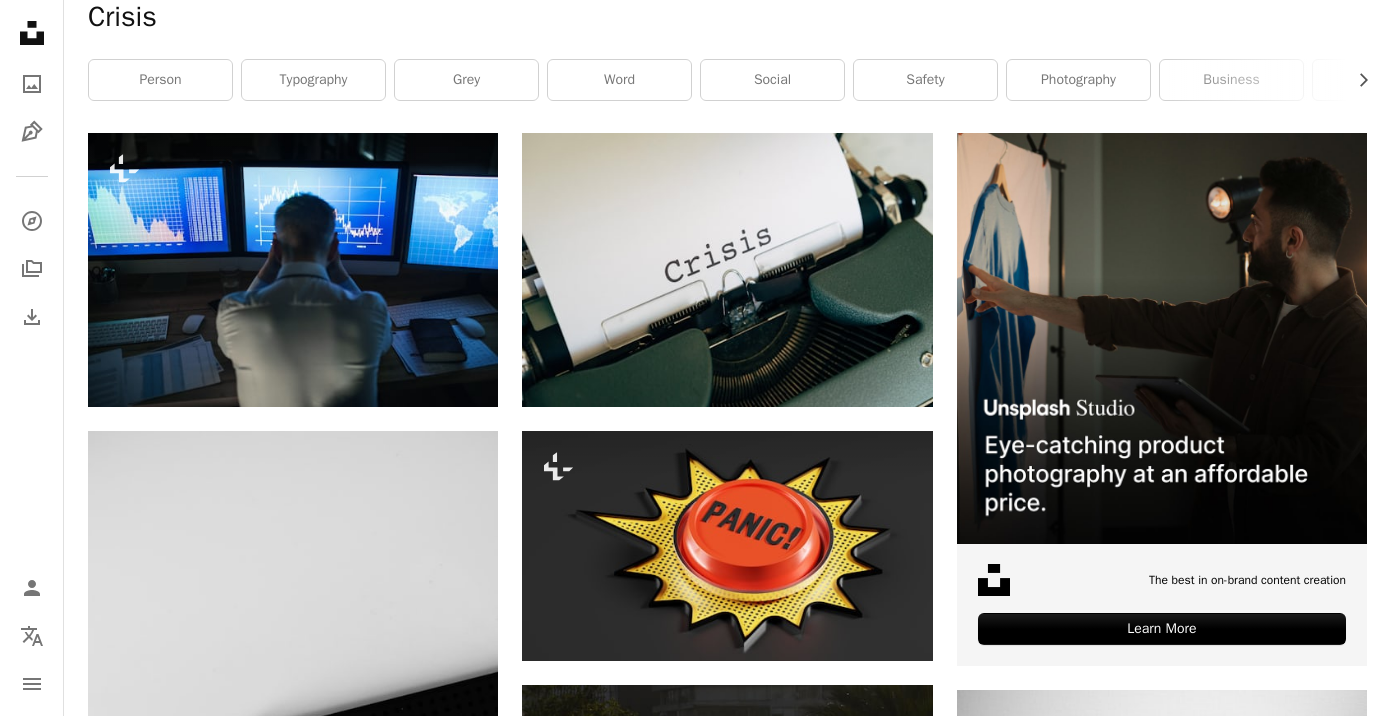 scroll, scrollTop: 0, scrollLeft: 0, axis: both 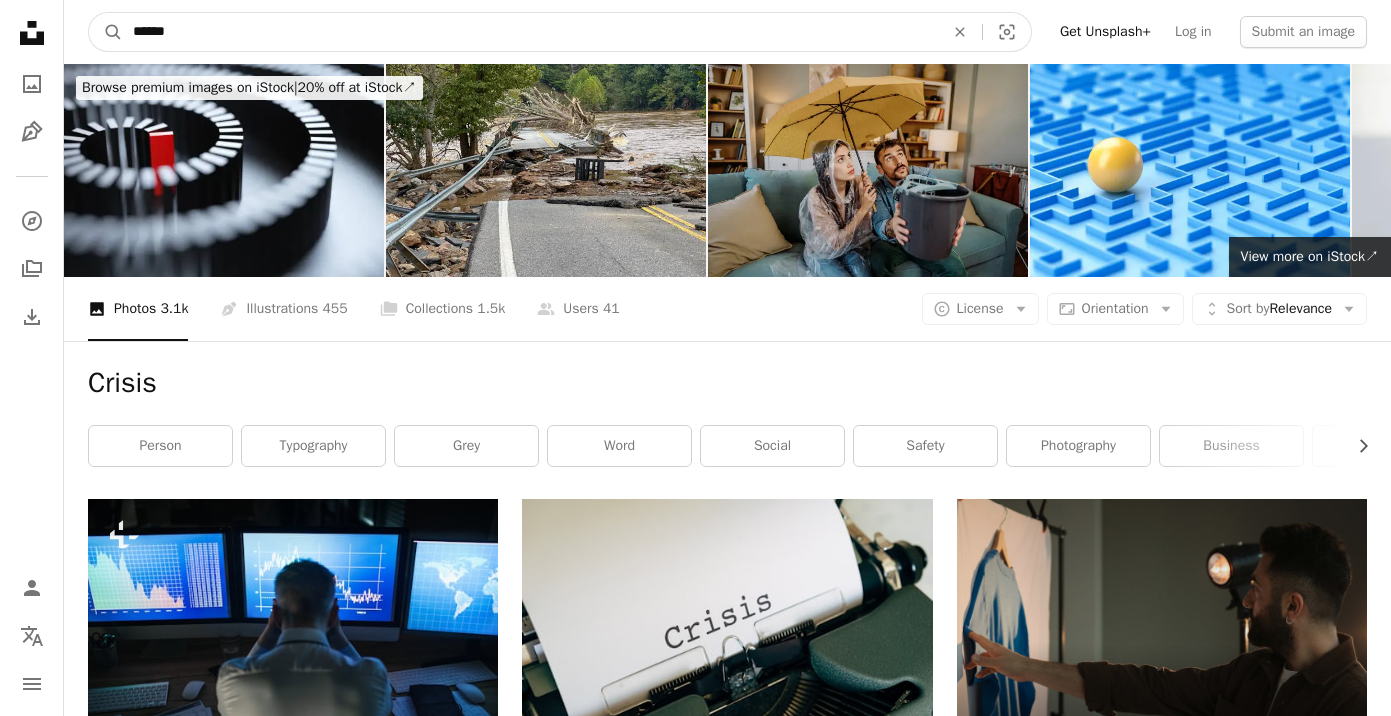 click on "******" at bounding box center [530, 32] 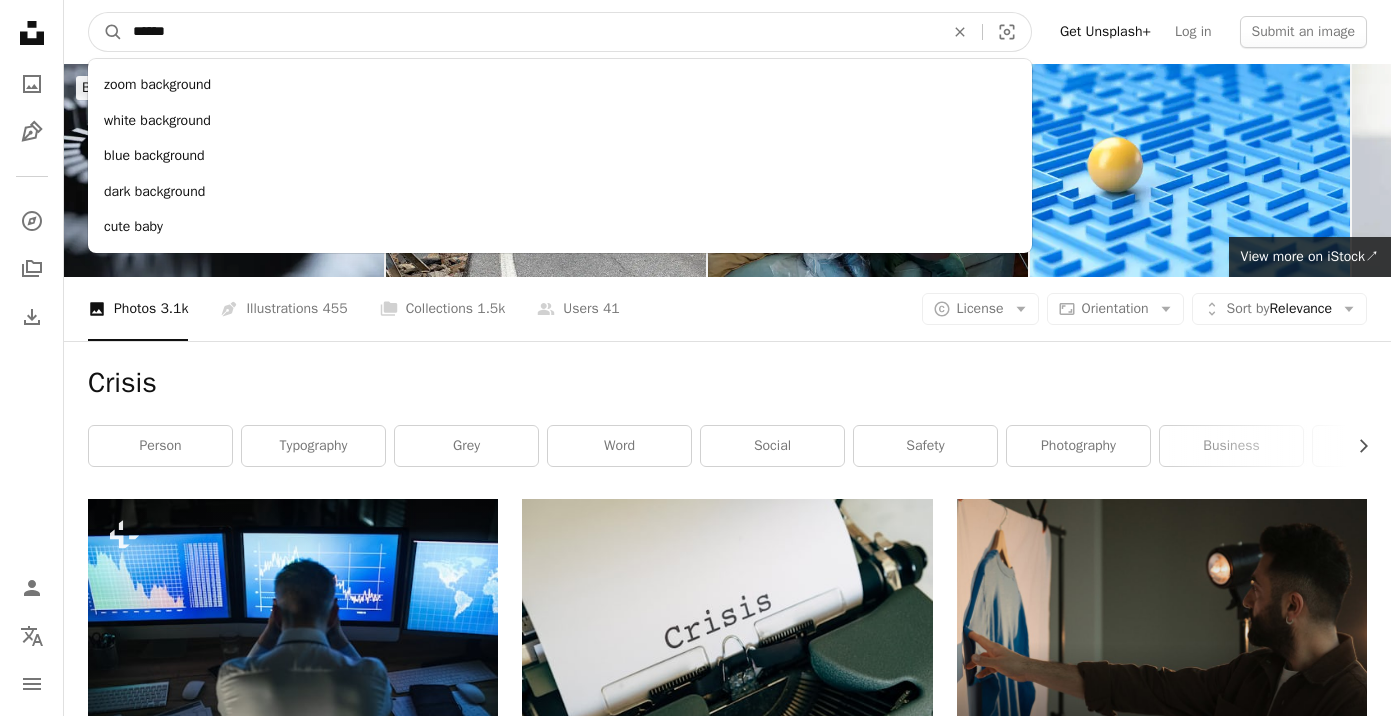 type on "*******" 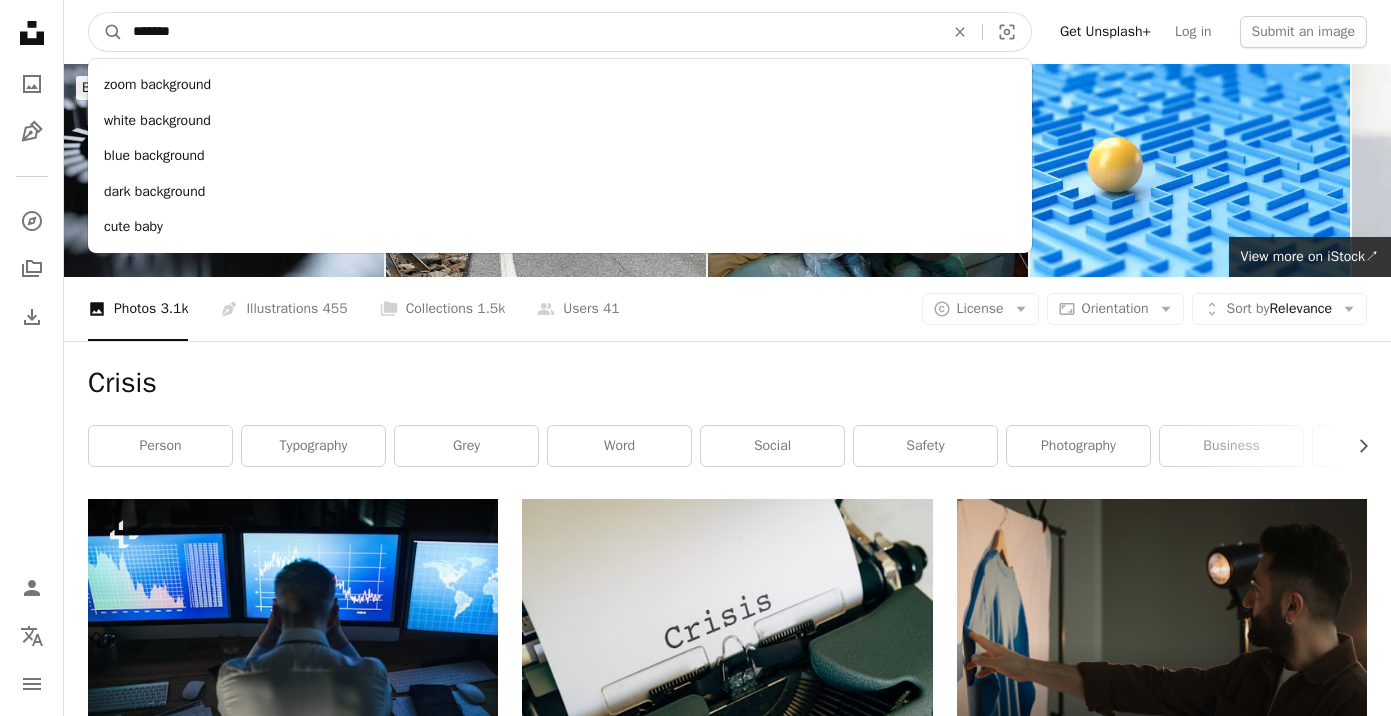 click on "A magnifying glass" at bounding box center (106, 32) 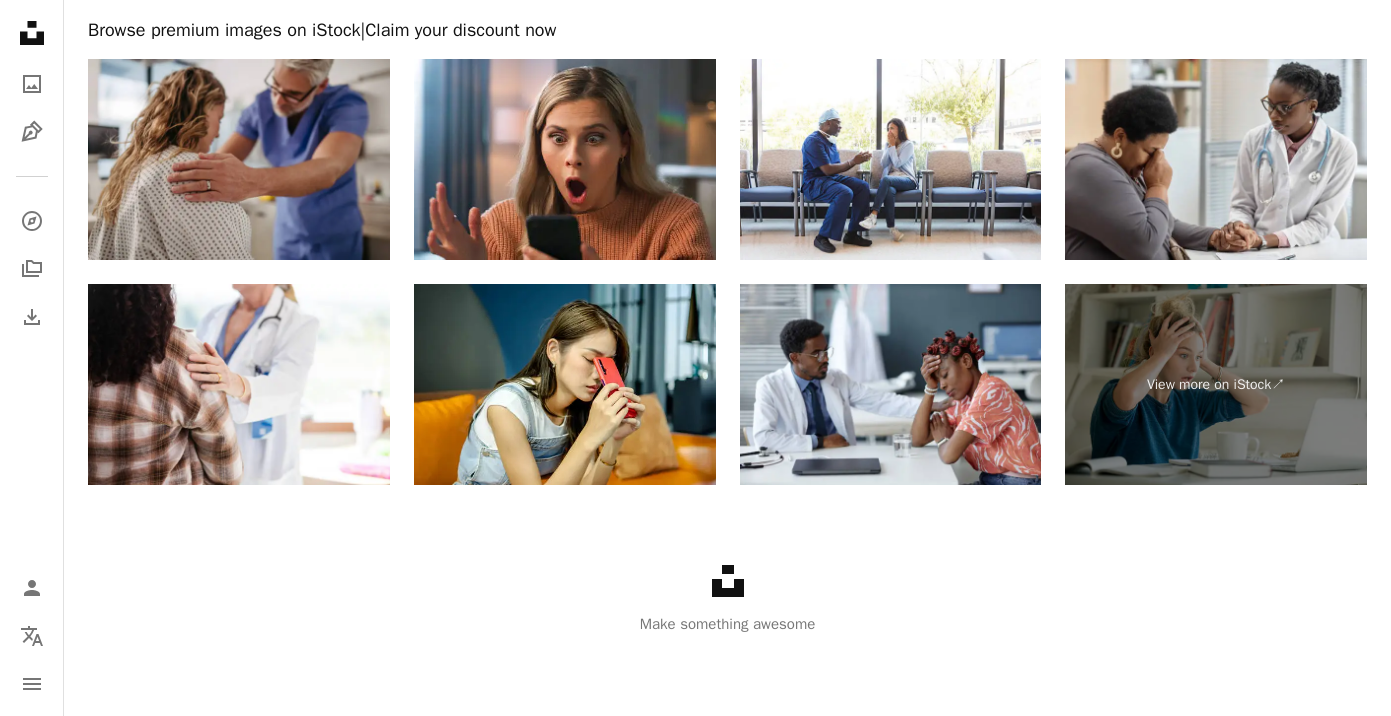 scroll, scrollTop: 2963, scrollLeft: 0, axis: vertical 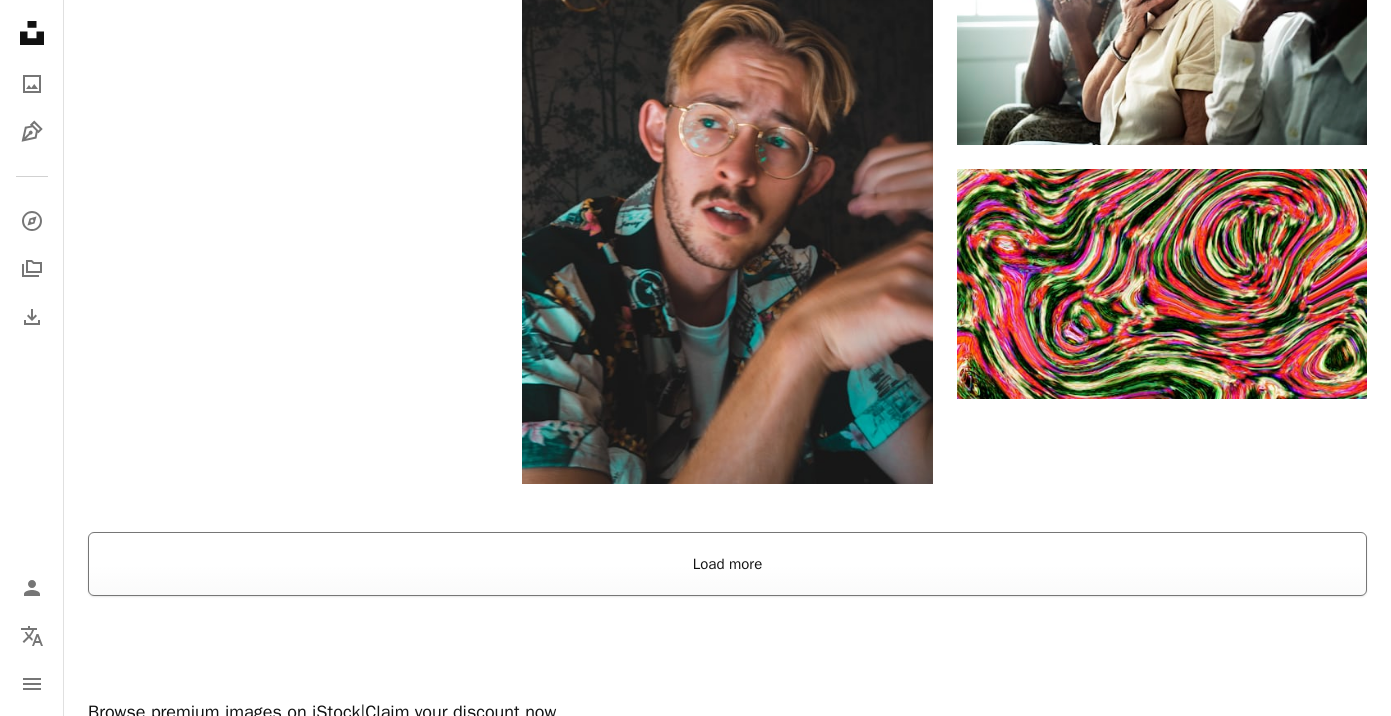 click on "Load more" at bounding box center (727, 564) 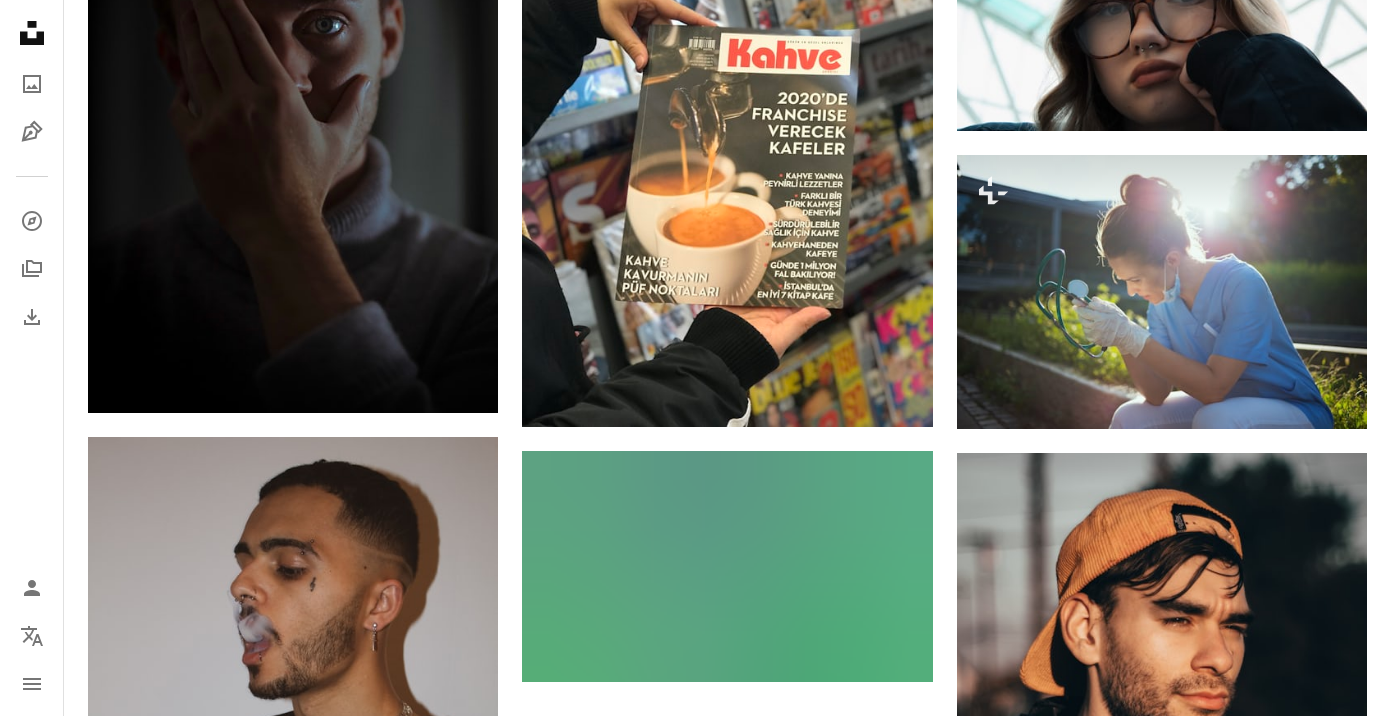 scroll, scrollTop: 5062, scrollLeft: 0, axis: vertical 